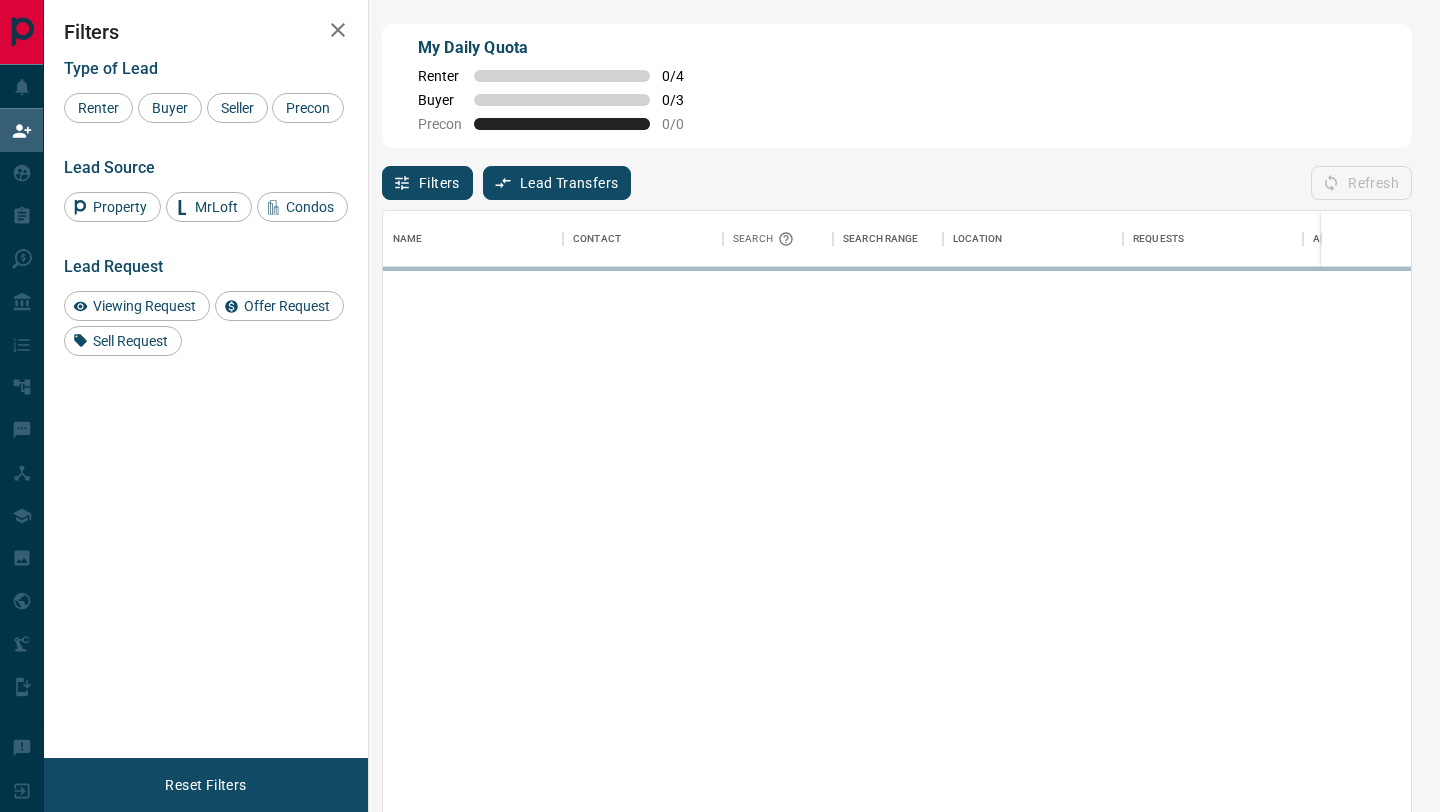 scroll, scrollTop: 0, scrollLeft: 0, axis: both 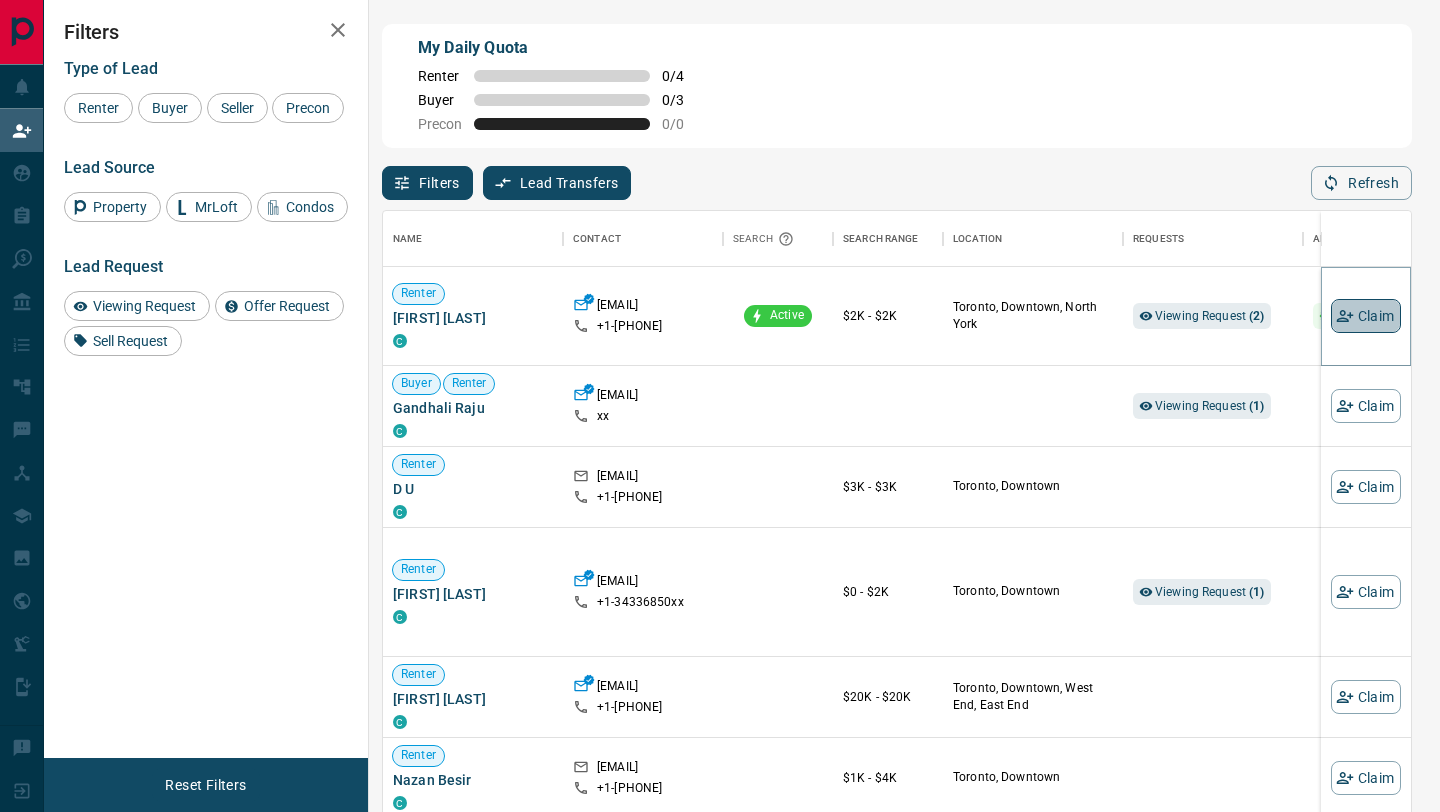 click on "Claim" at bounding box center (1366, 316) 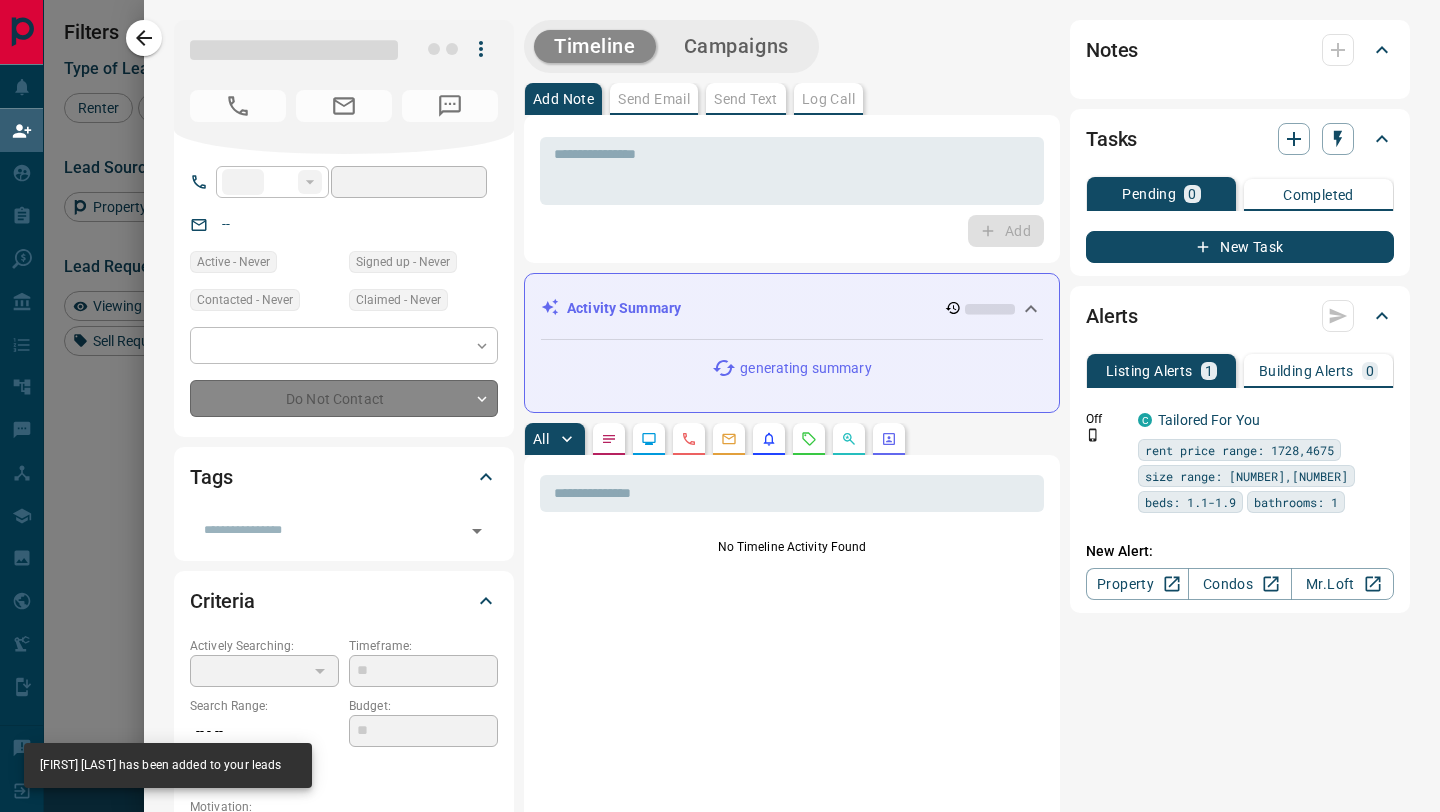 type on "**" 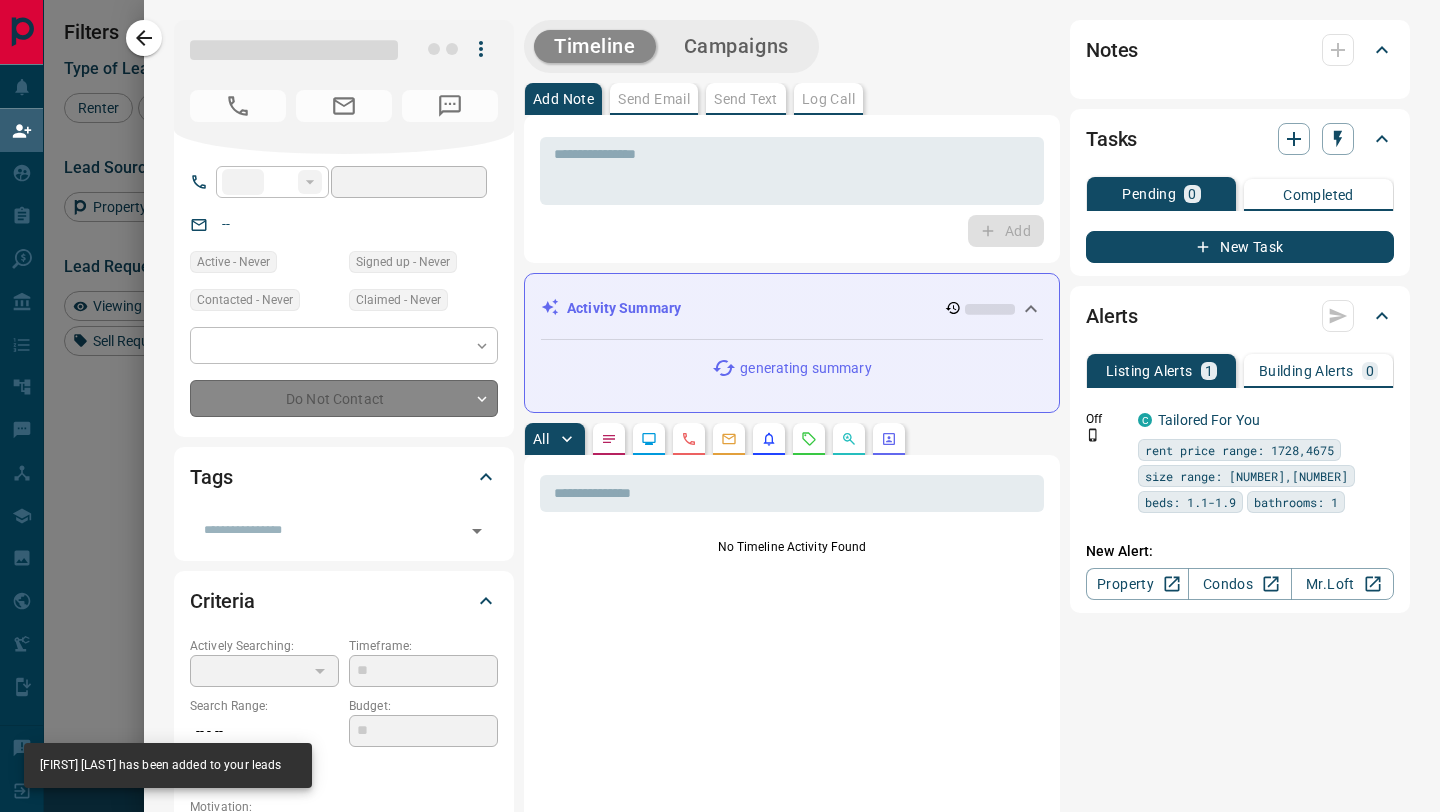 type on "**********" 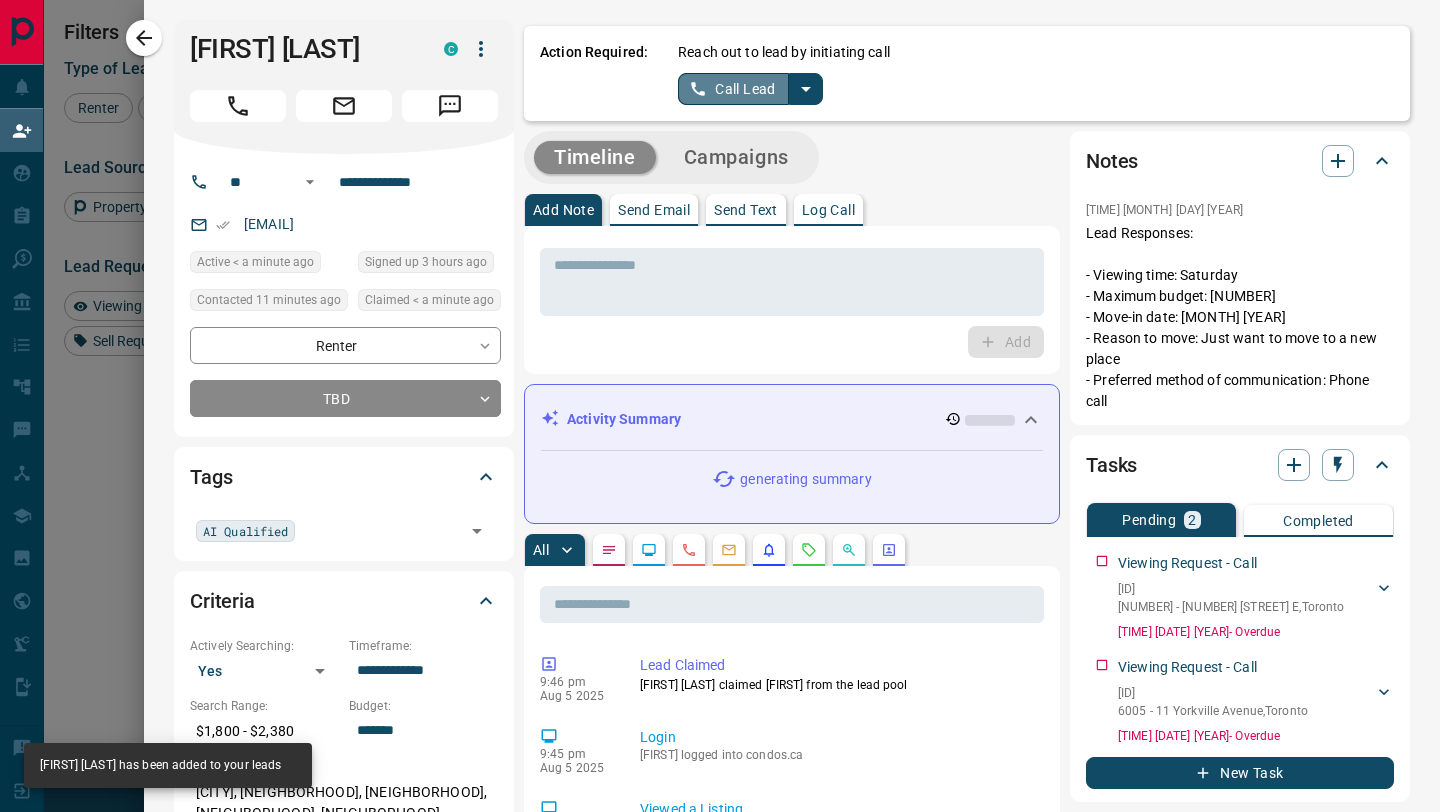 click on "Call Lead" at bounding box center (733, 89) 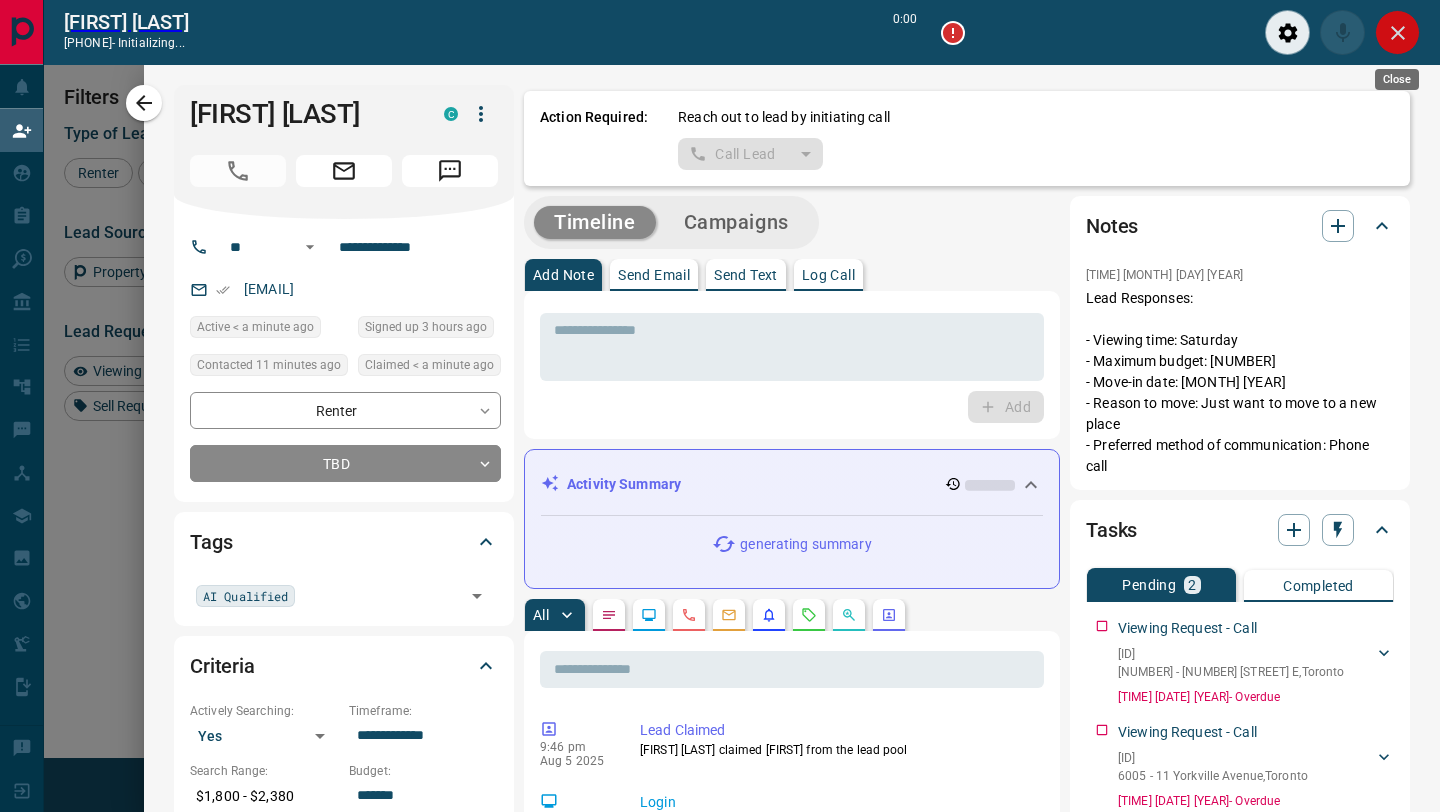 scroll, scrollTop: 567, scrollLeft: 1028, axis: both 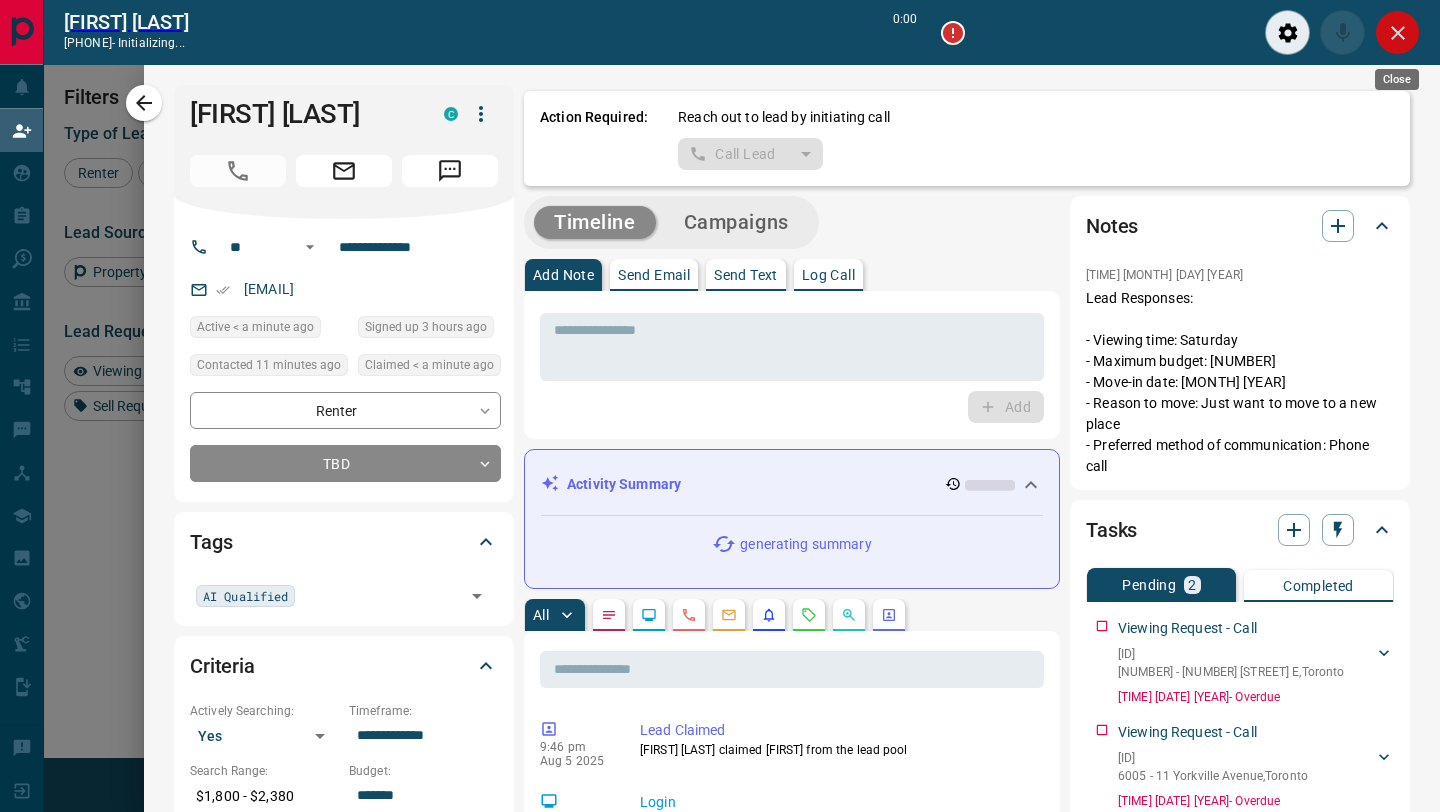 click at bounding box center [1397, 32] 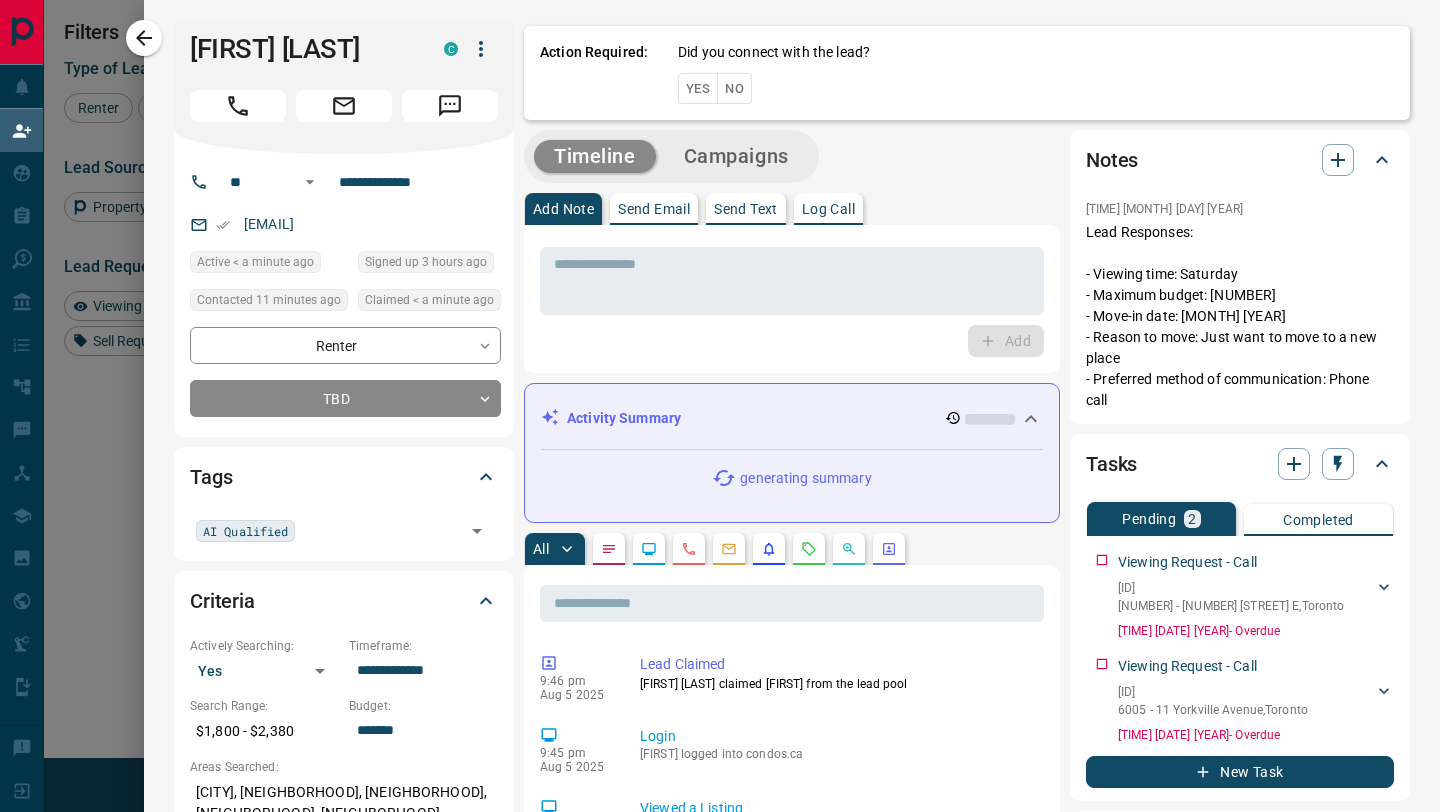 scroll, scrollTop: 1, scrollLeft: 1, axis: both 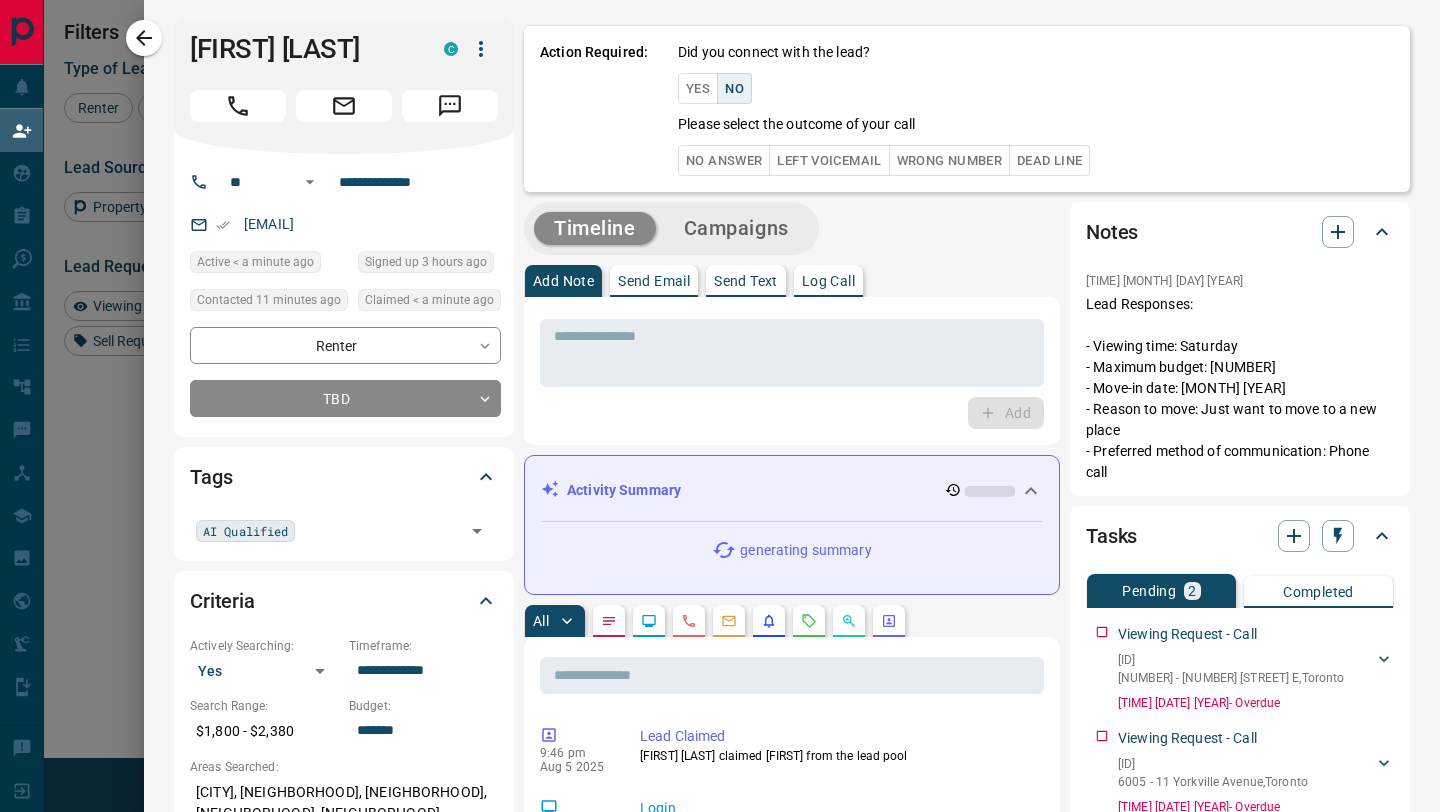 click on "No" at bounding box center (734, 88) 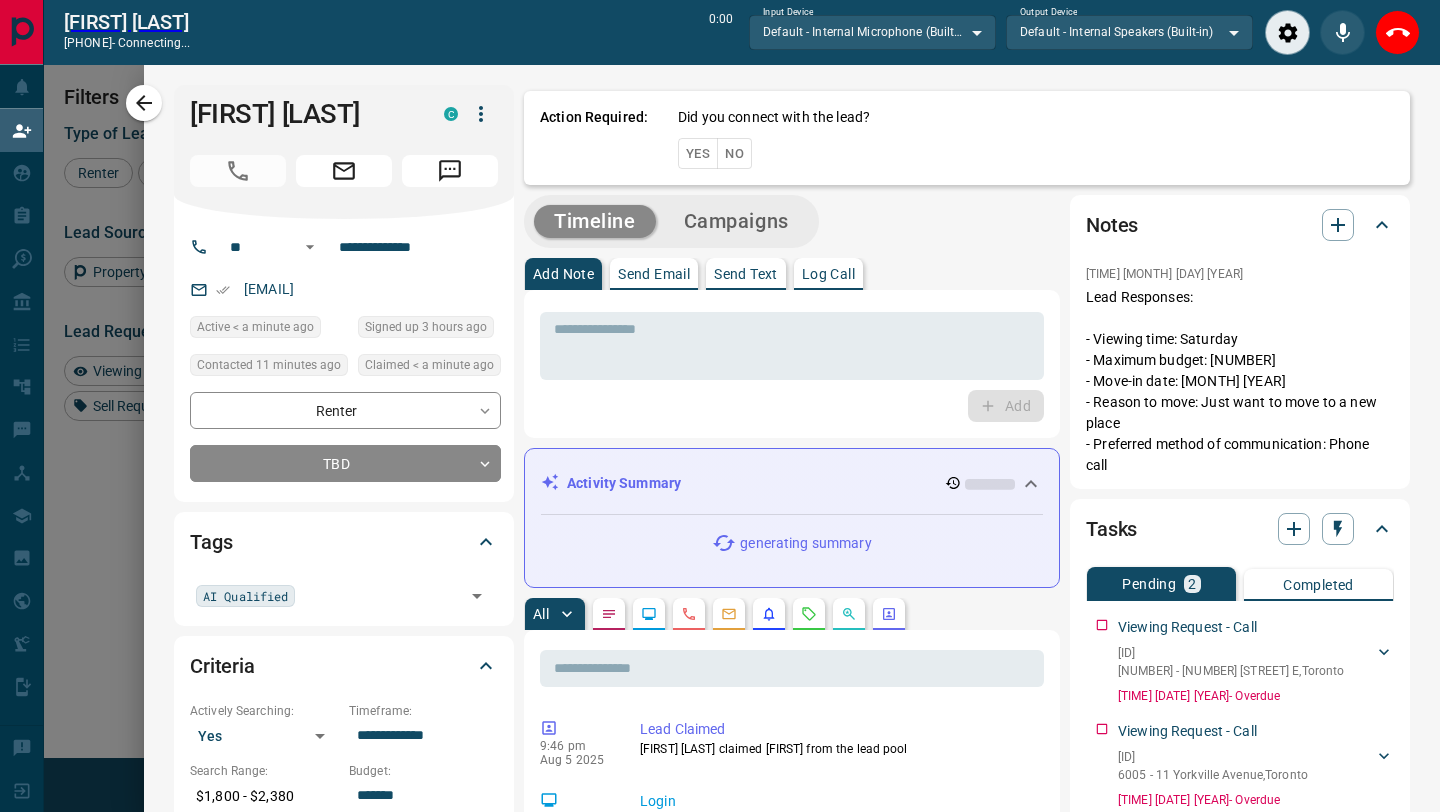 scroll, scrollTop: 567, scrollLeft: 1028, axis: both 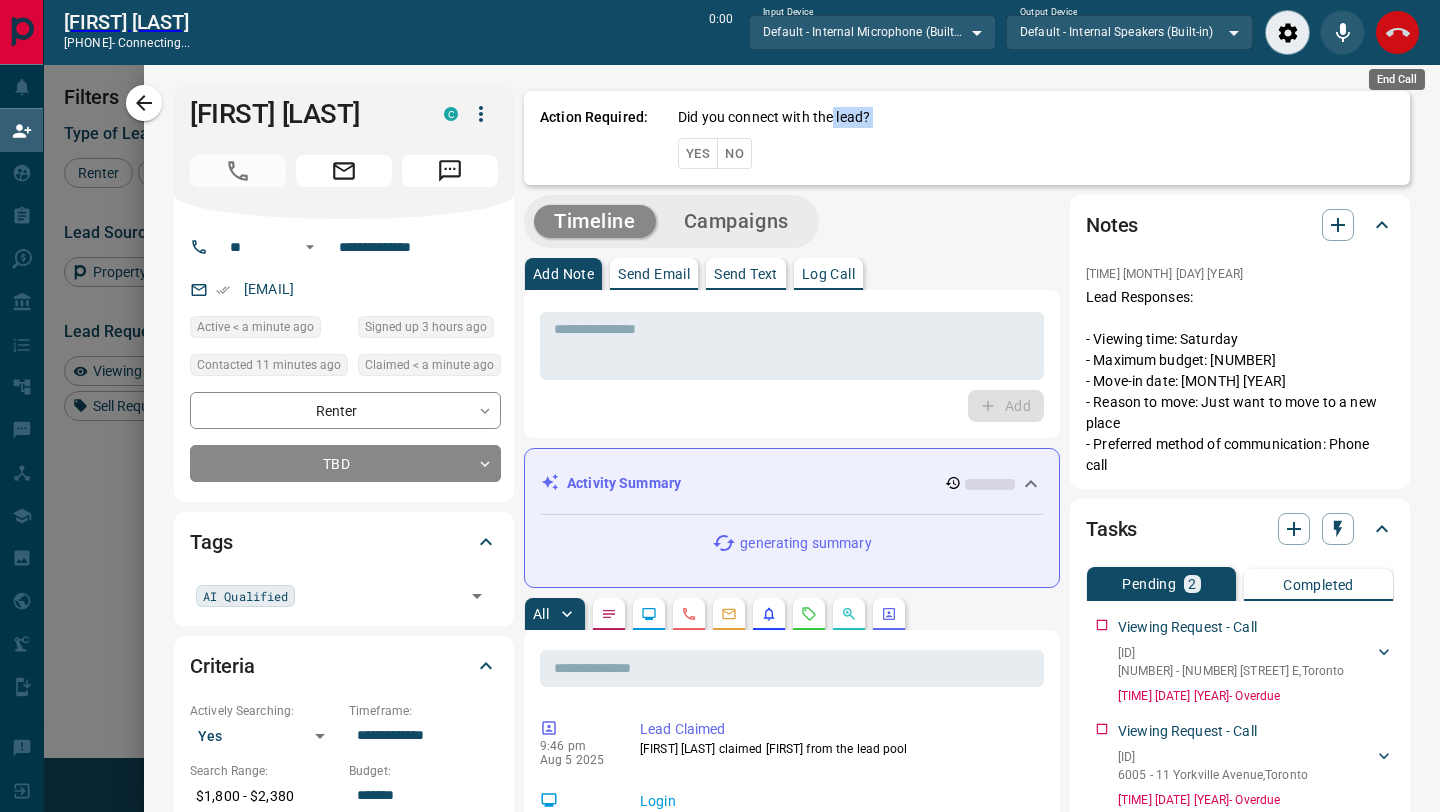 click 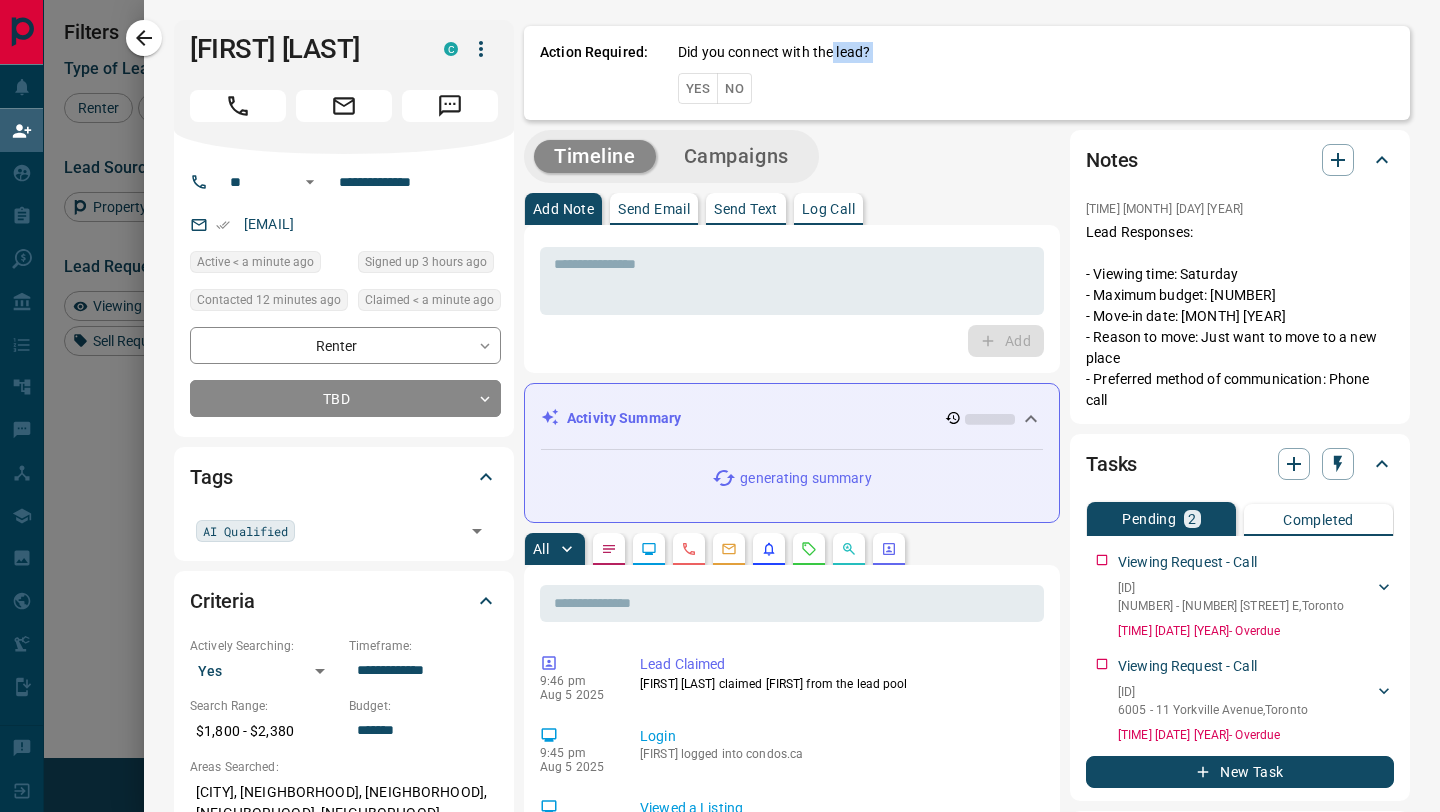 scroll, scrollTop: 1, scrollLeft: 1, axis: both 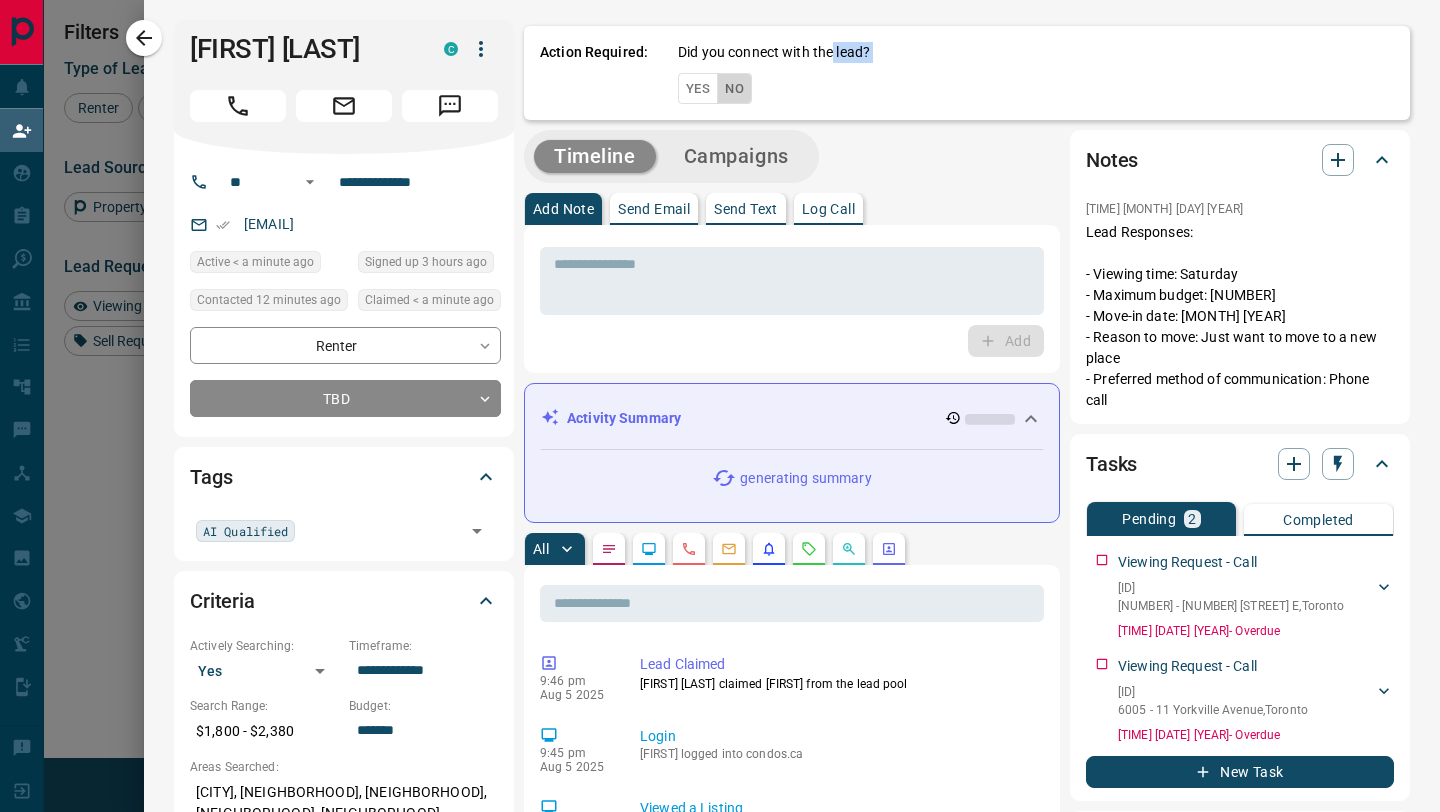 click on "No" at bounding box center [734, 88] 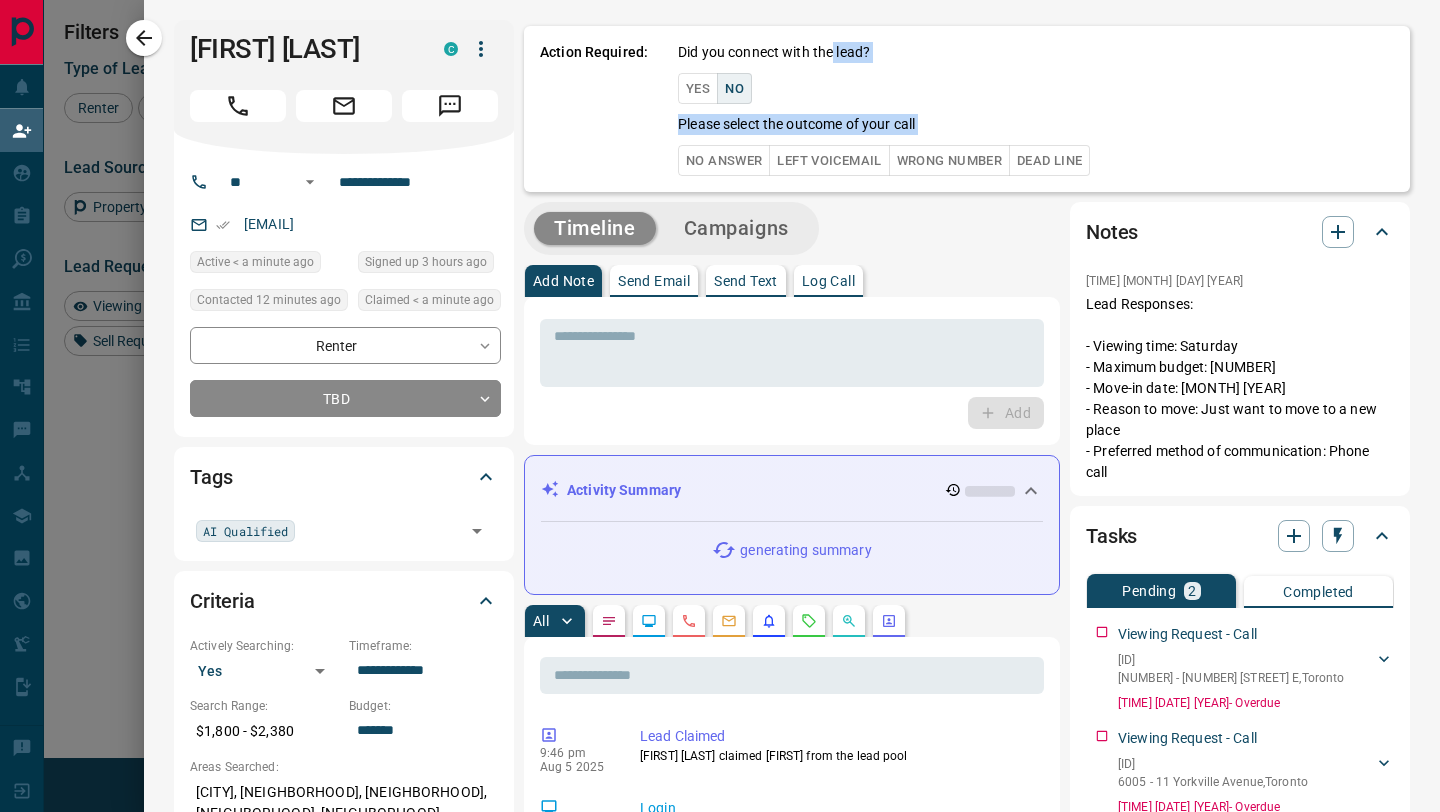 click on "No Answer" at bounding box center [724, 160] 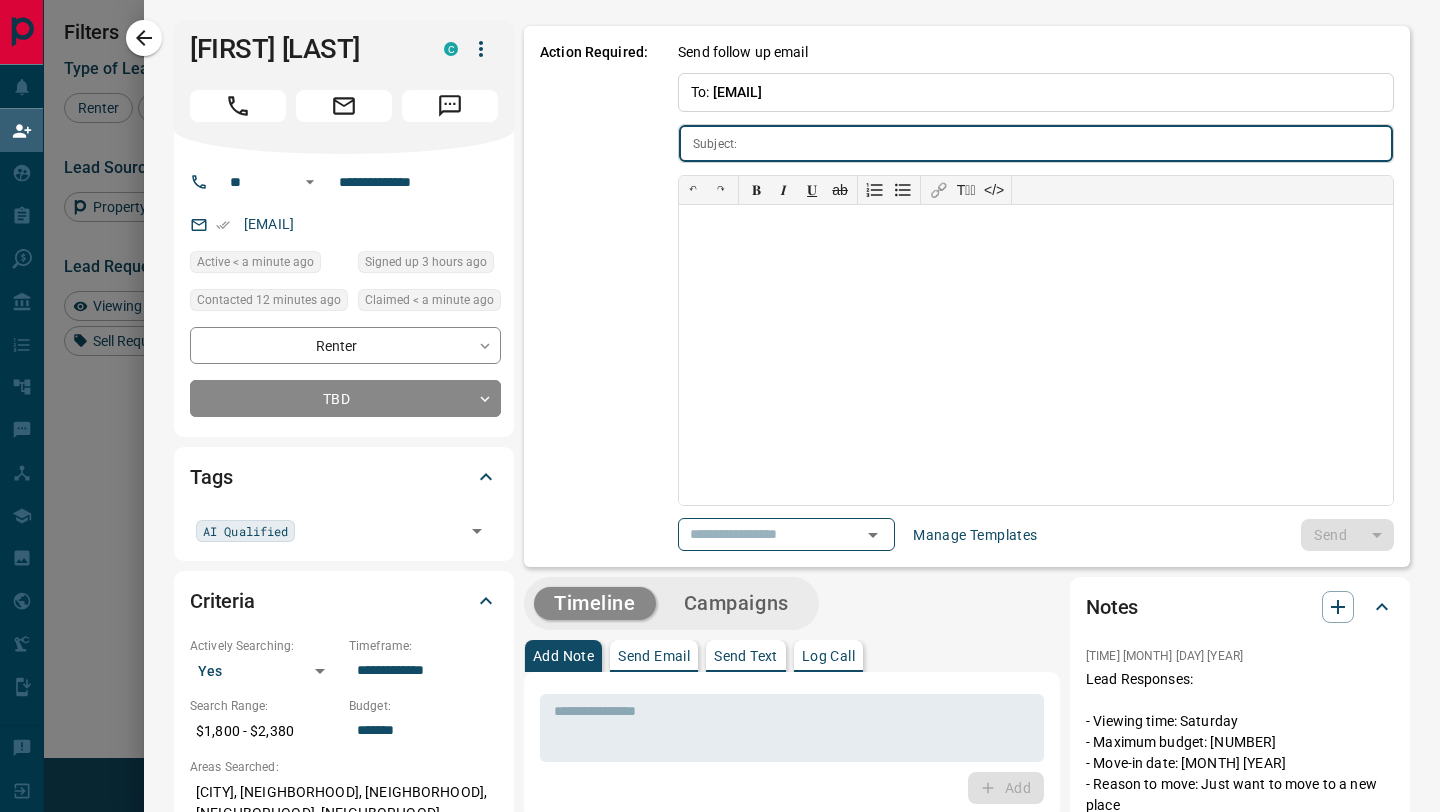 type on "**********" 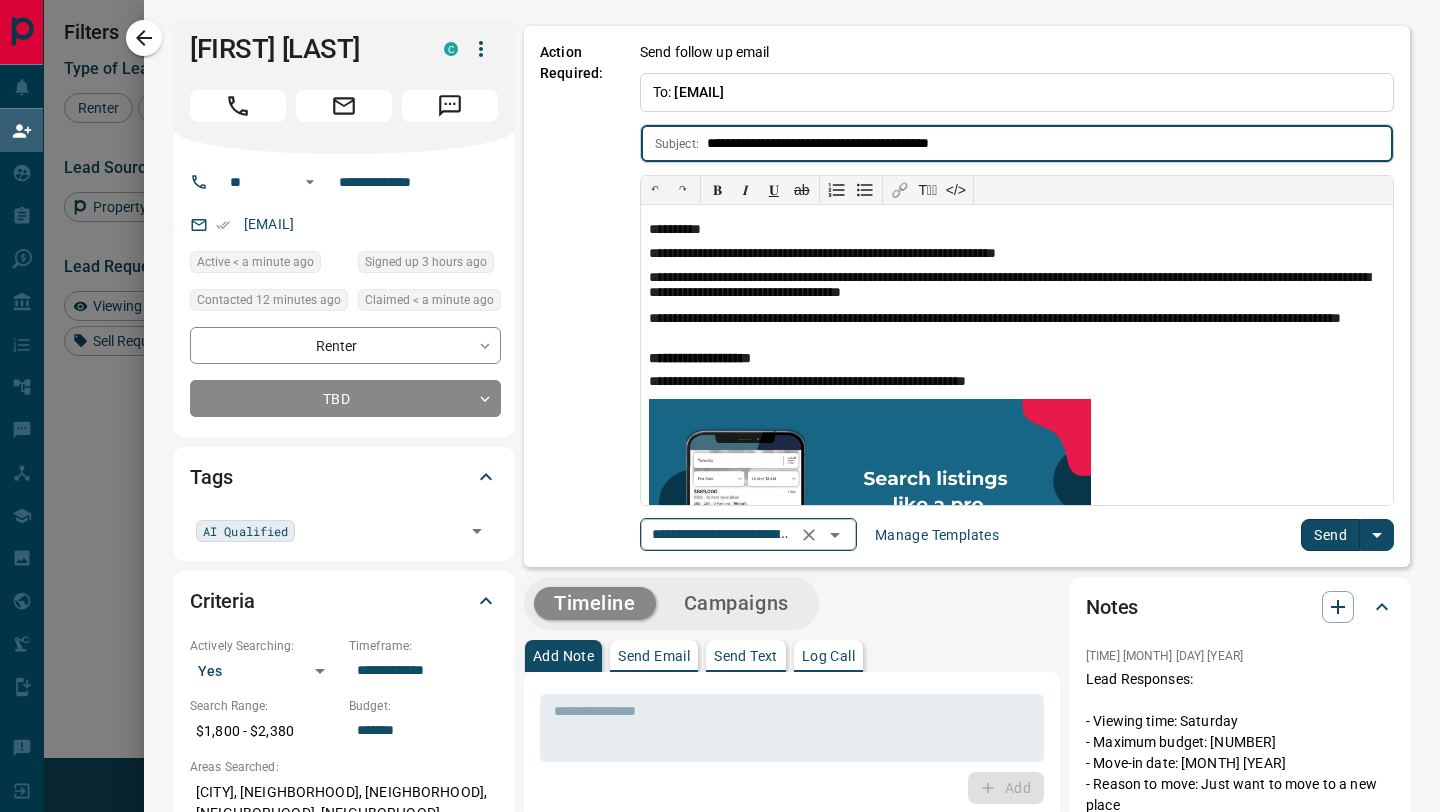 click 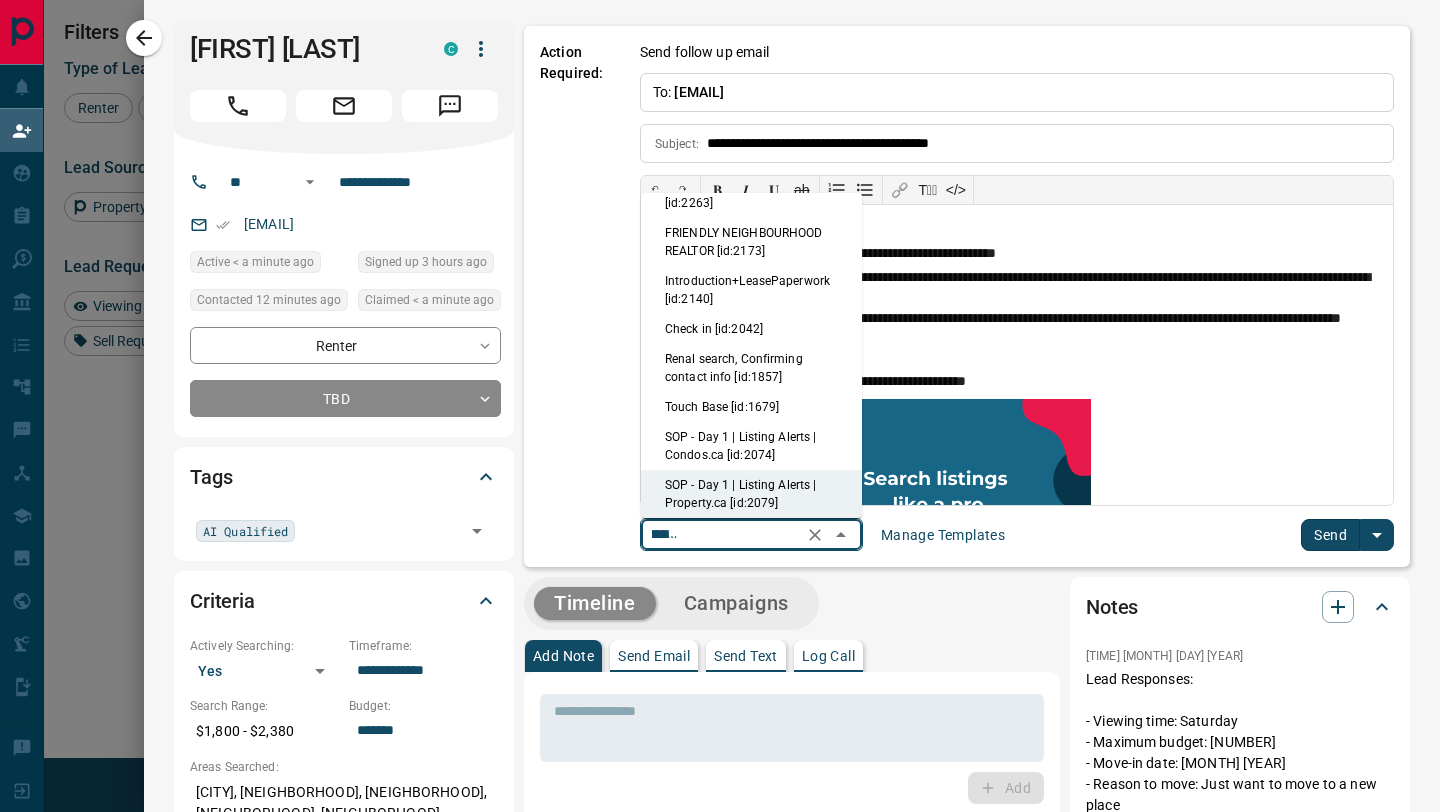 scroll, scrollTop: 0, scrollLeft: 0, axis: both 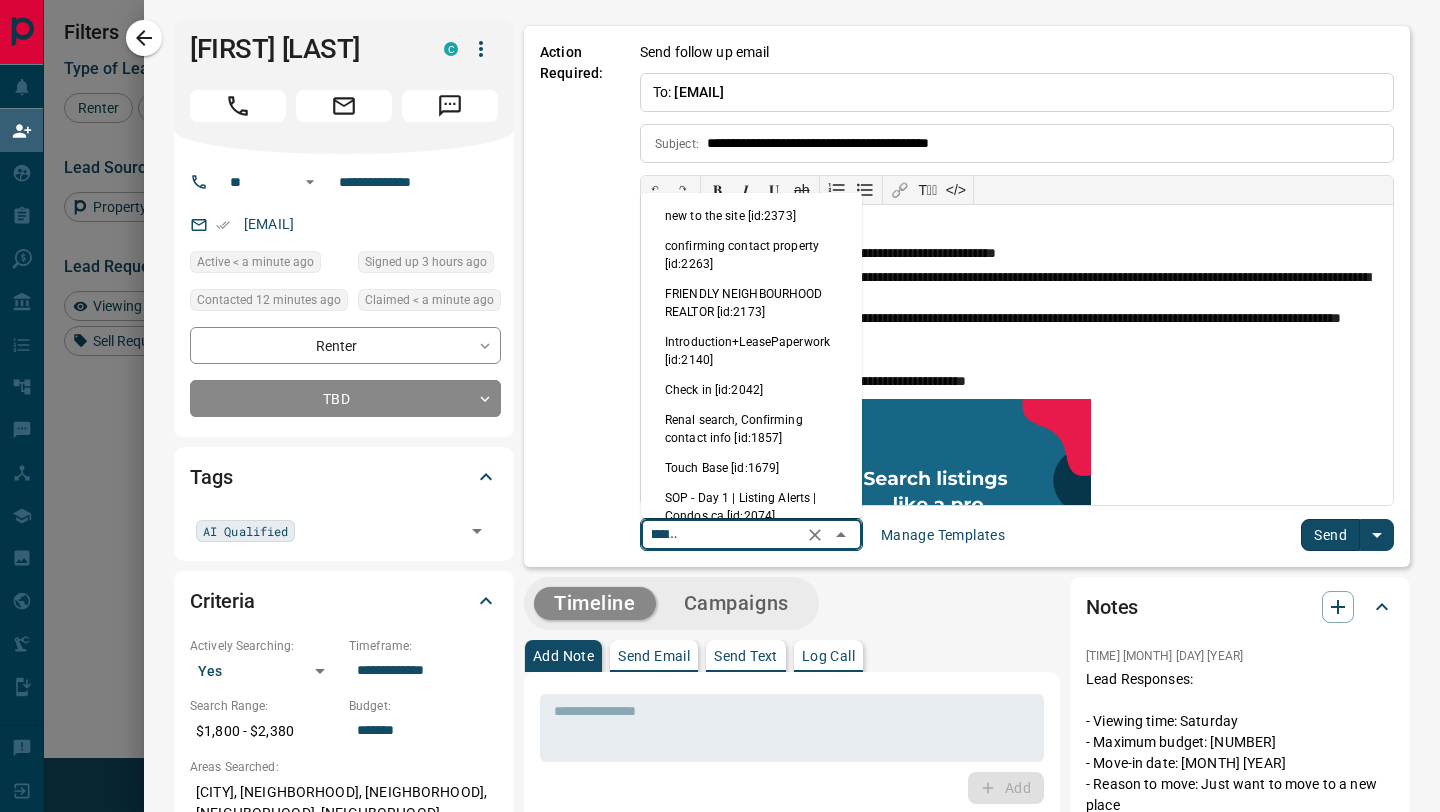 click on "new to the site [id:2373]" at bounding box center [751, 216] 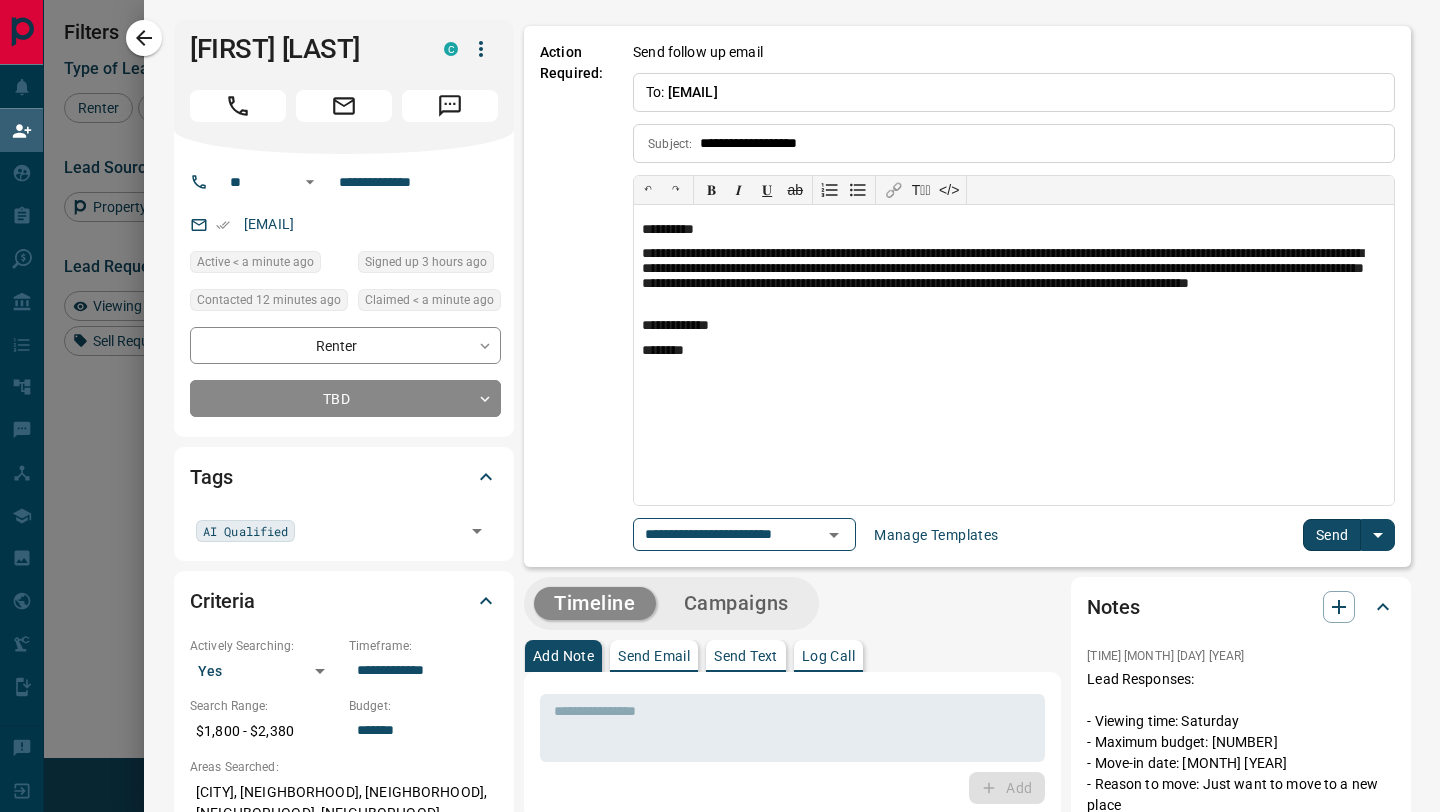 scroll, scrollTop: 0, scrollLeft: 0, axis: both 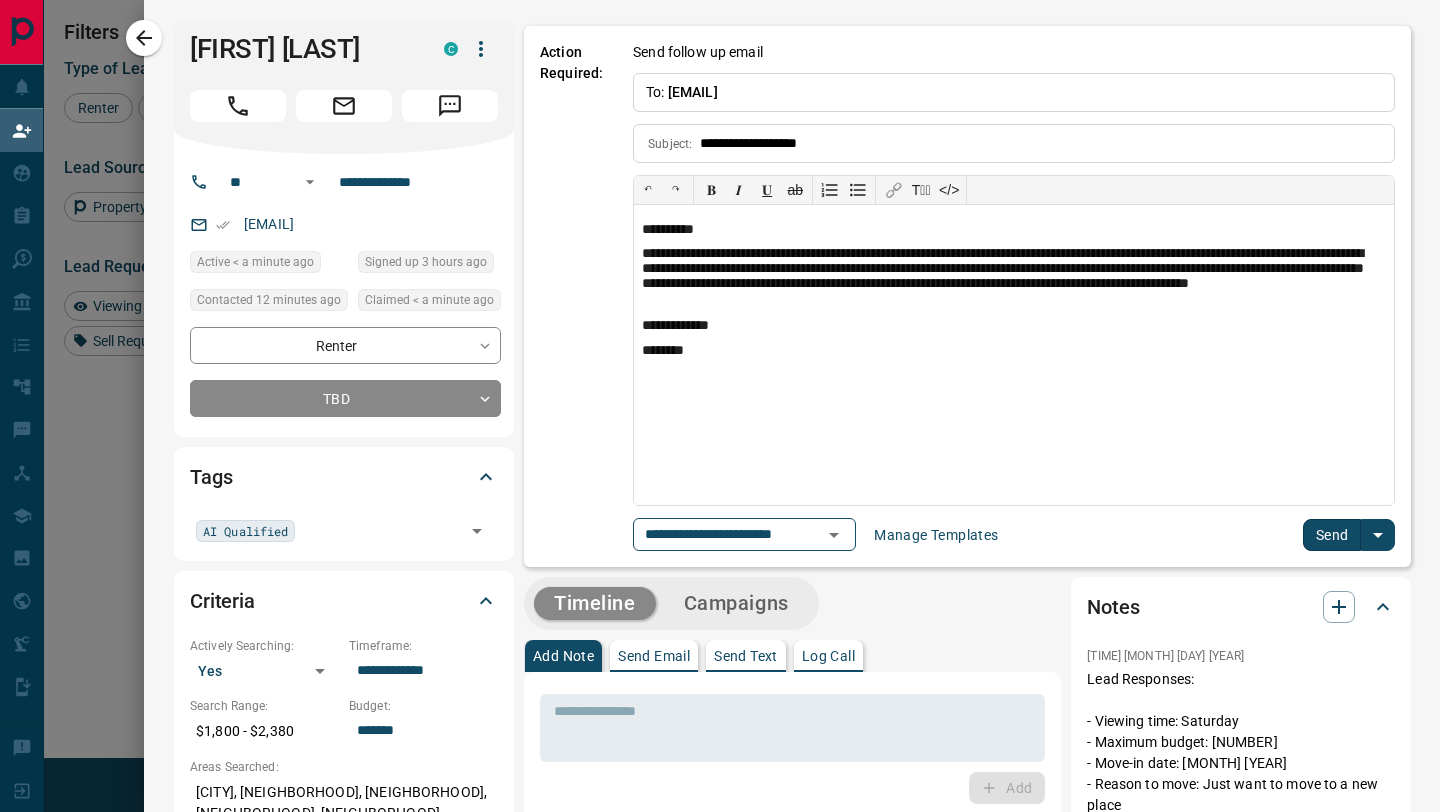 click on "**********" at bounding box center [967, 296] 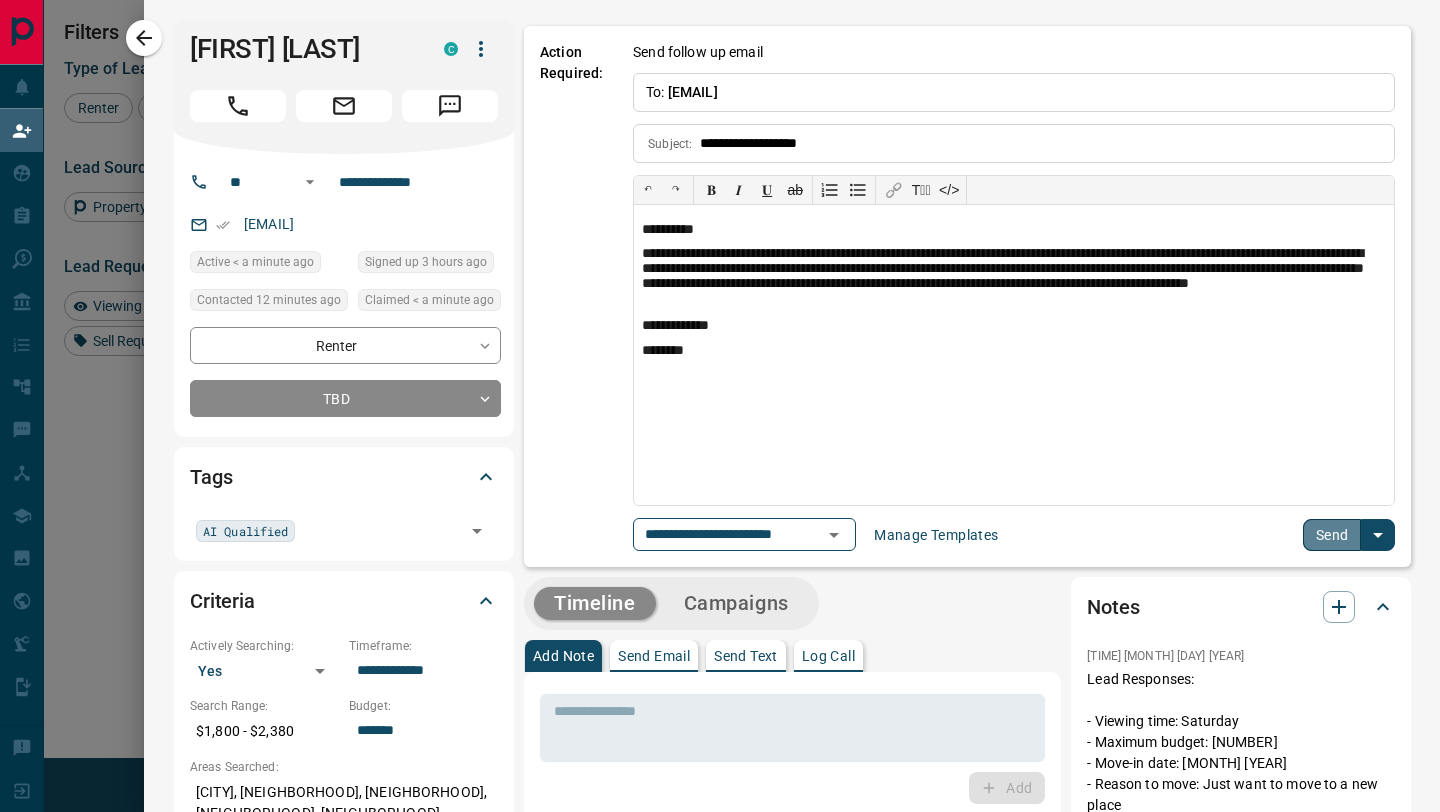 click on "Send" at bounding box center (1332, 535) 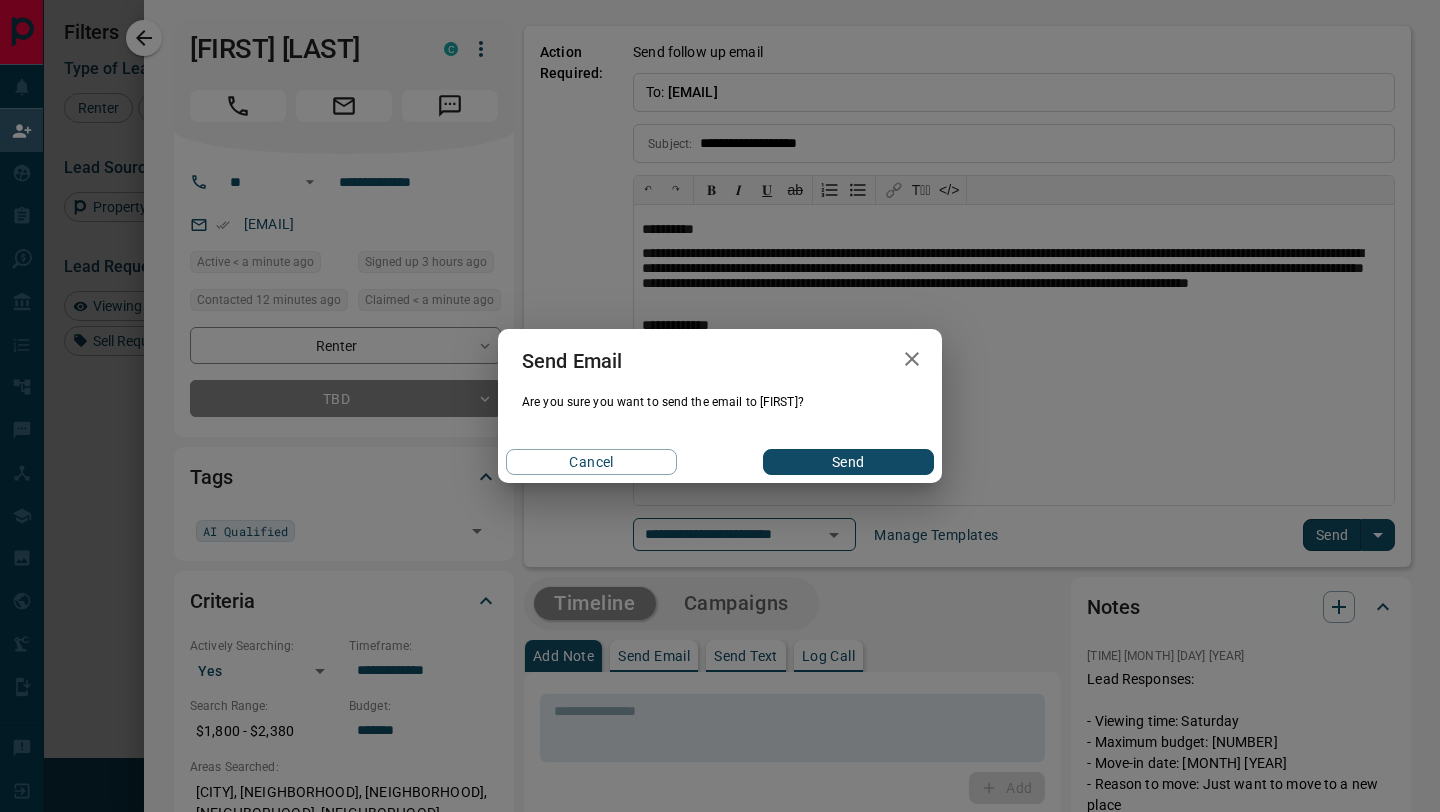 click on "Cancel Send" at bounding box center (720, 462) 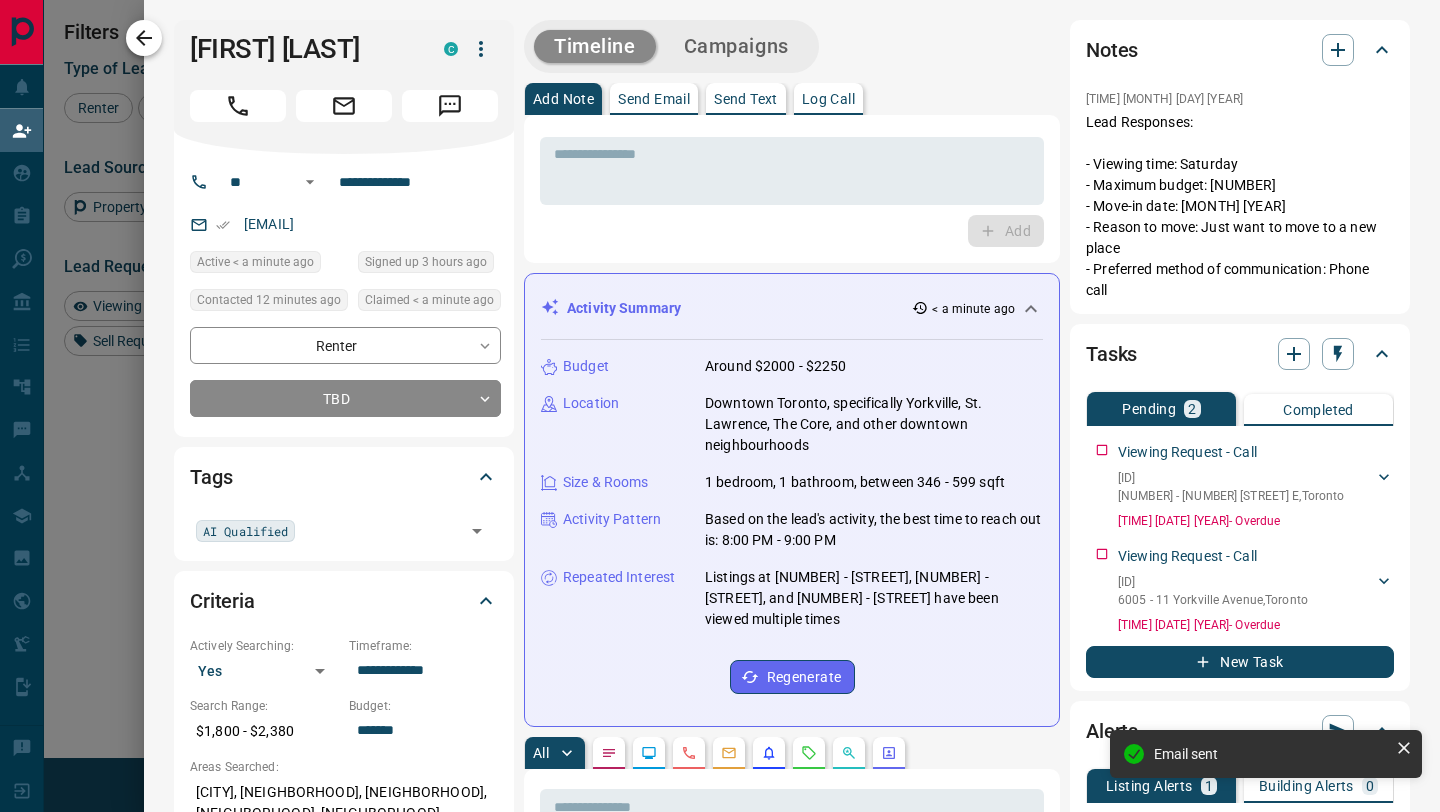 click 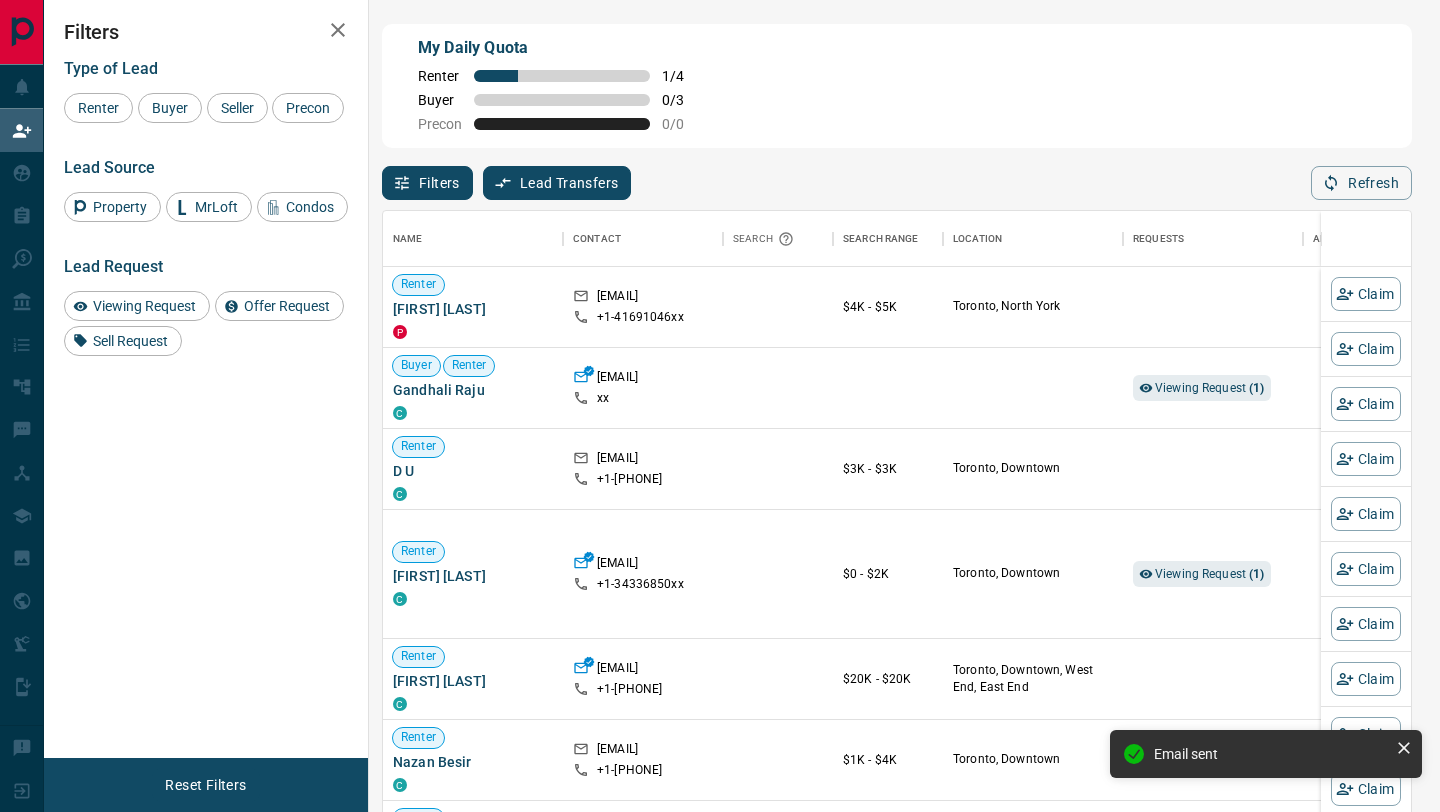 scroll, scrollTop: 1, scrollLeft: 1, axis: both 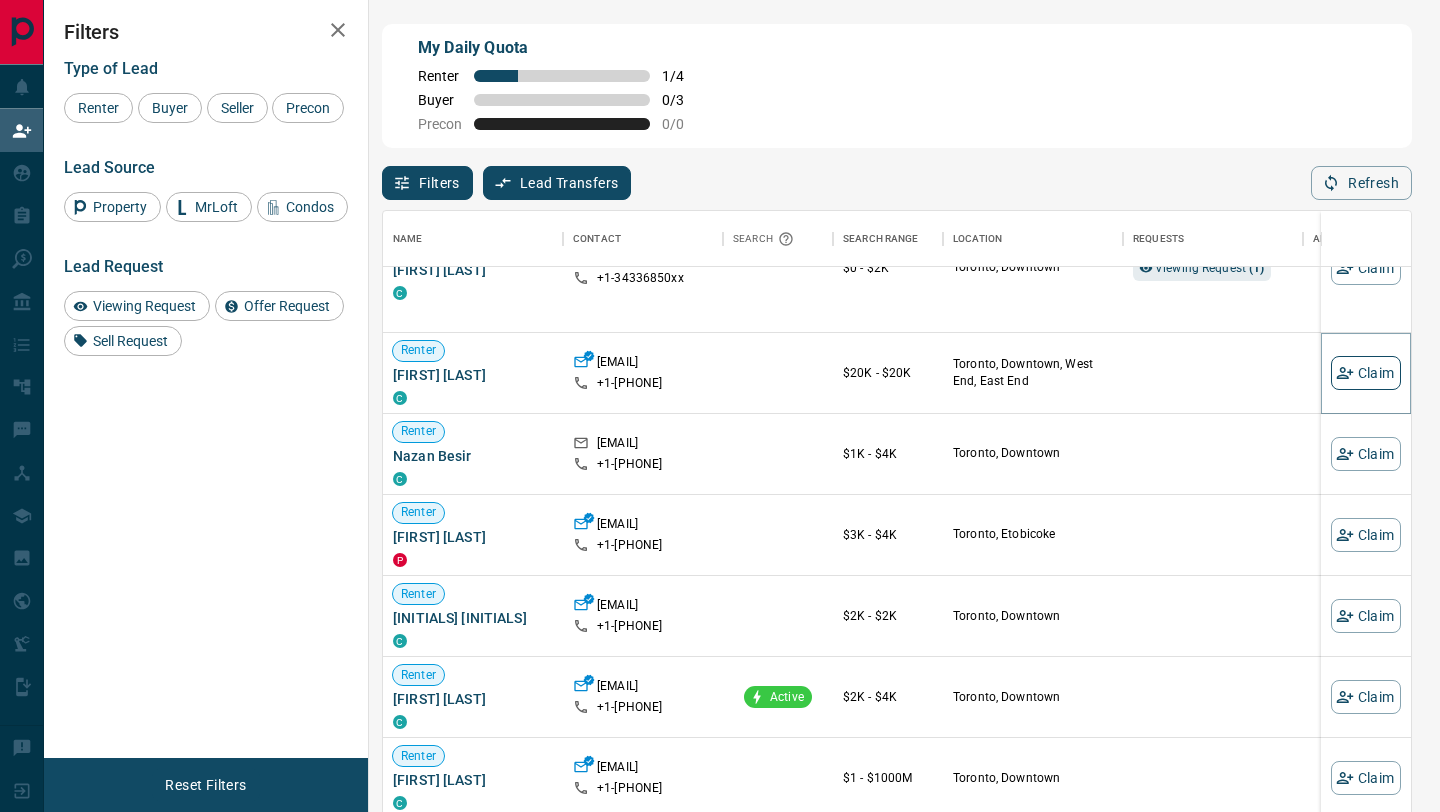click on "Claim" at bounding box center (1366, 373) 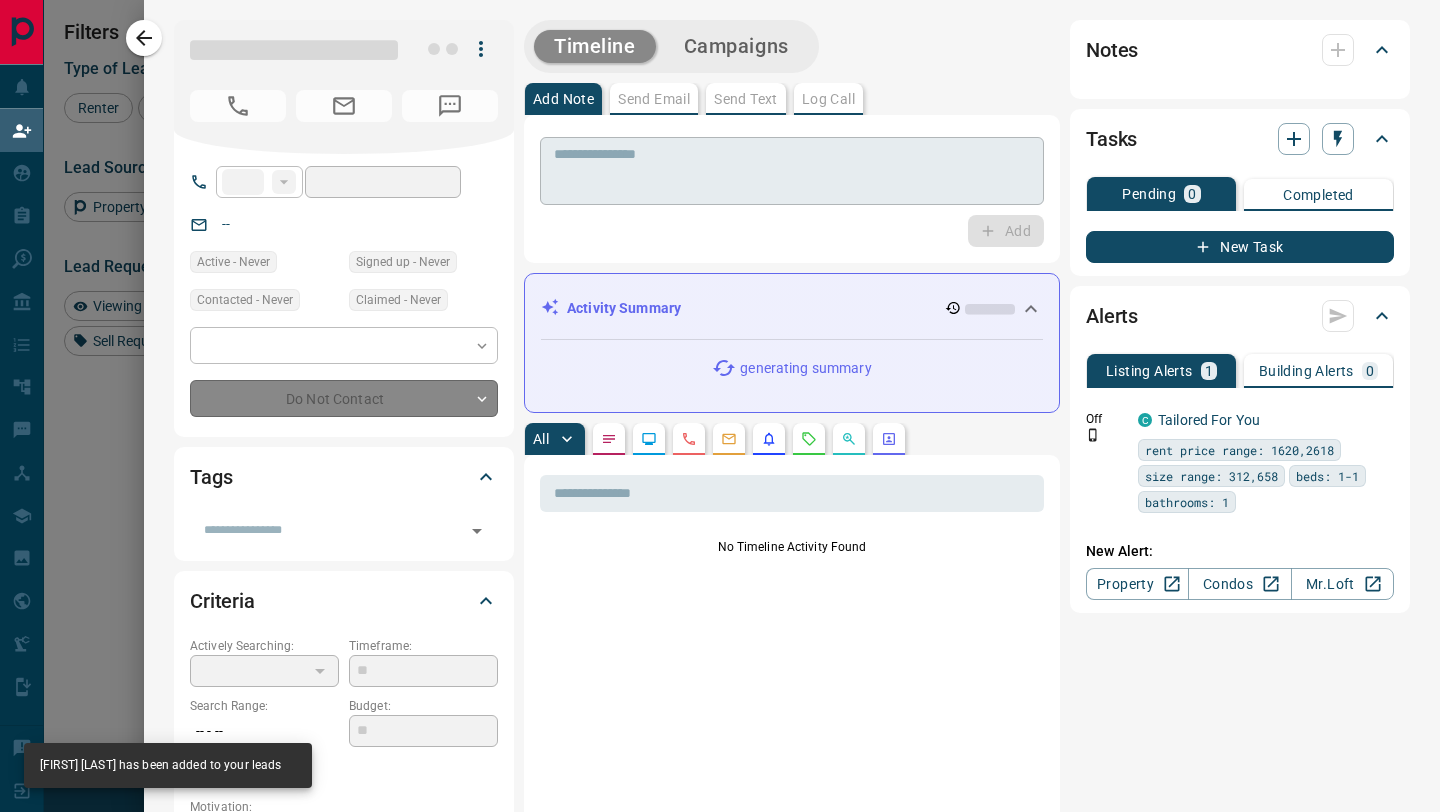 type on "**" 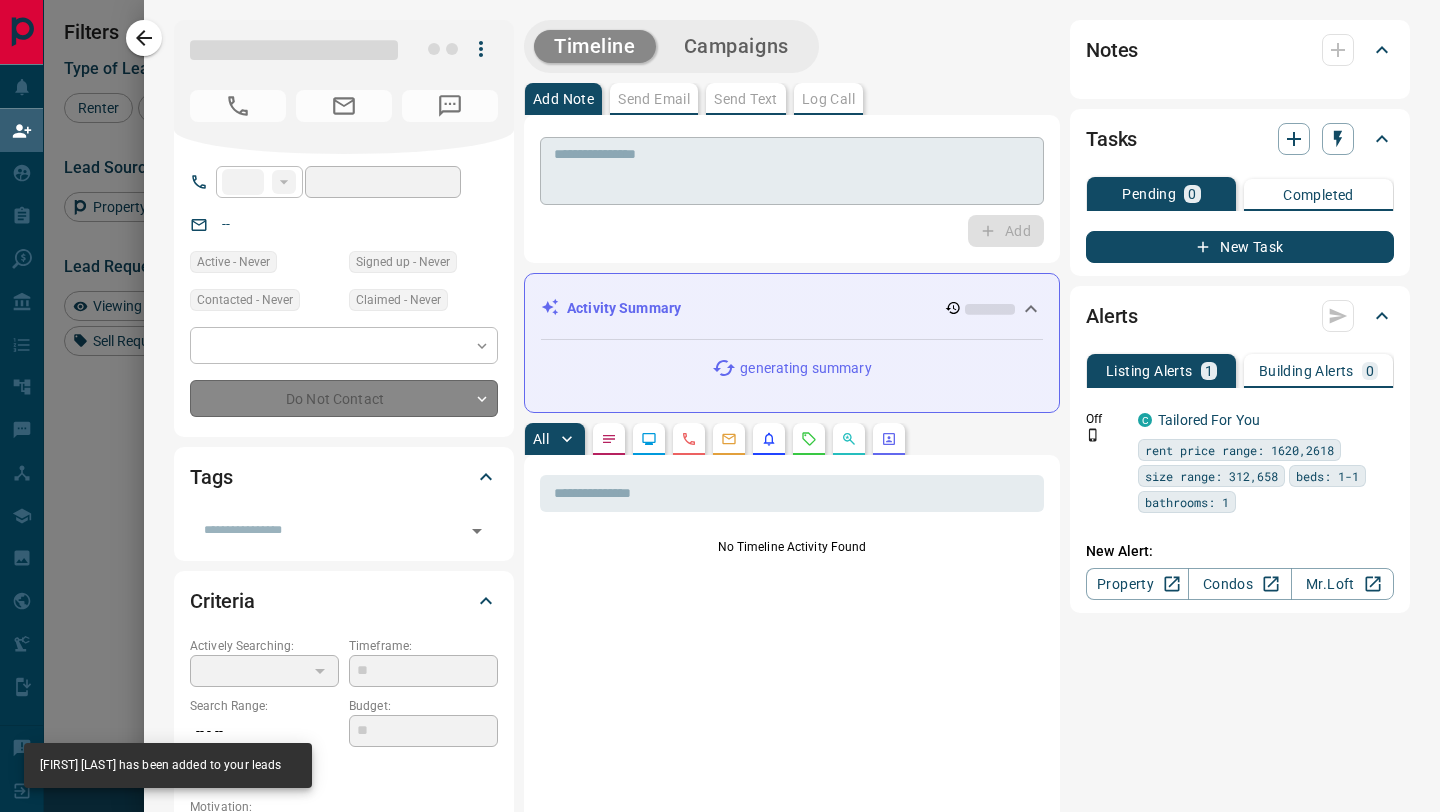 type on "**********" 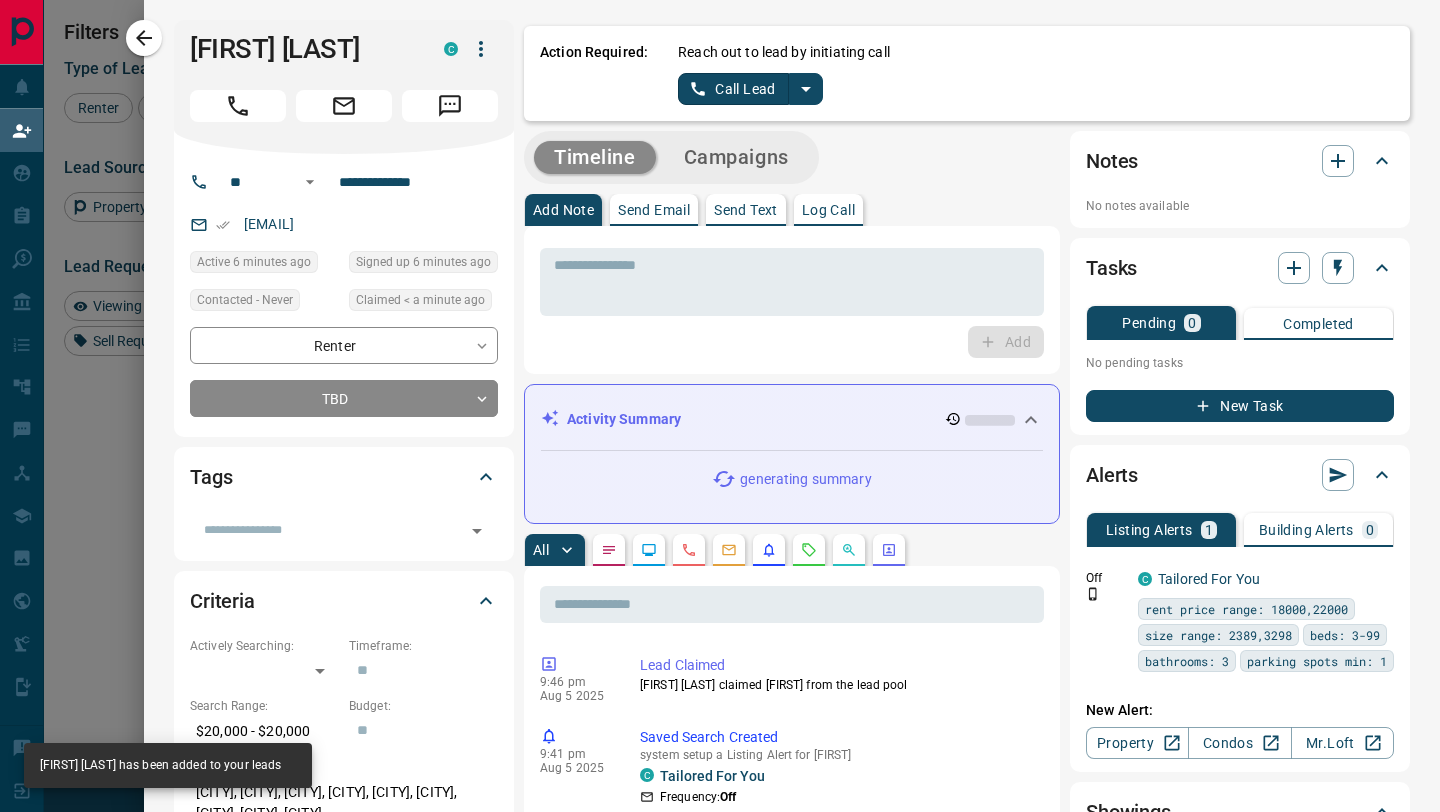 click on "Call Lead" at bounding box center [733, 89] 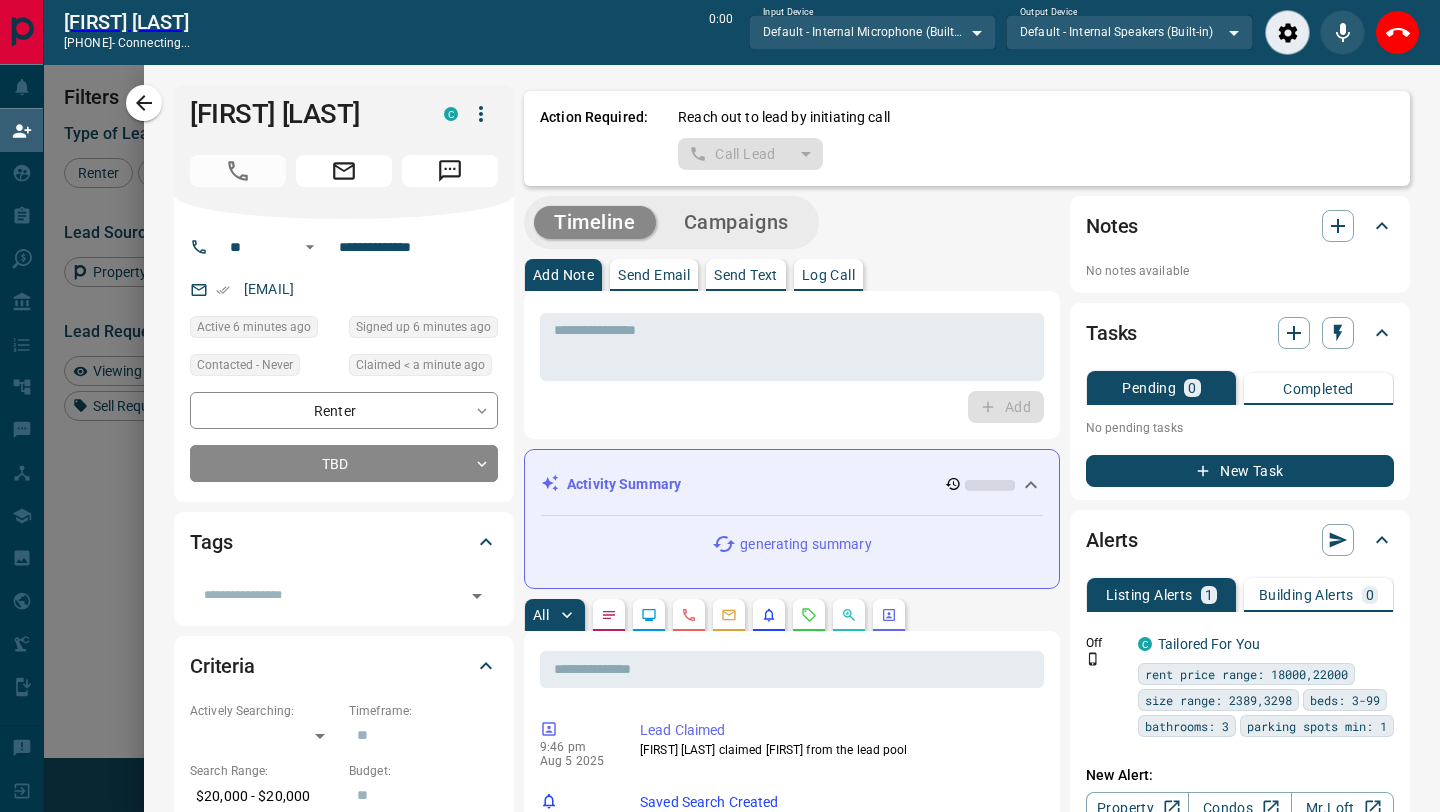 scroll, scrollTop: 567, scrollLeft: 1028, axis: both 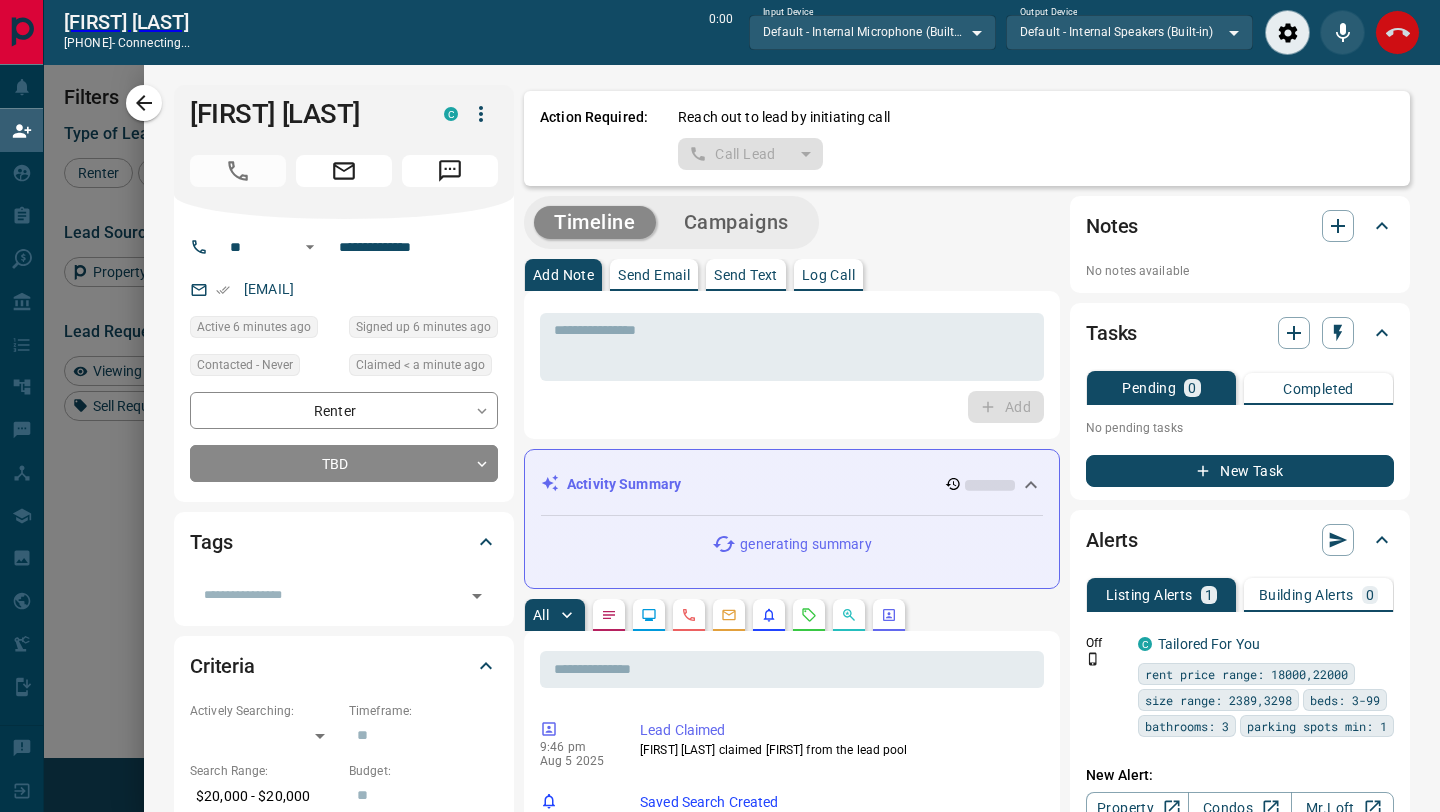 click at bounding box center [1397, 32] 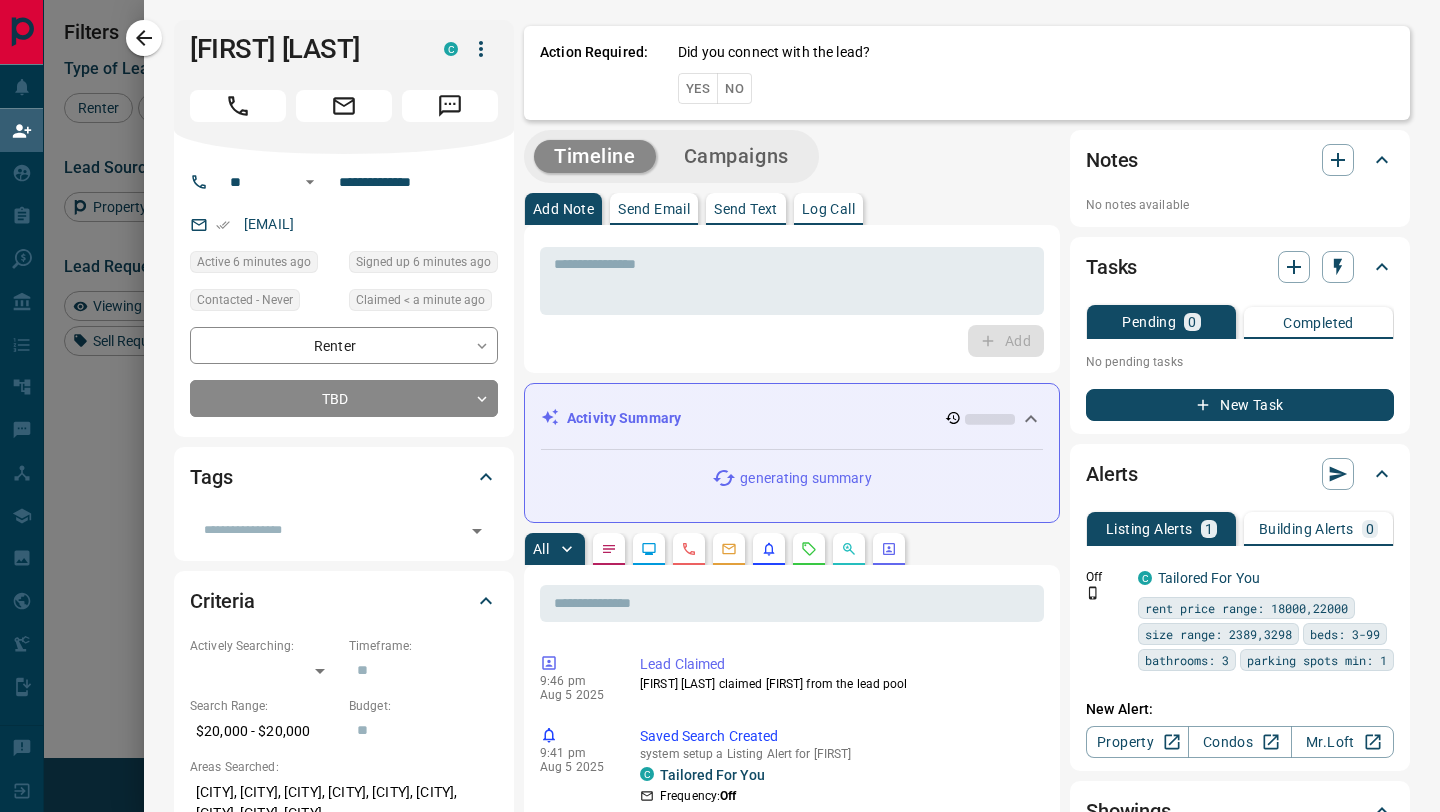 scroll, scrollTop: 1, scrollLeft: 1, axis: both 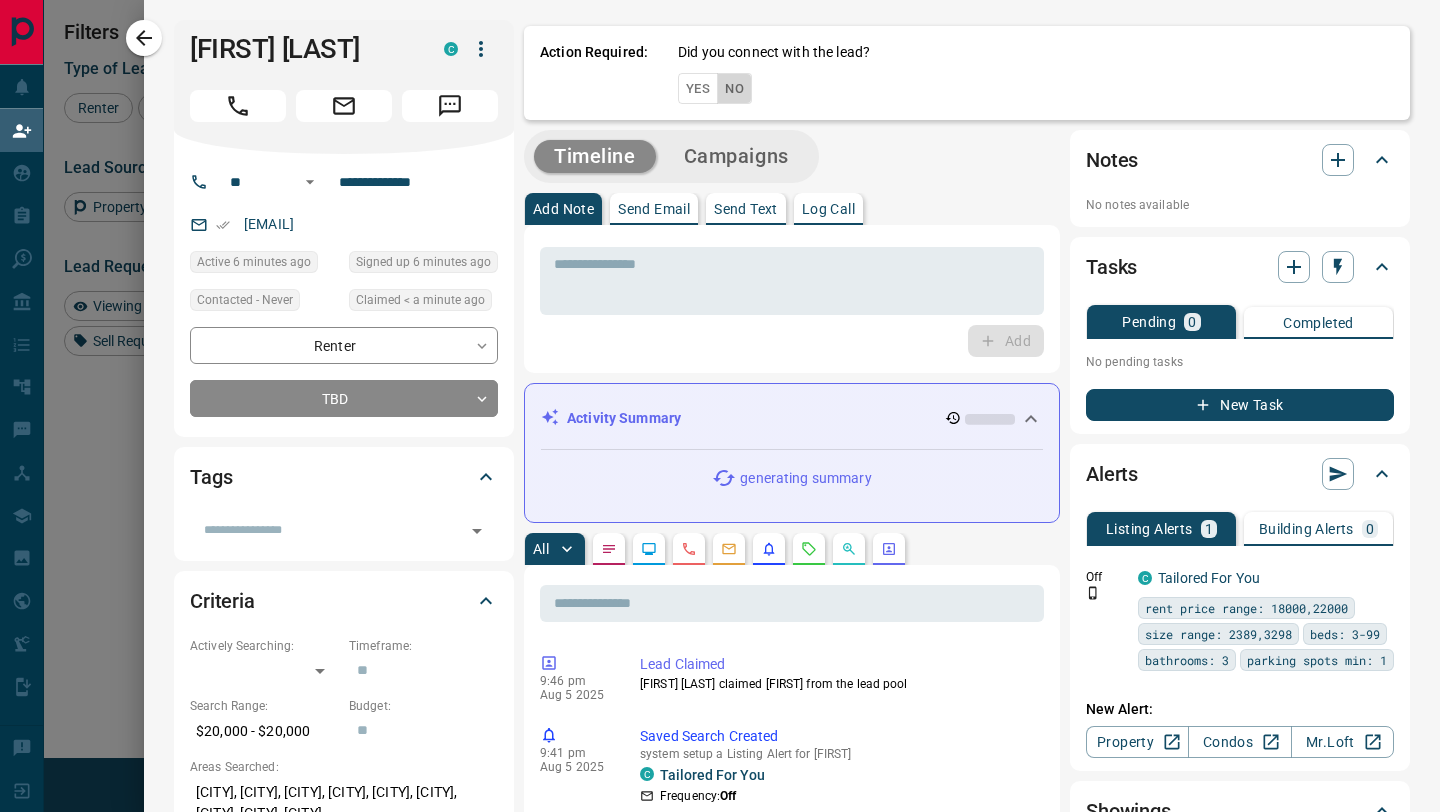 click on "No" at bounding box center (734, 88) 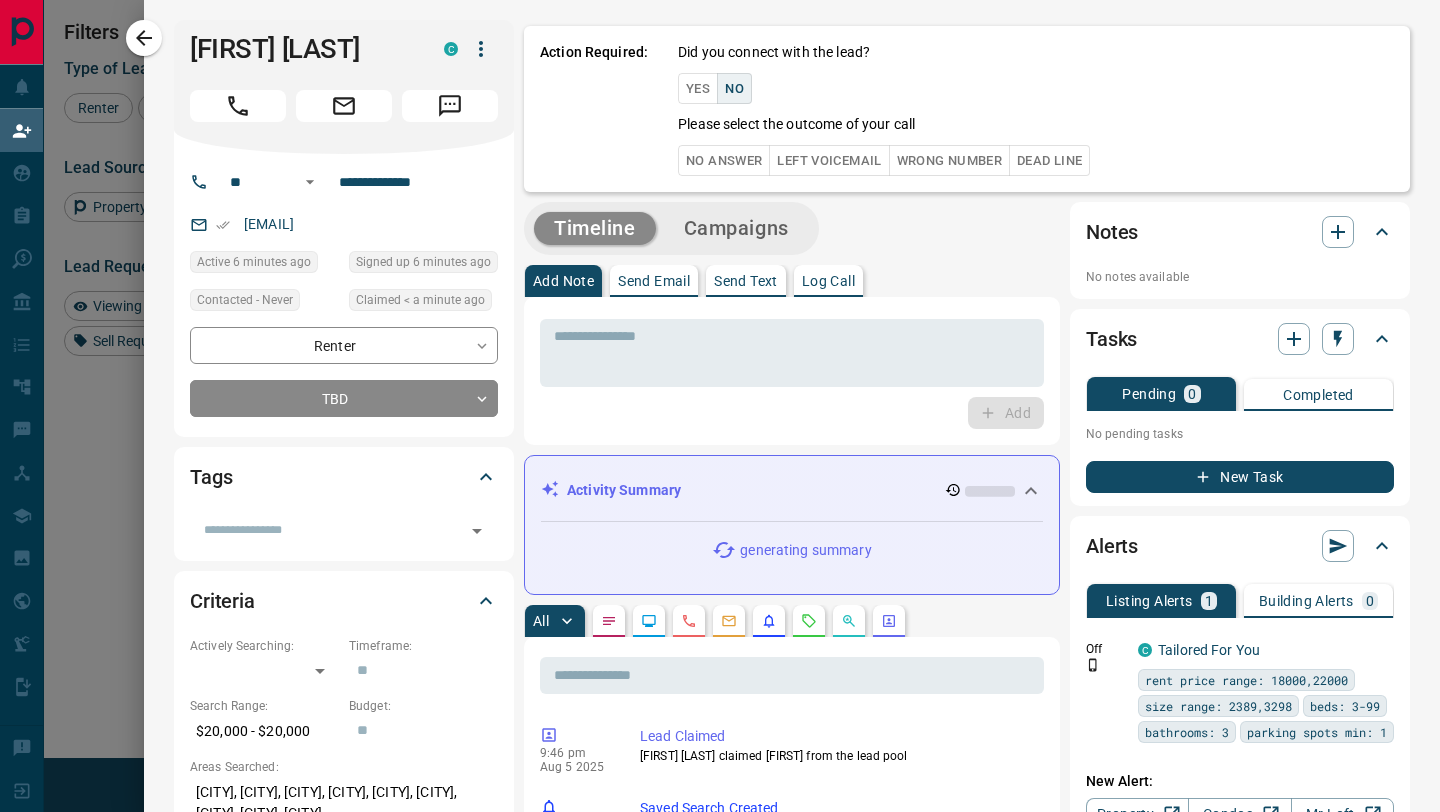 click on "No Answer" at bounding box center (724, 160) 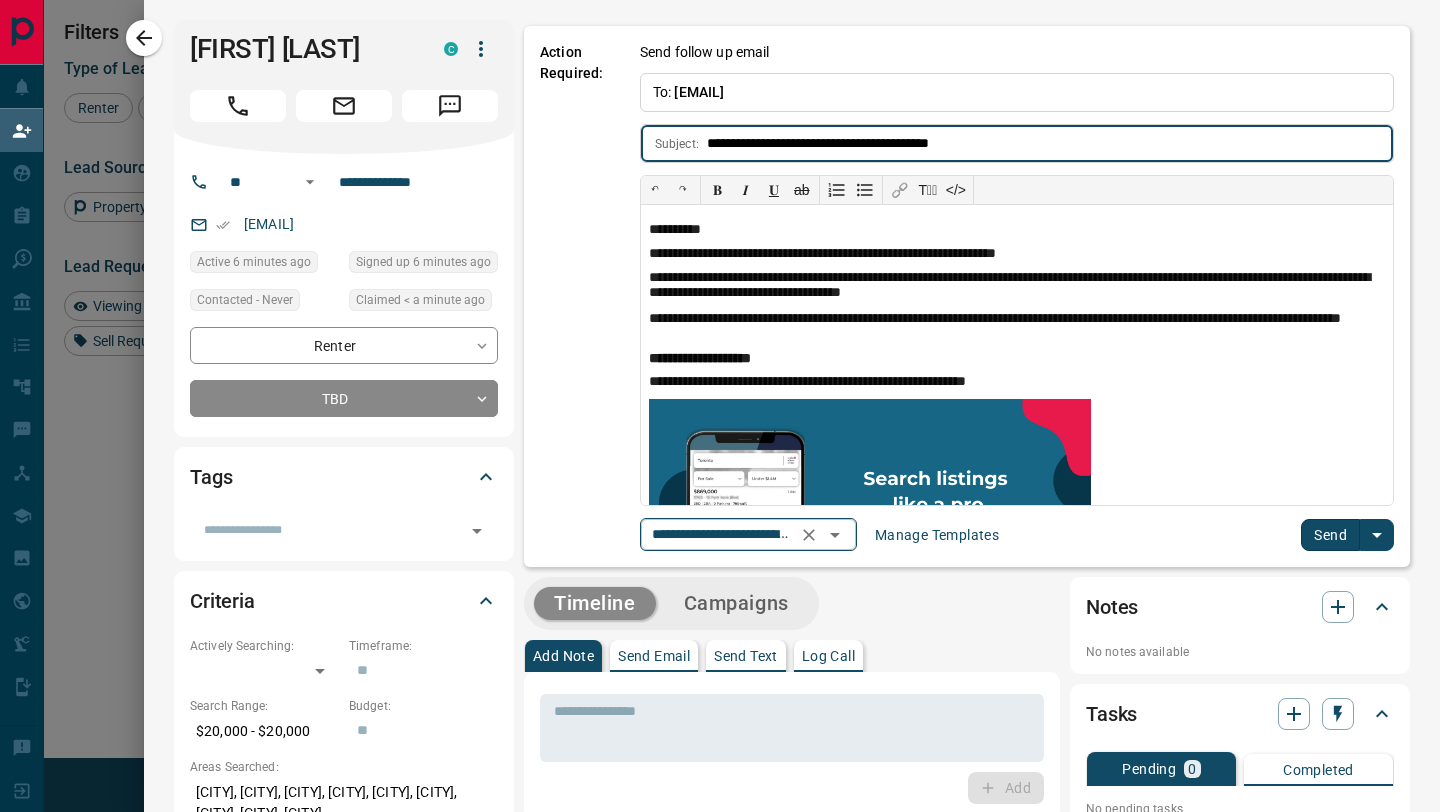 click 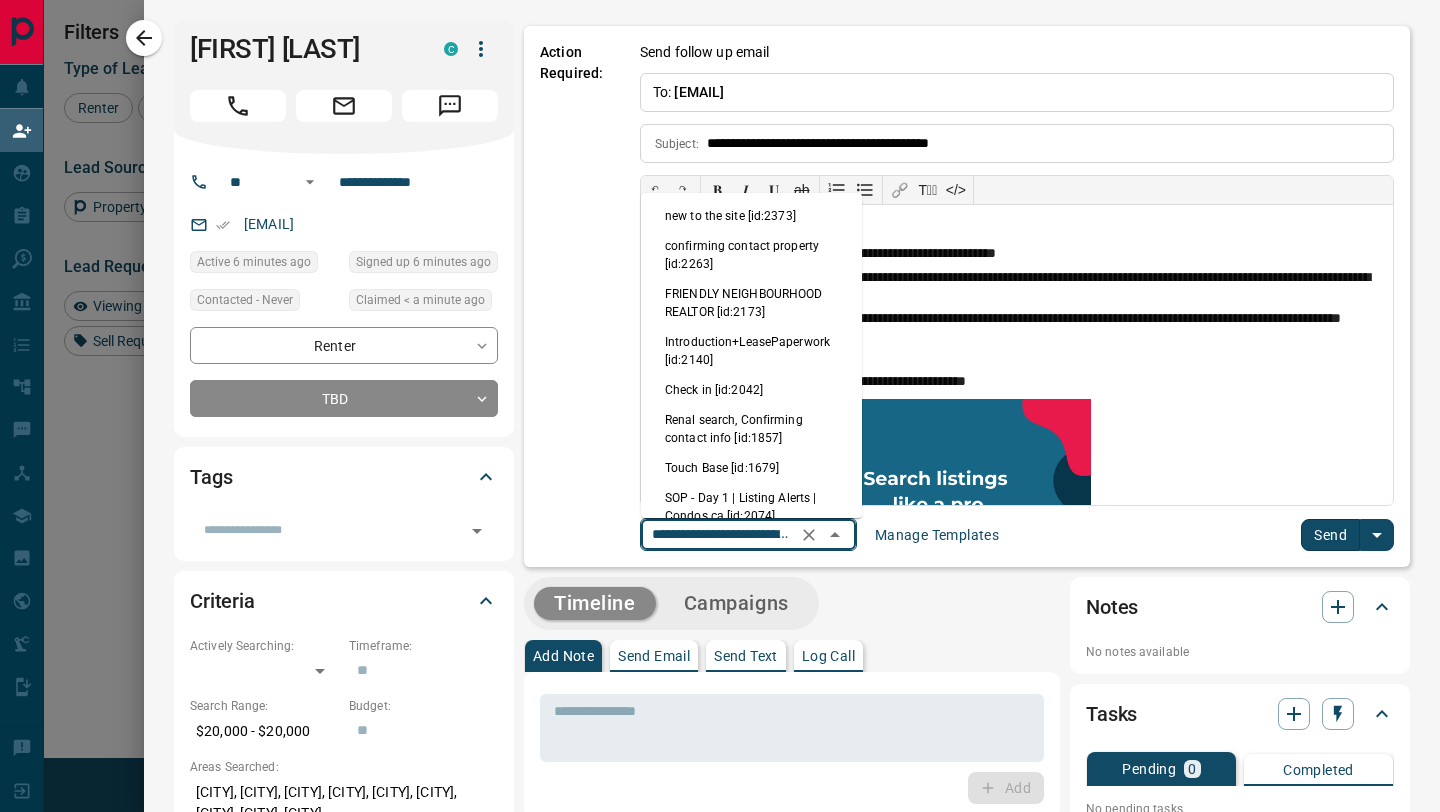 scroll, scrollTop: 0, scrollLeft: 170, axis: horizontal 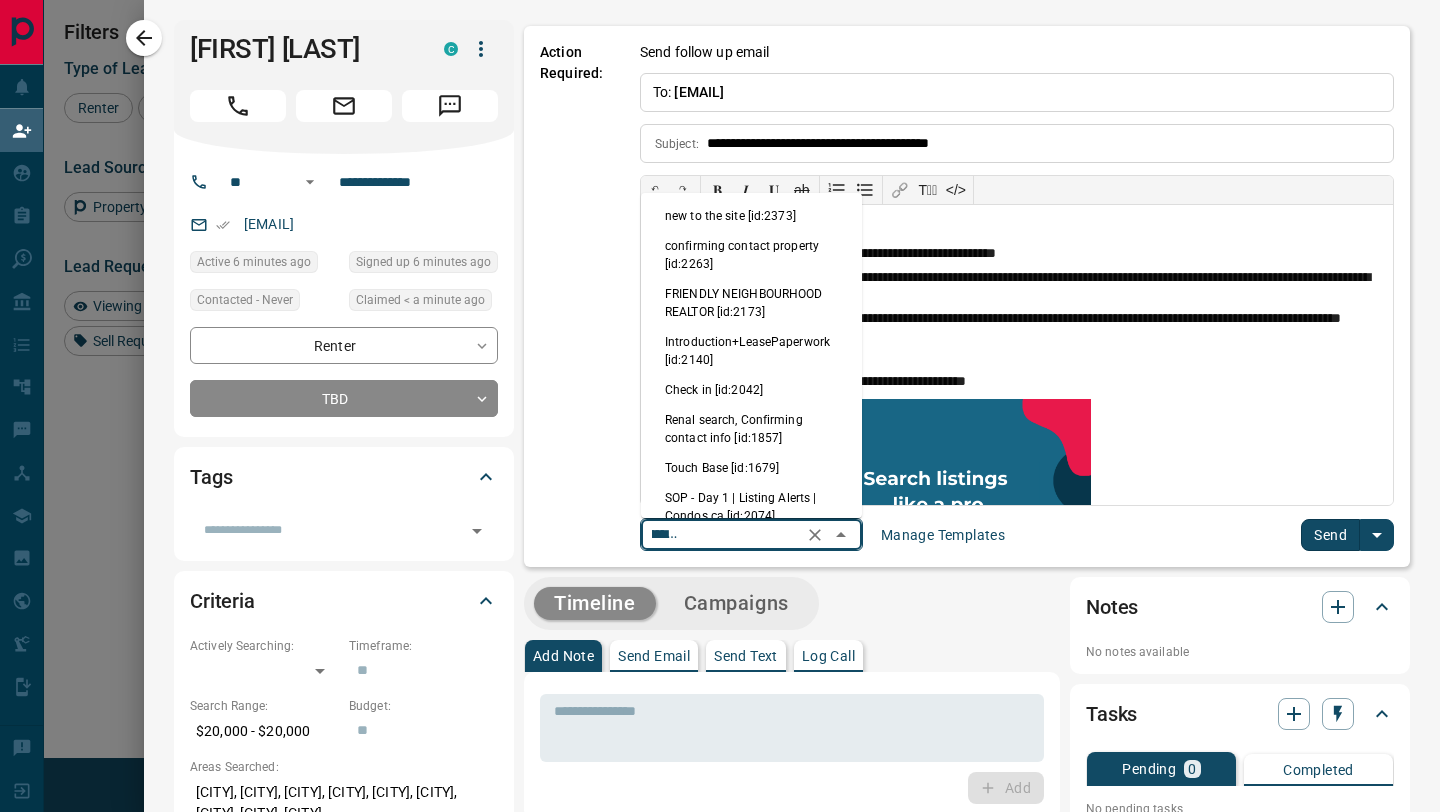 click on "new to the site [id:2373]" at bounding box center [751, 216] 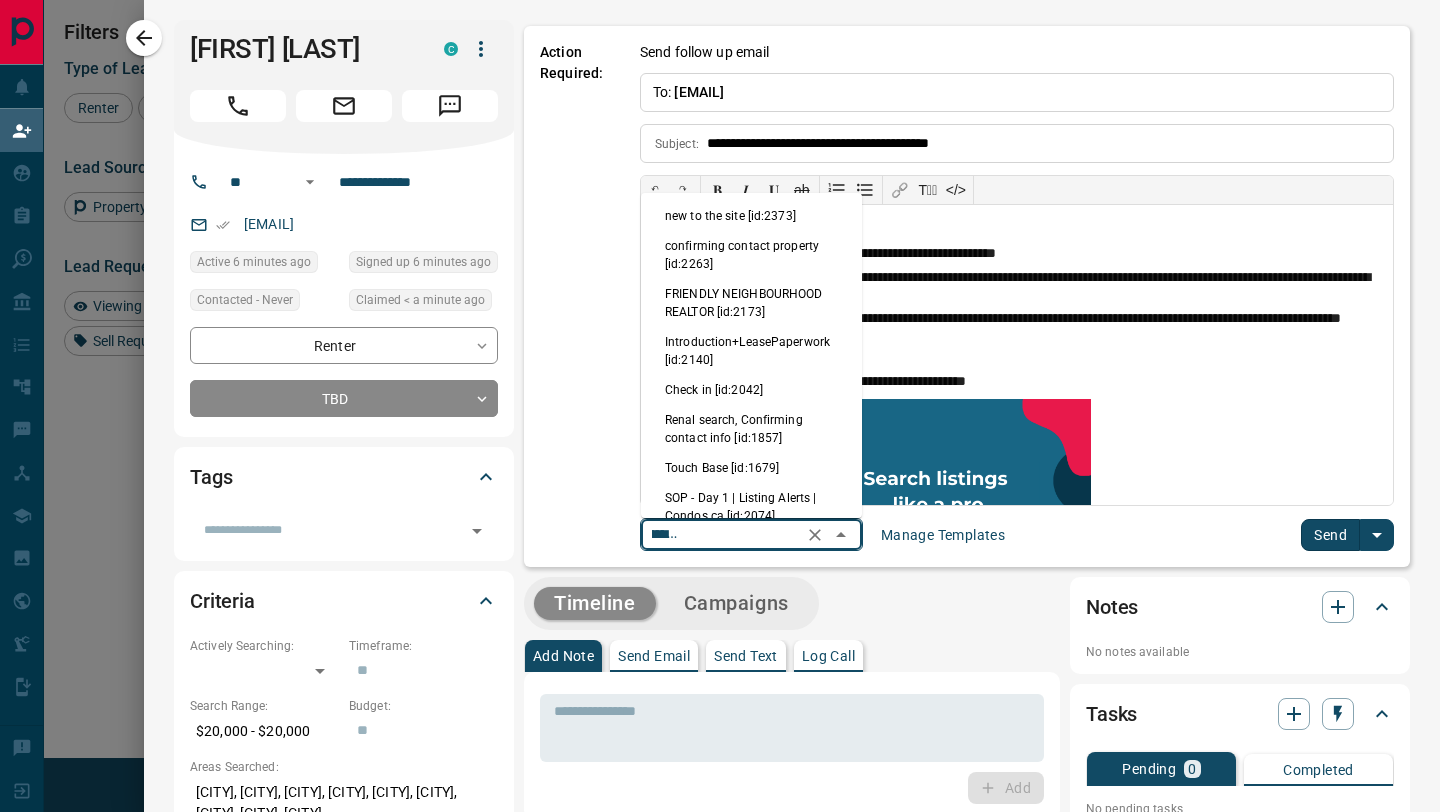 type on "**********" 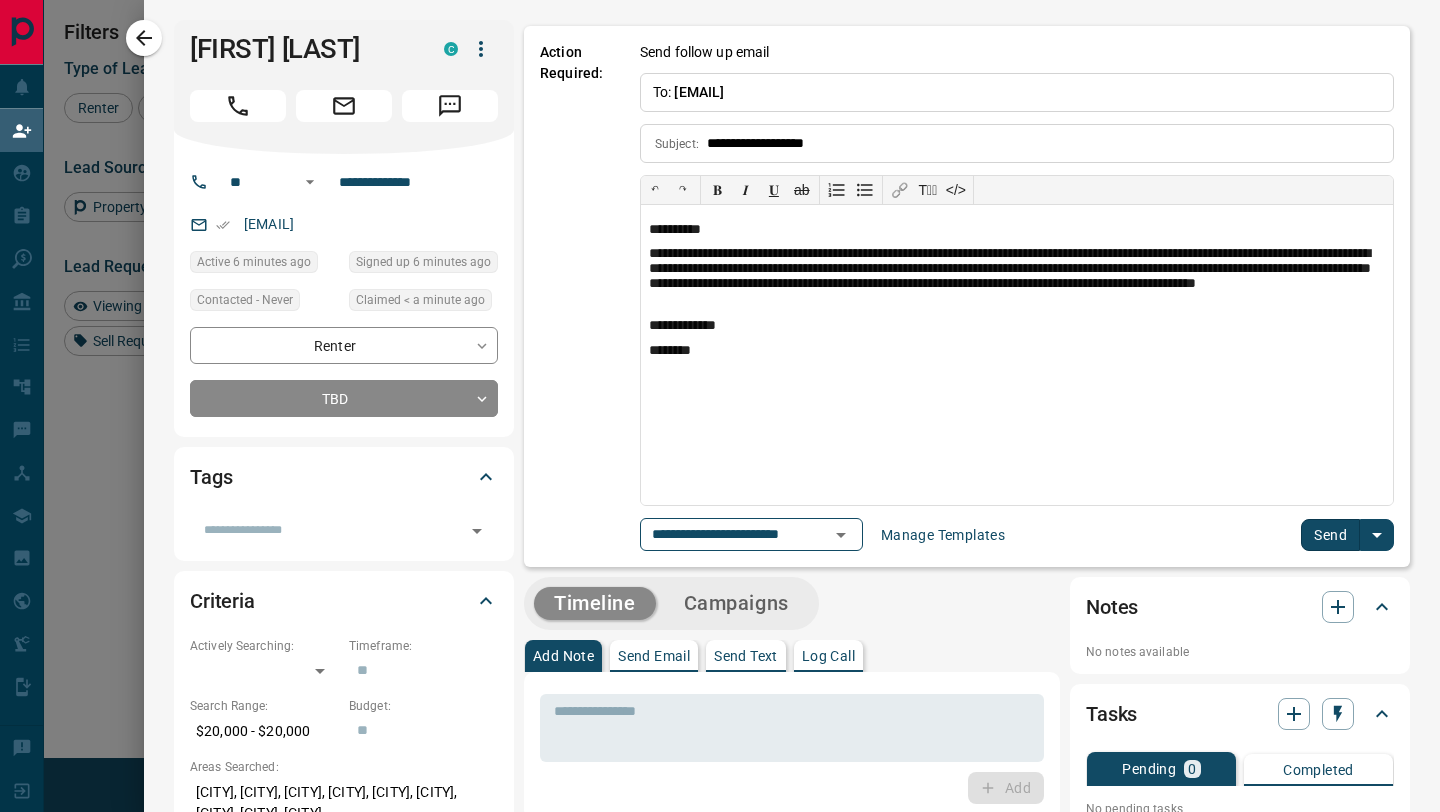scroll, scrollTop: 0, scrollLeft: 0, axis: both 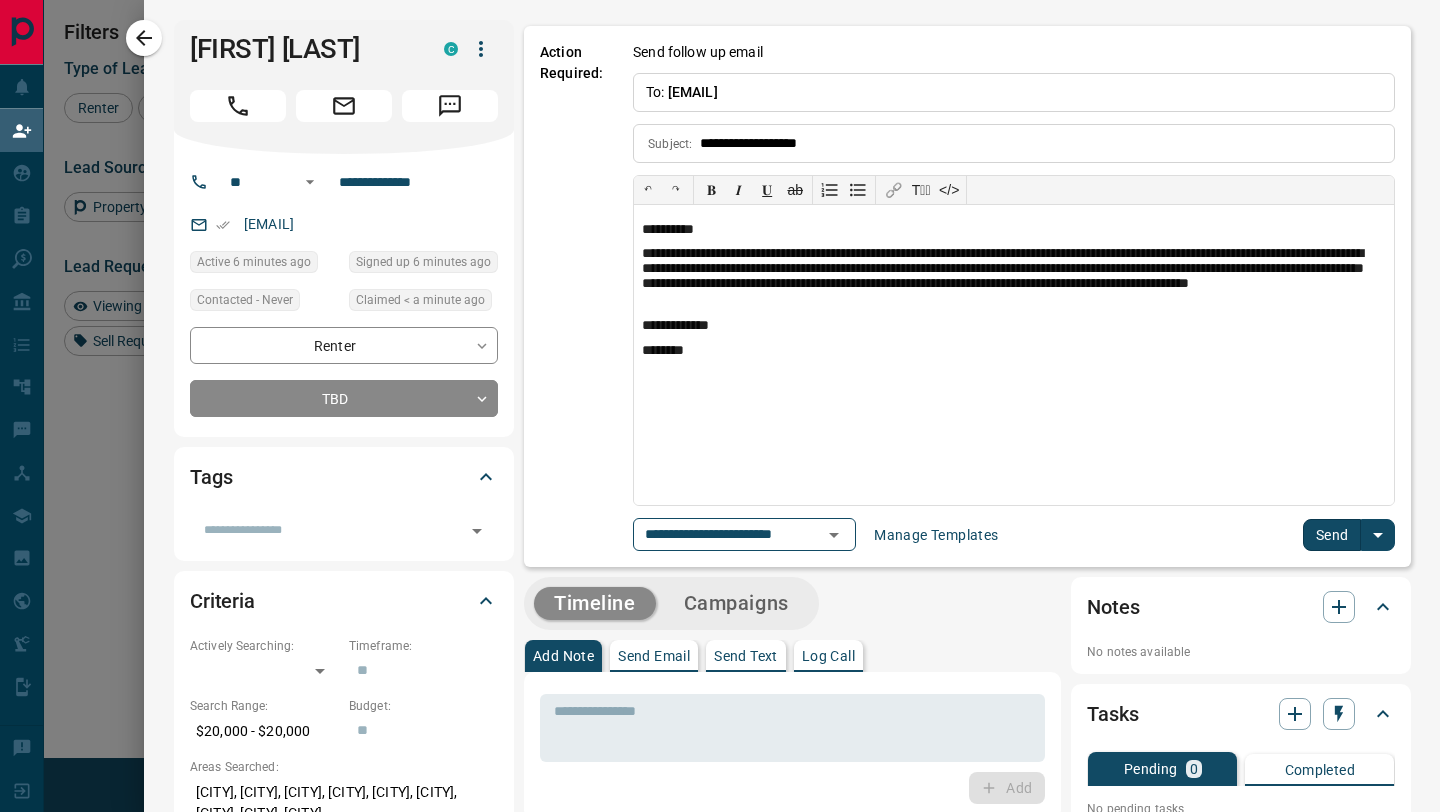 click on "**********" at bounding box center [967, 296] 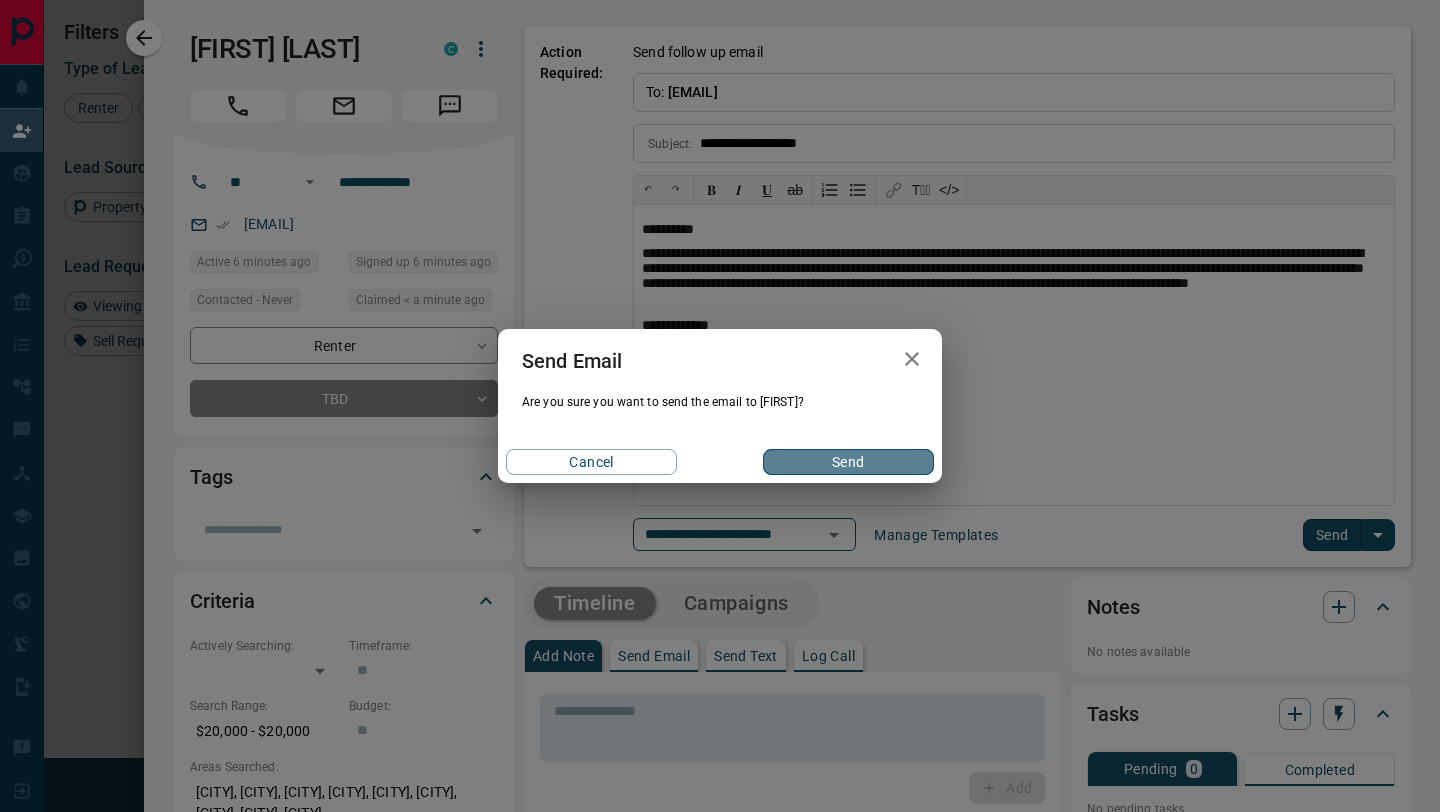 click on "Send" at bounding box center (848, 462) 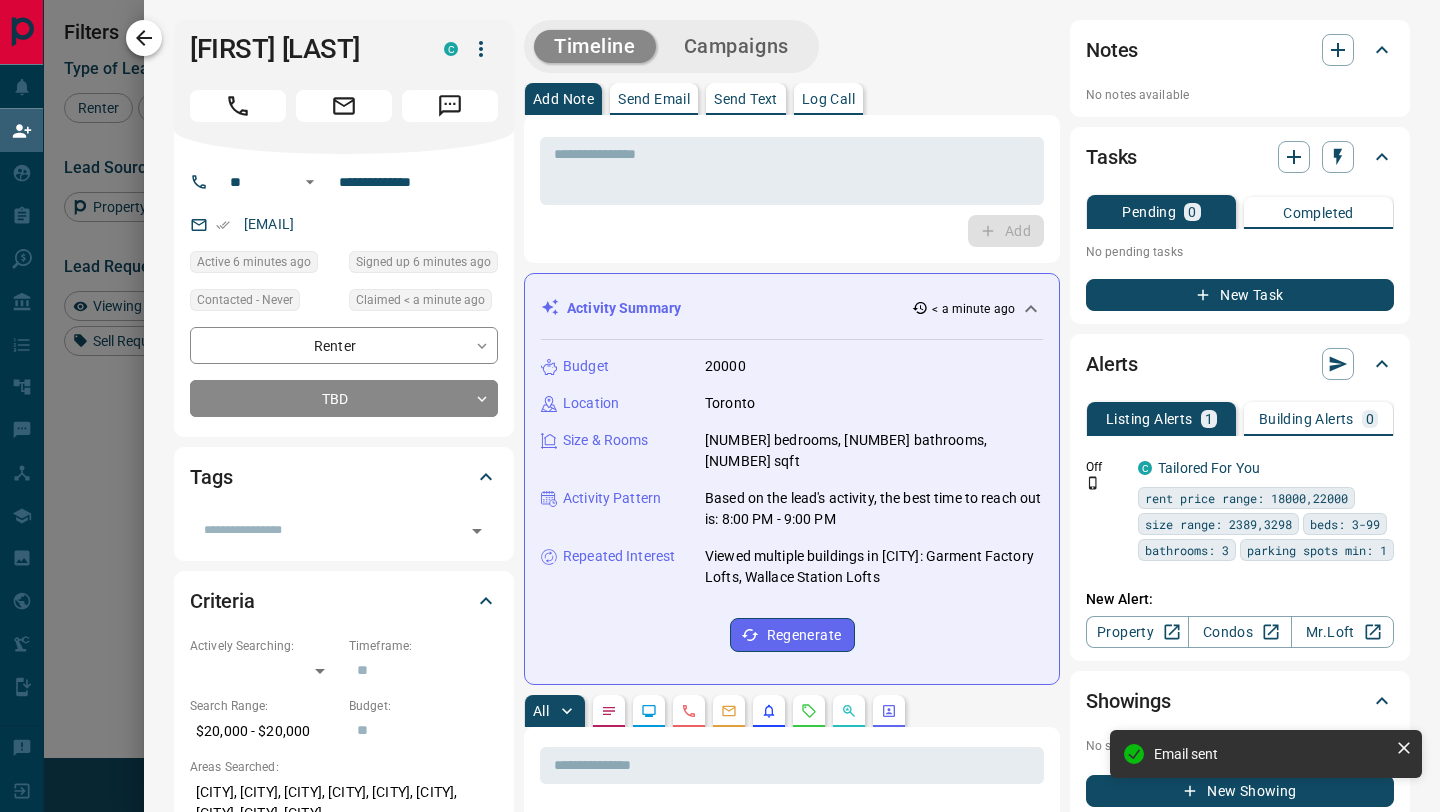 click 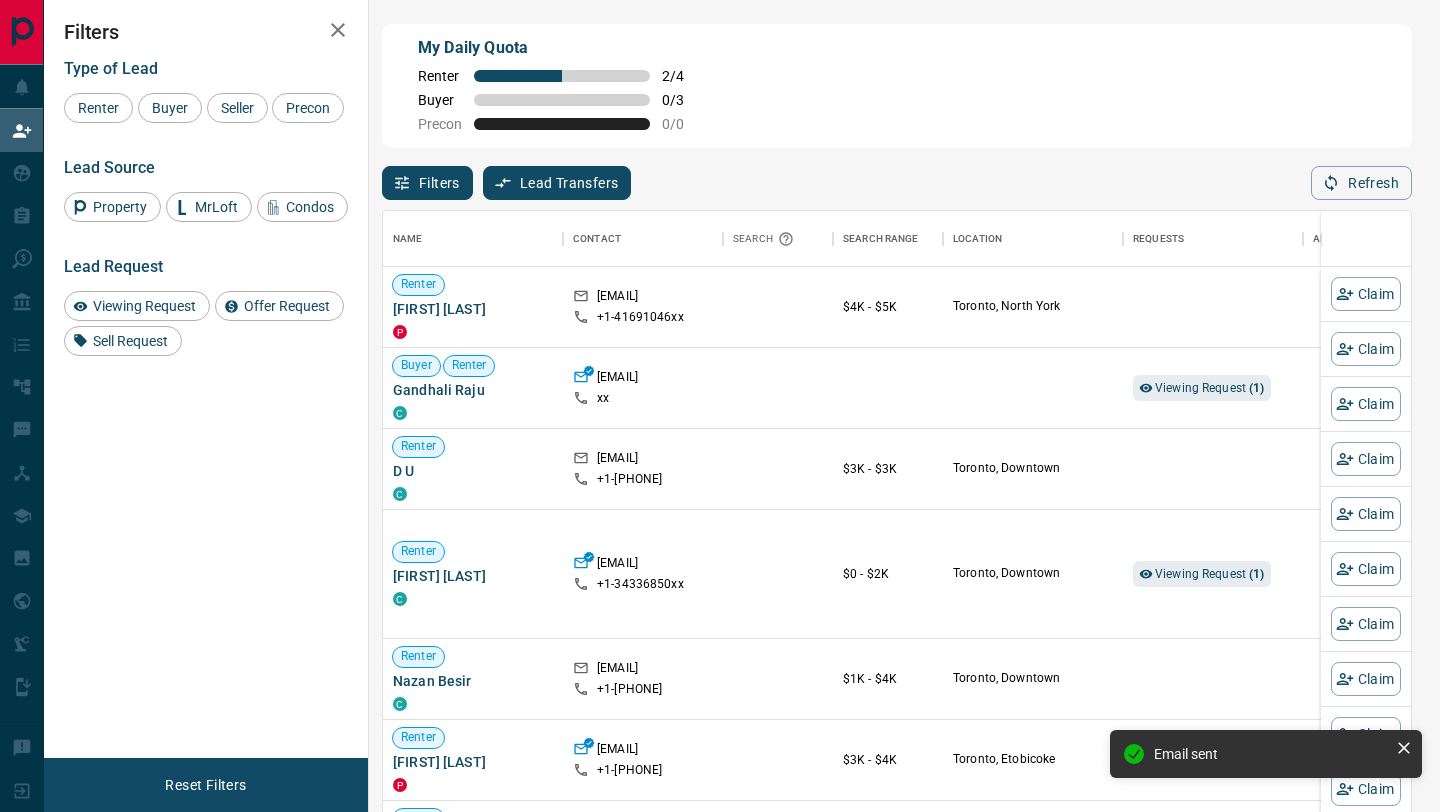 scroll, scrollTop: 1, scrollLeft: 1, axis: both 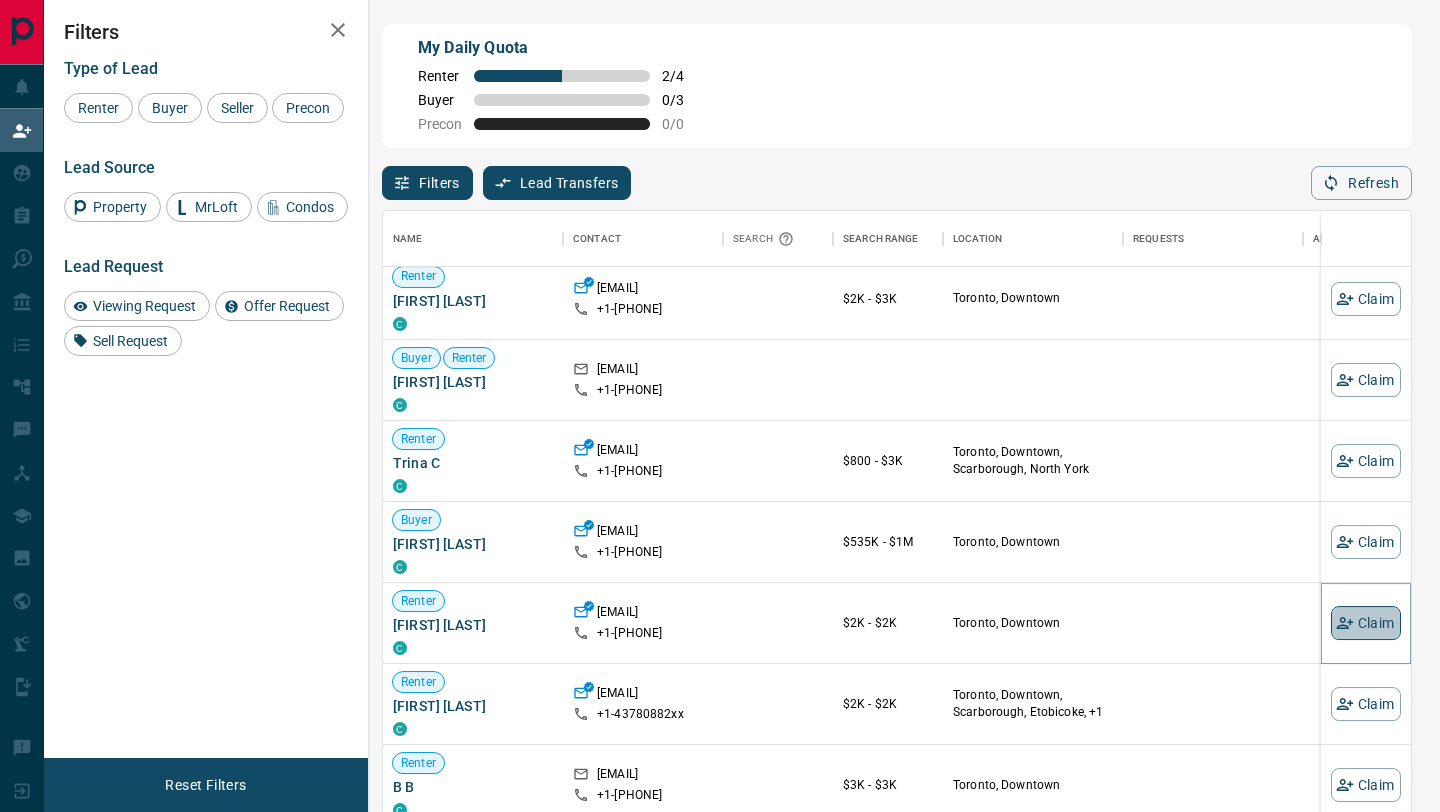 click on "Claim" at bounding box center [1366, 623] 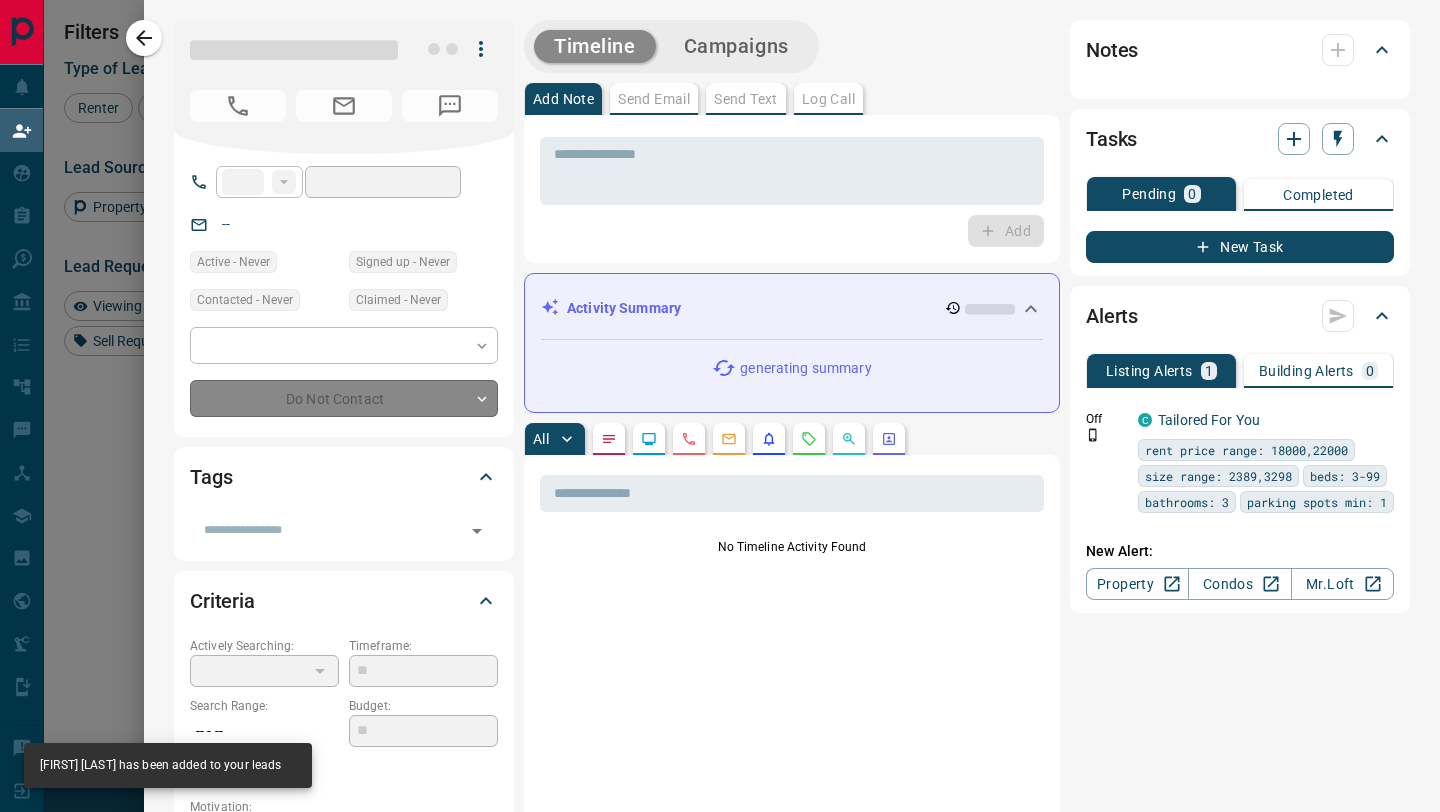 type on "**" 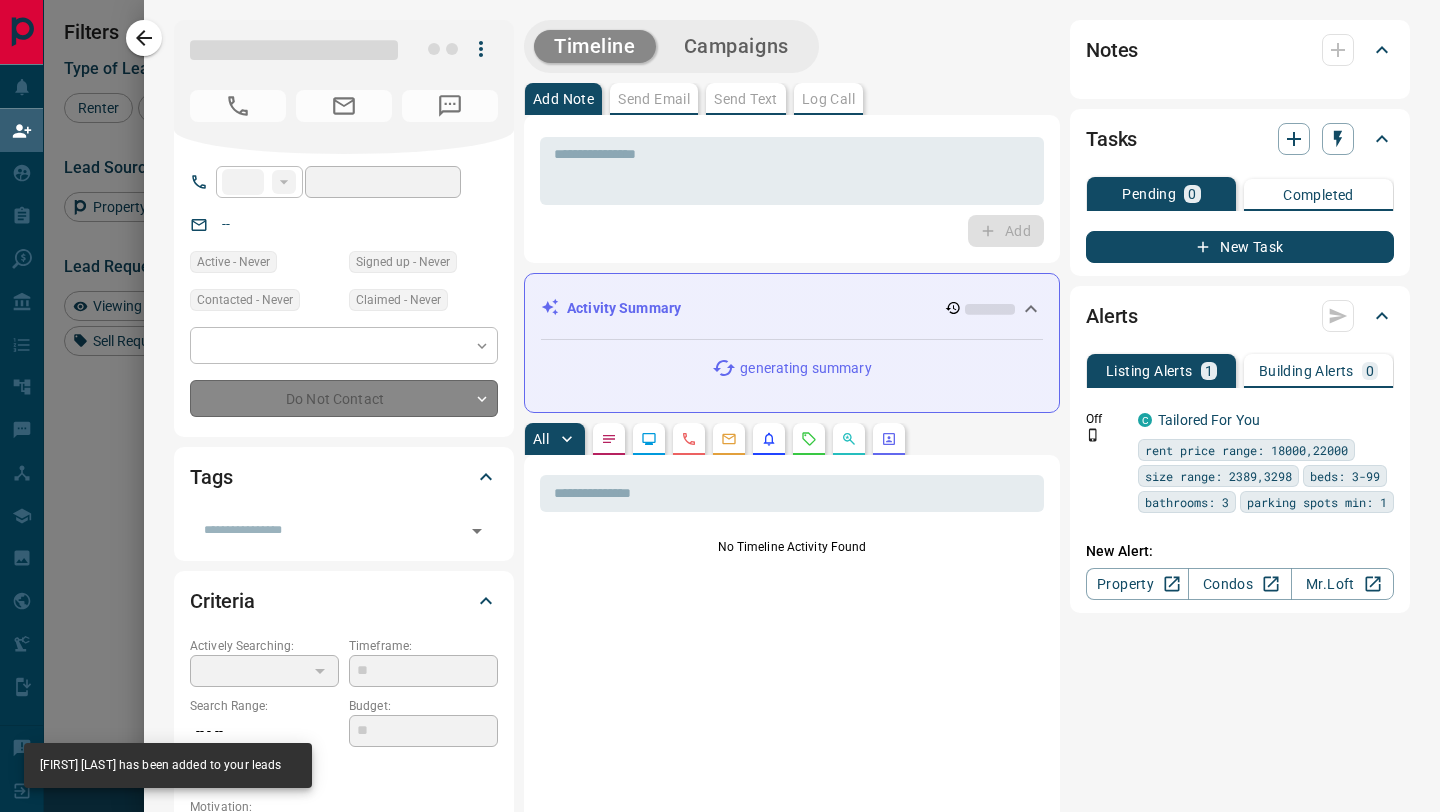 type on "**********" 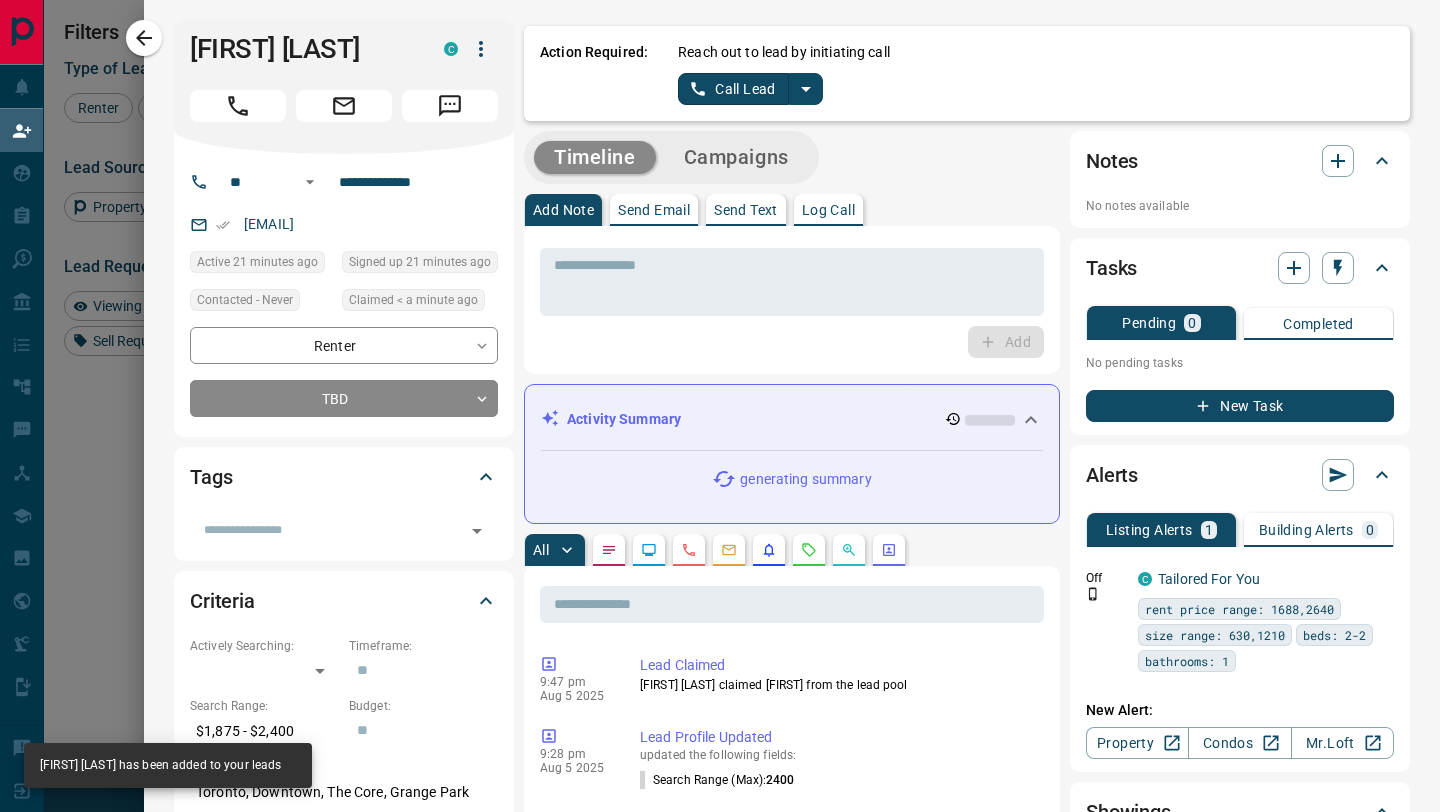 click on "Call Lead" at bounding box center (733, 89) 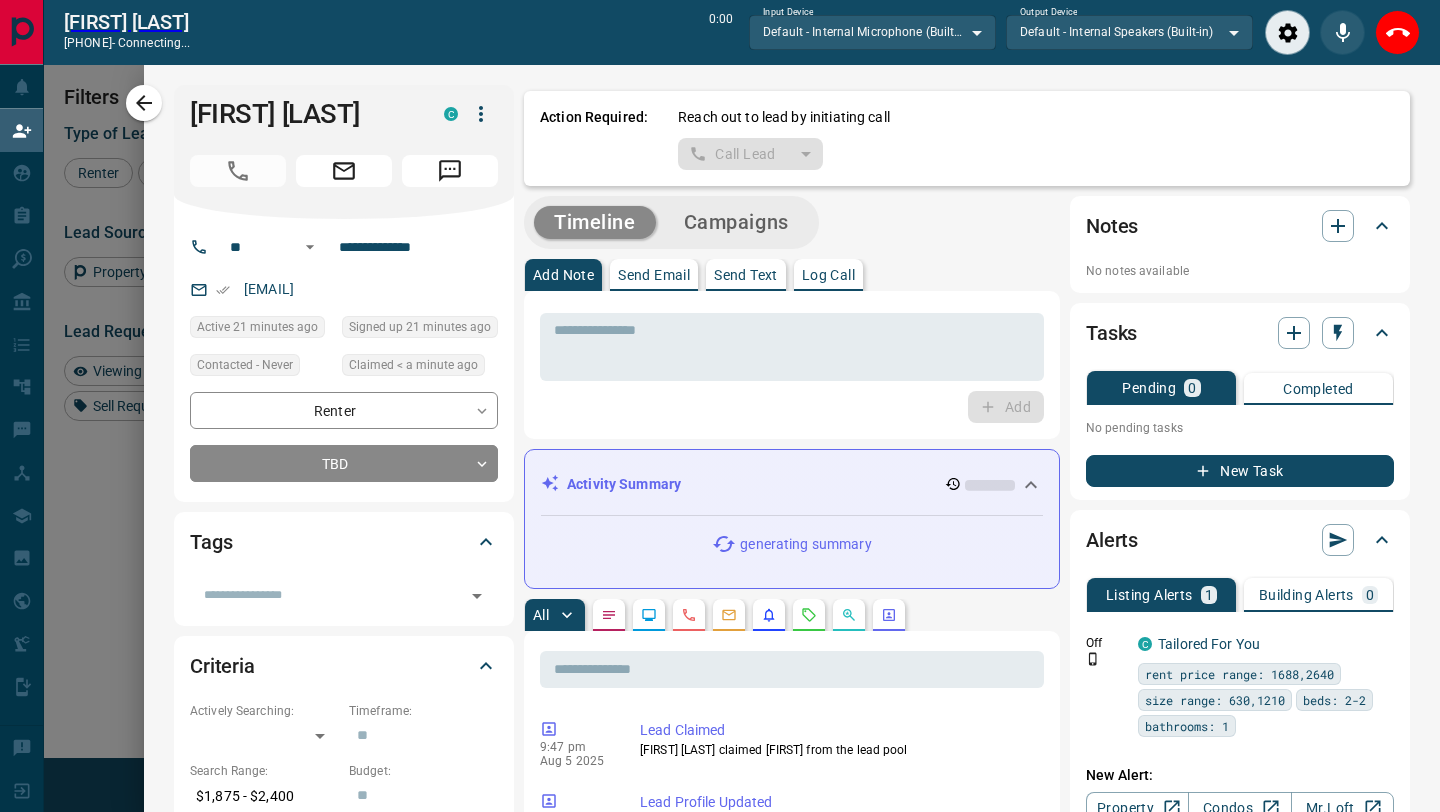 scroll, scrollTop: 567, scrollLeft: 1028, axis: both 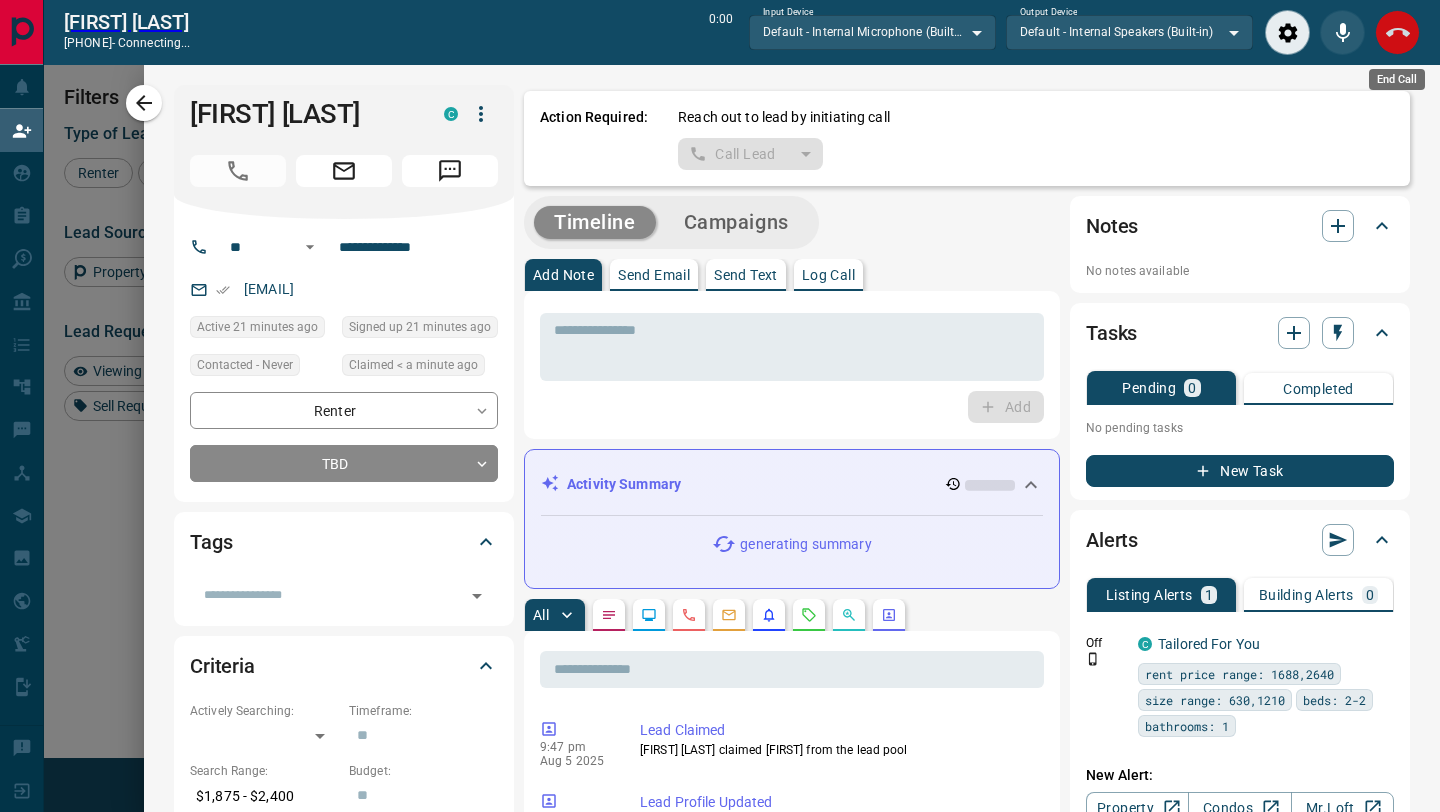 click 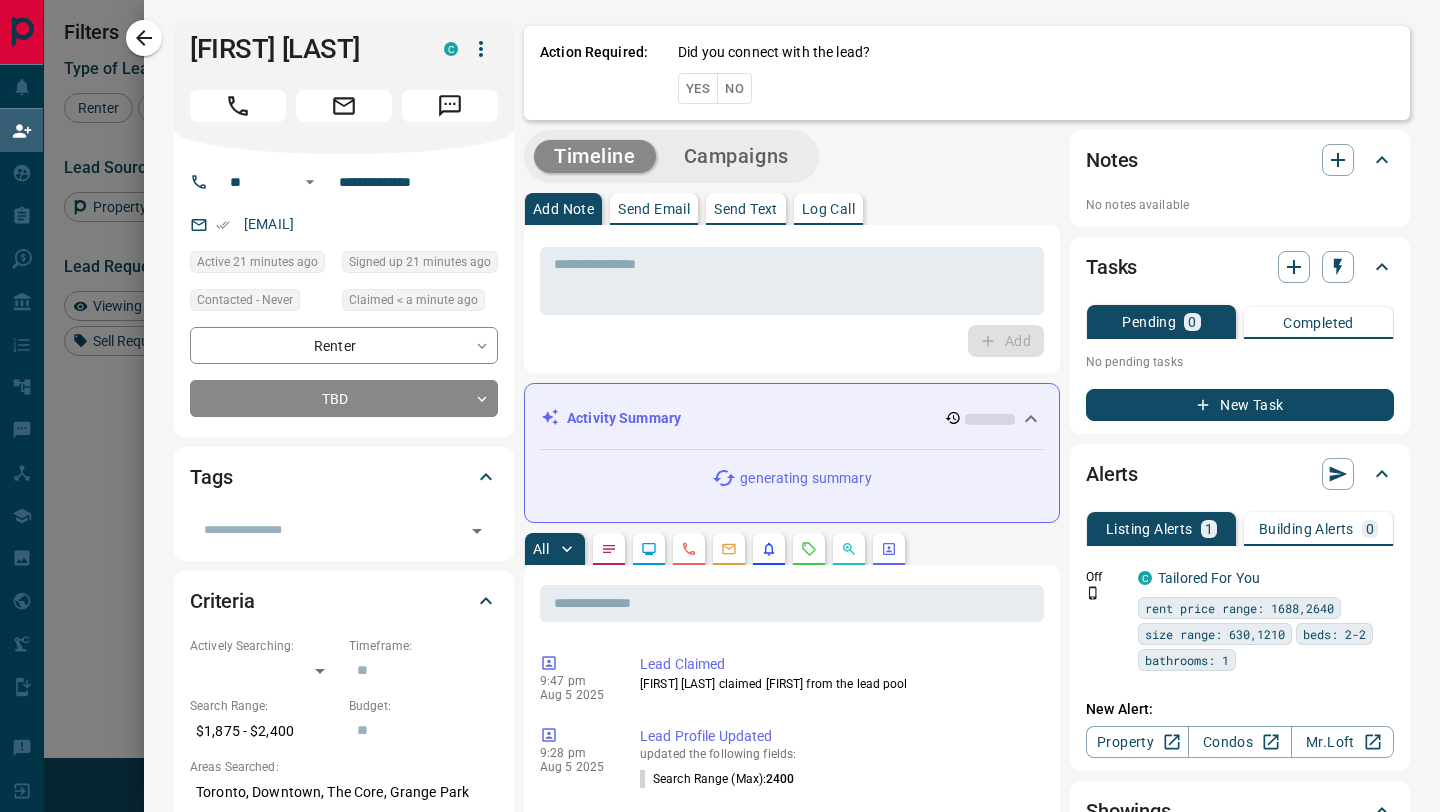 scroll, scrollTop: 1, scrollLeft: 1, axis: both 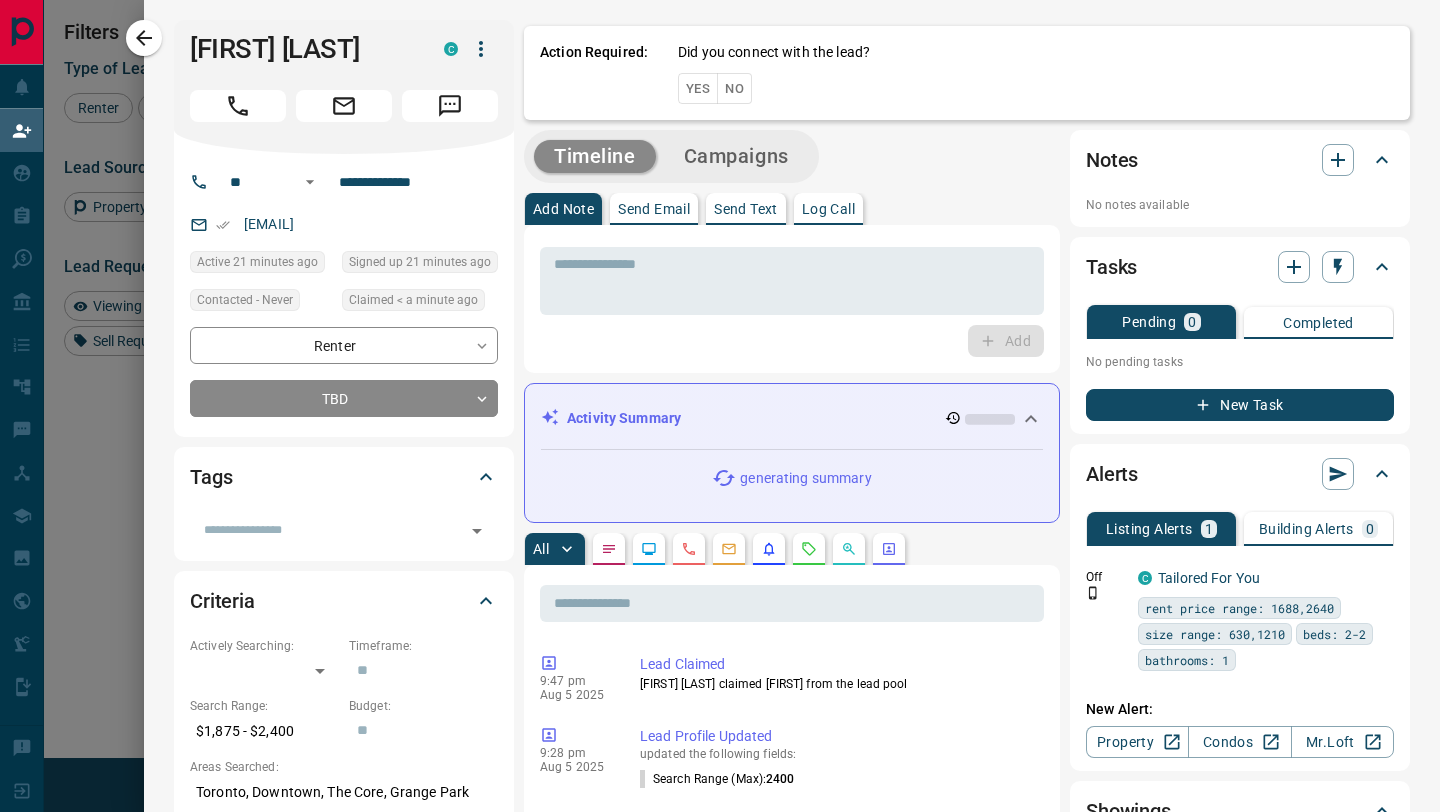 click on "No" at bounding box center [734, 88] 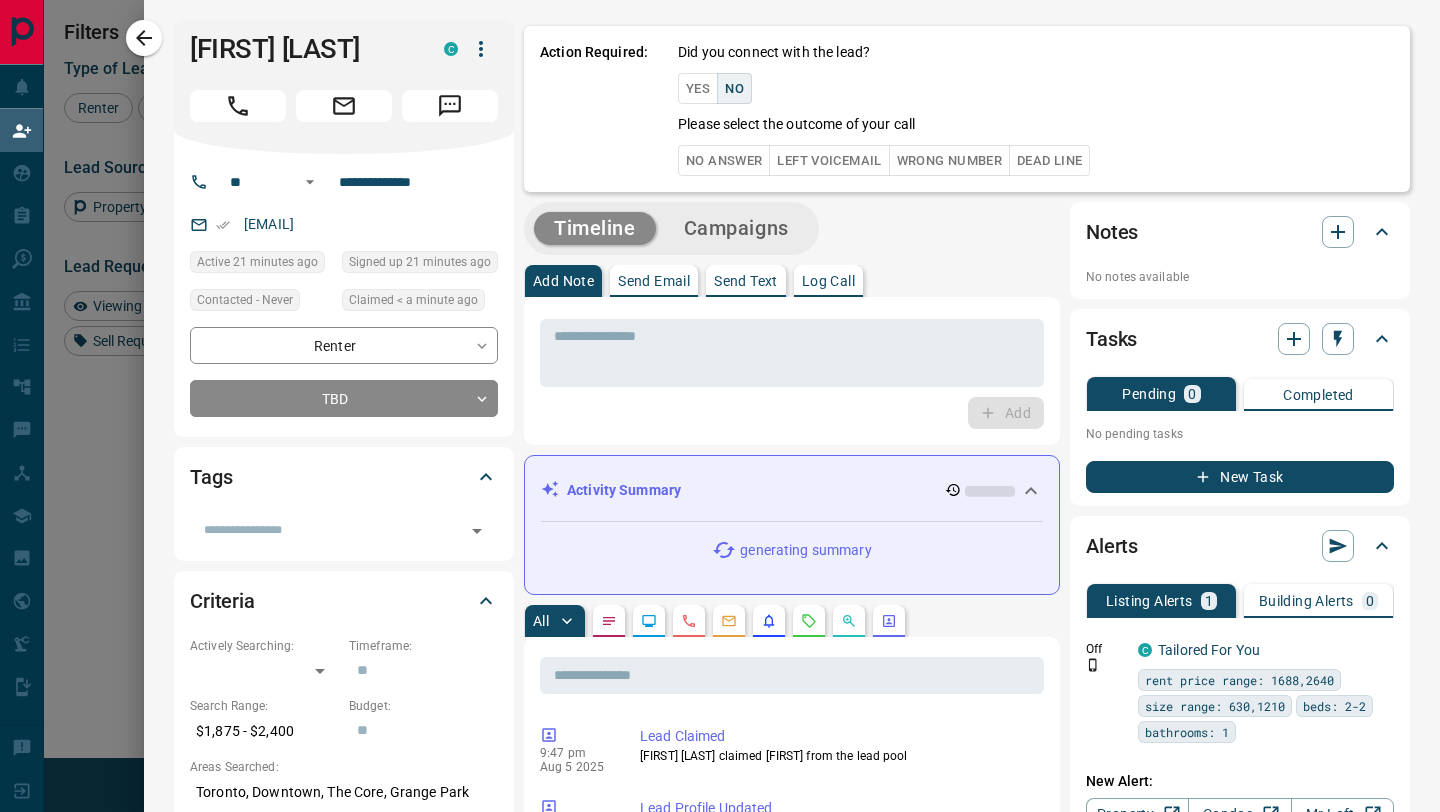 click on "No Answer" at bounding box center [724, 160] 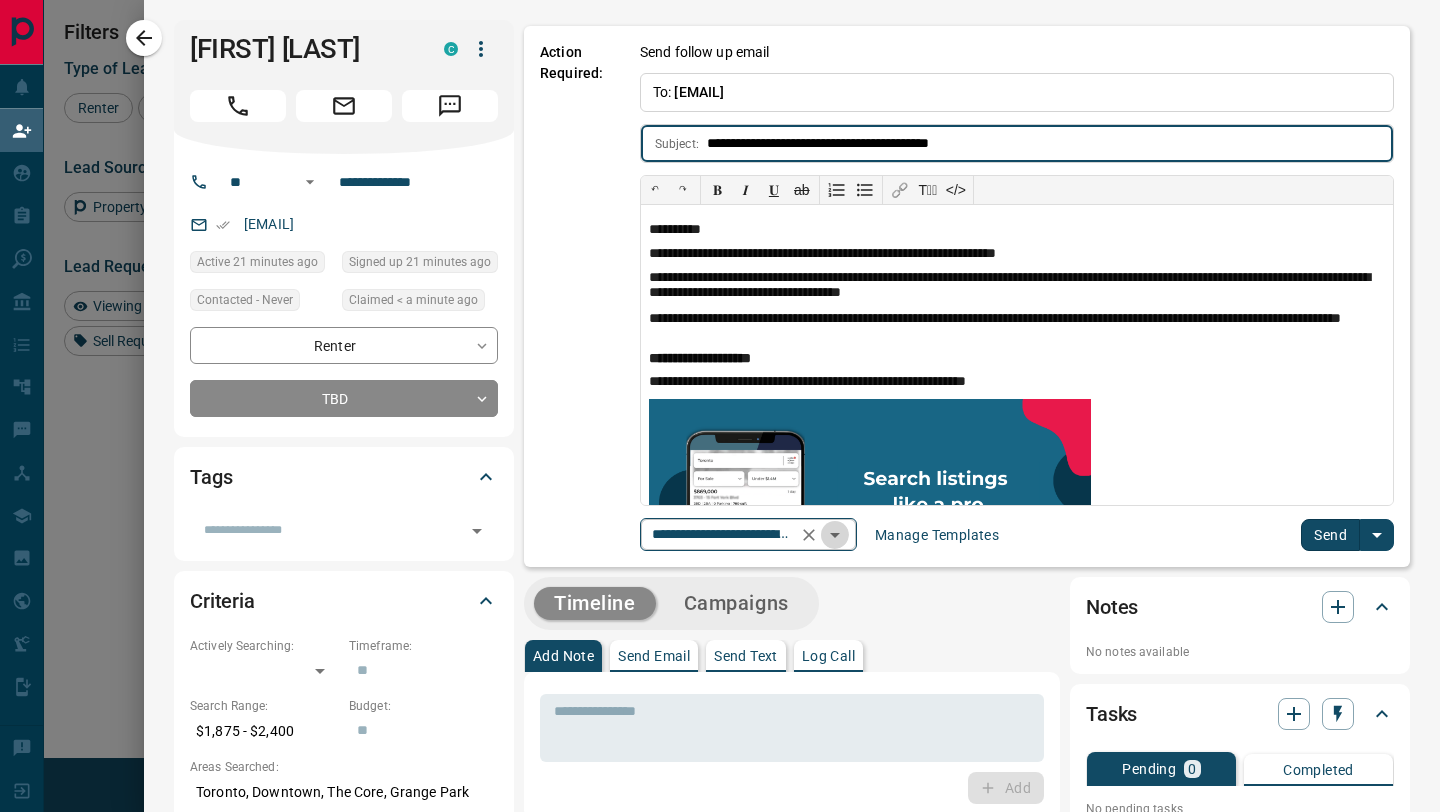 click 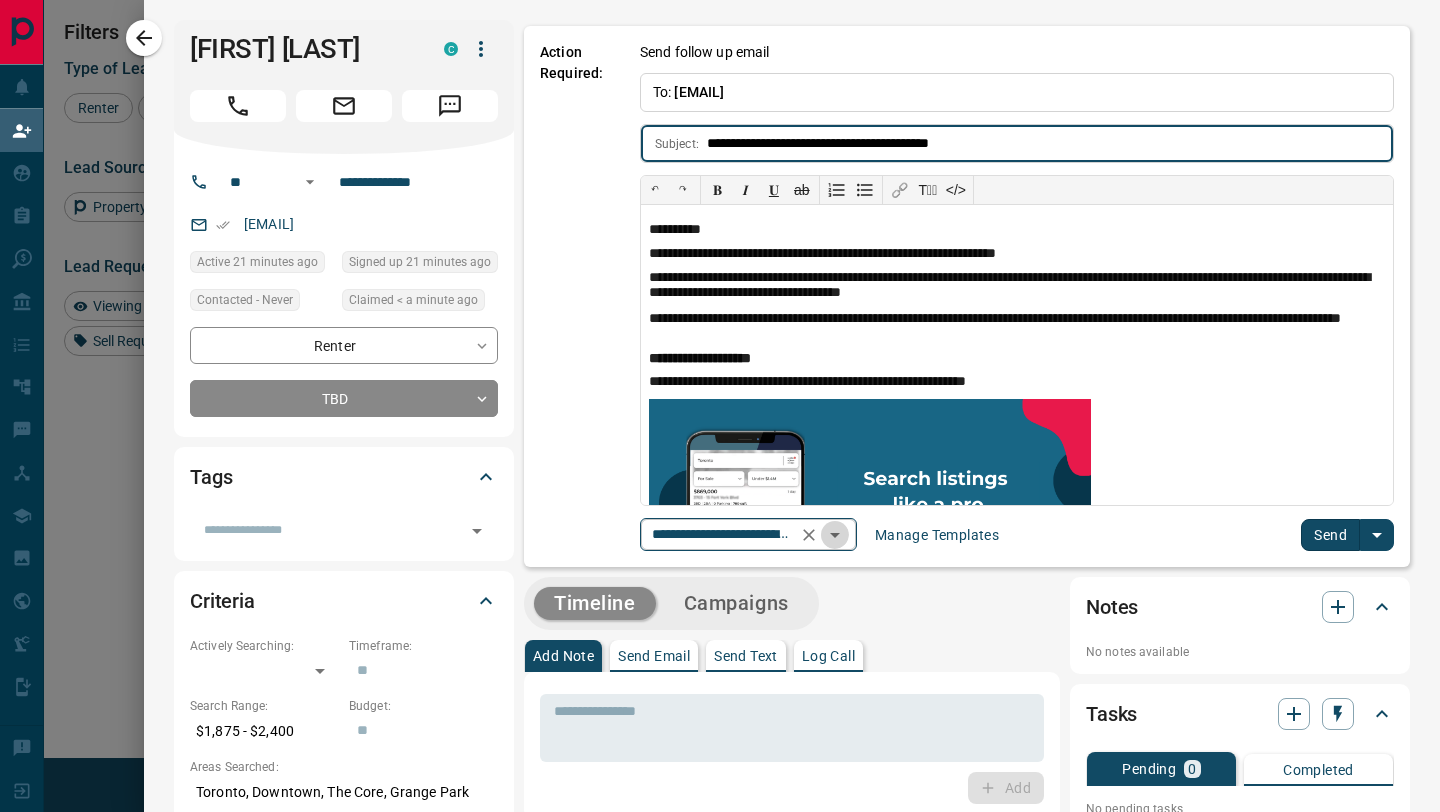scroll 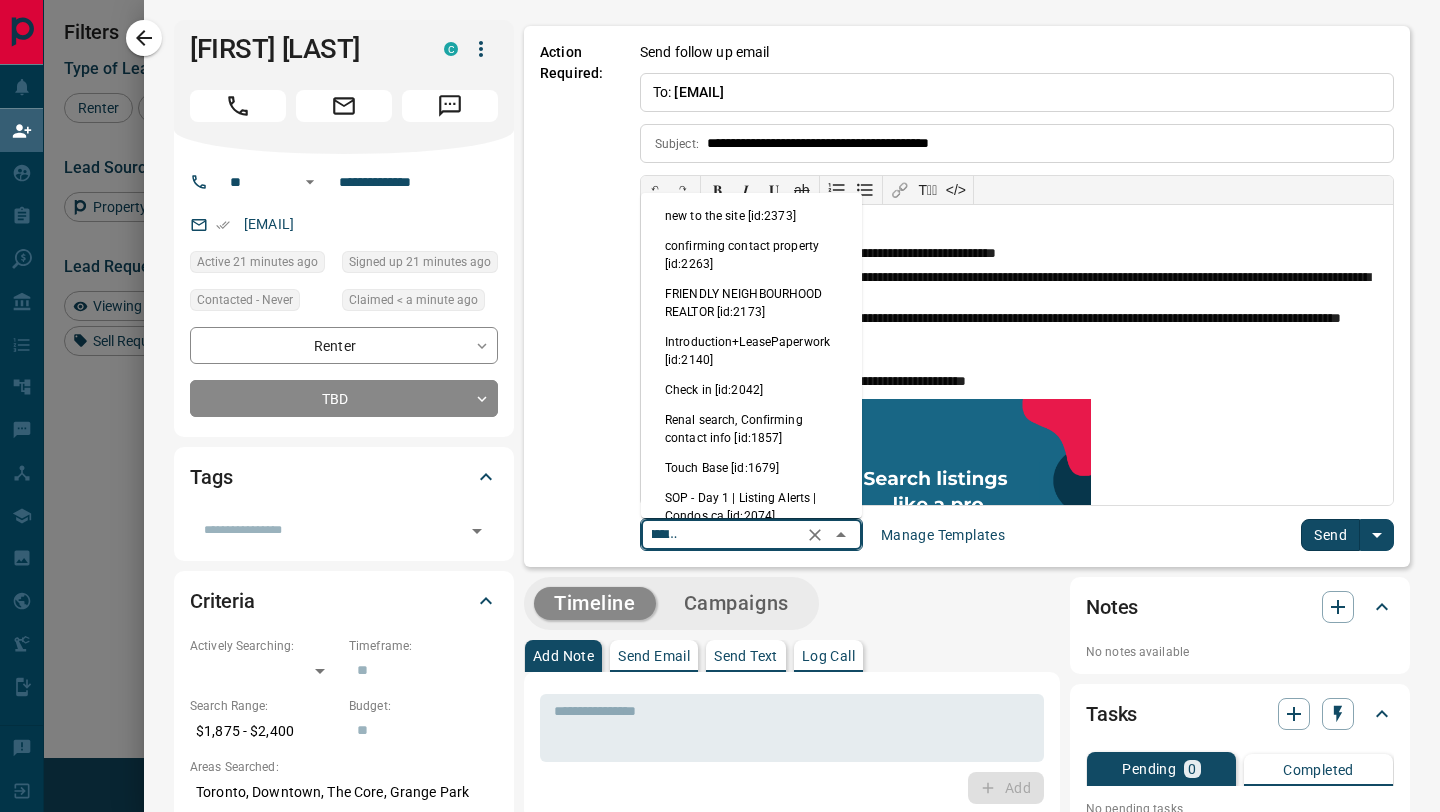 click on "new to the site [id:2373]" at bounding box center [751, 216] 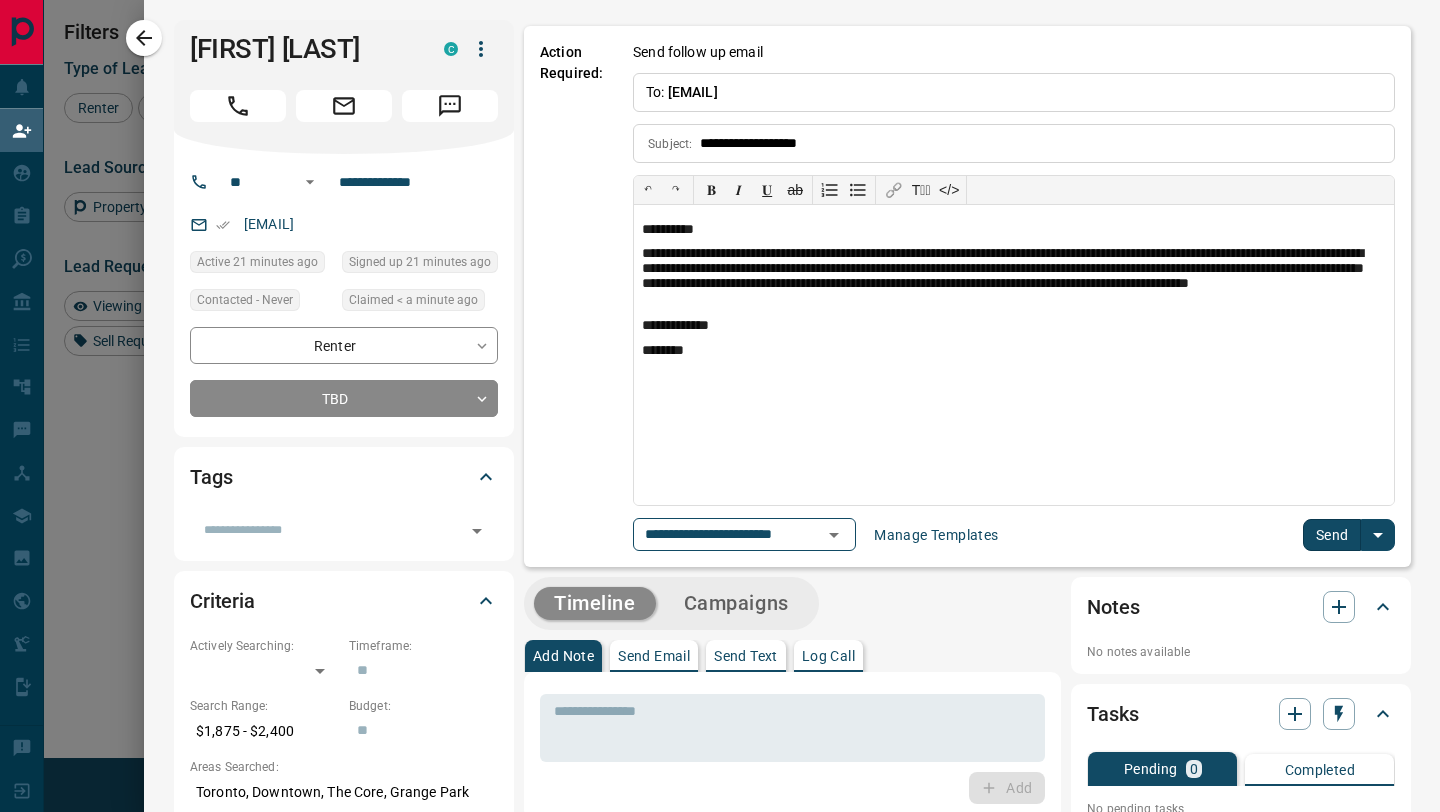 click on "Send" at bounding box center [1332, 535] 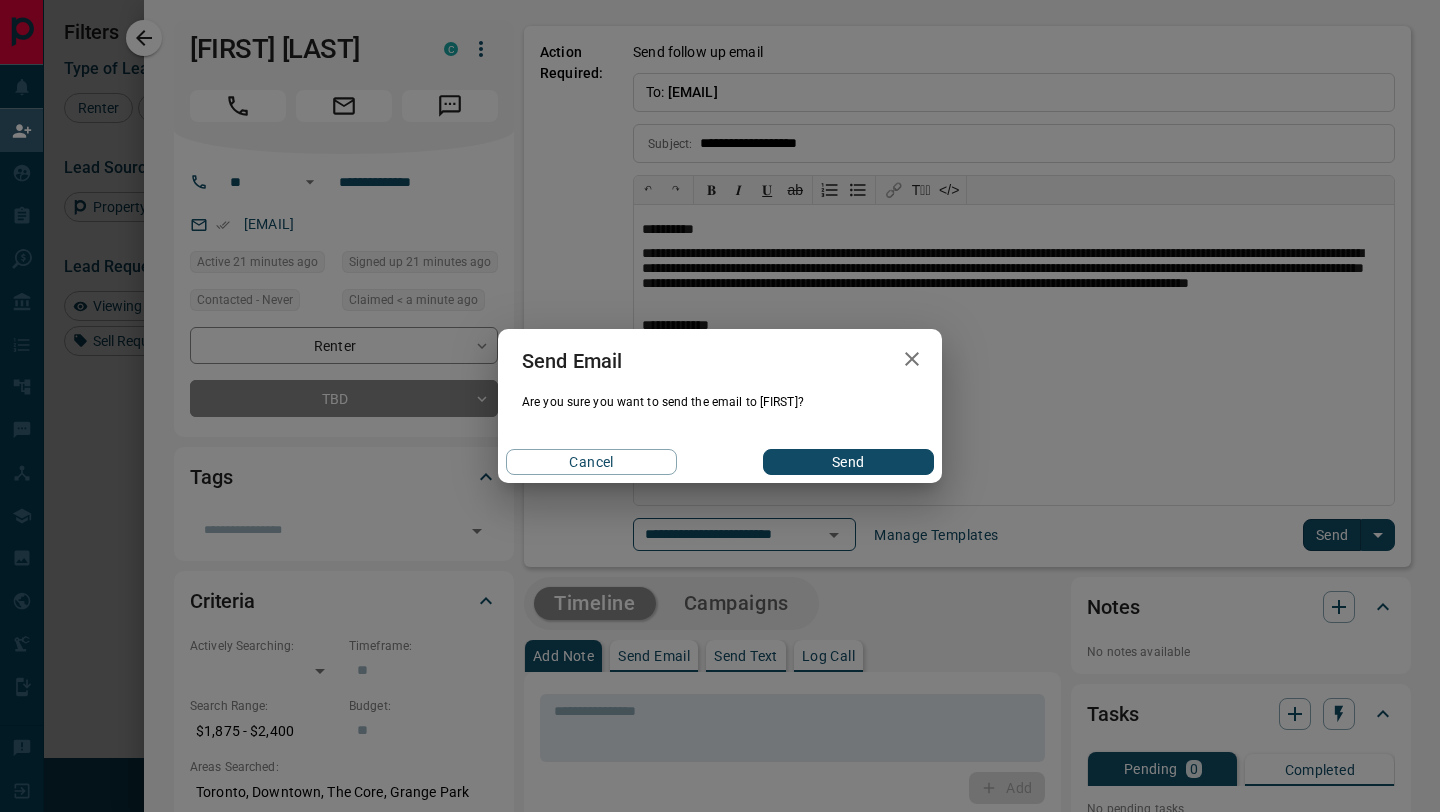 click on "Send" at bounding box center (848, 462) 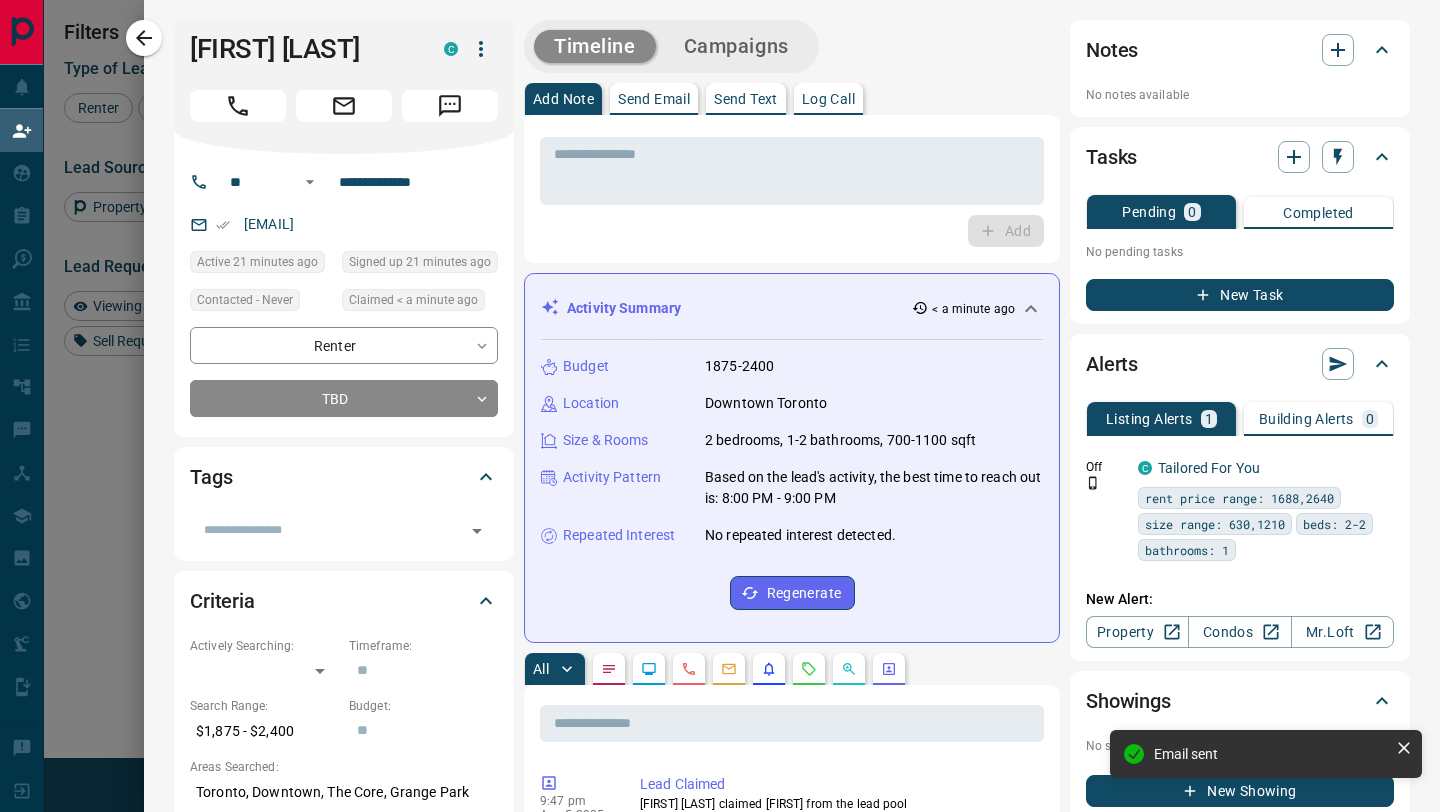 click 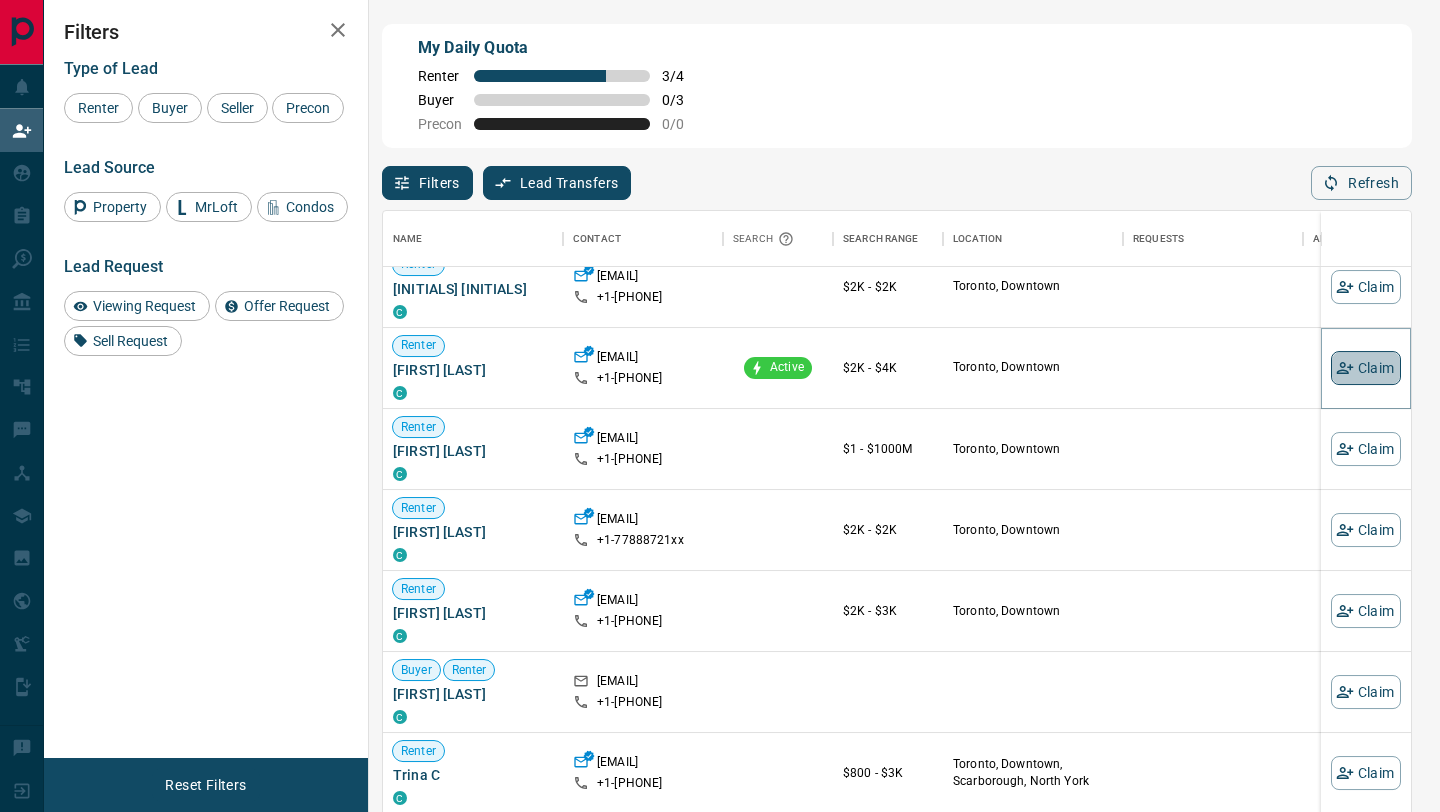click on "Claim" at bounding box center [1366, 368] 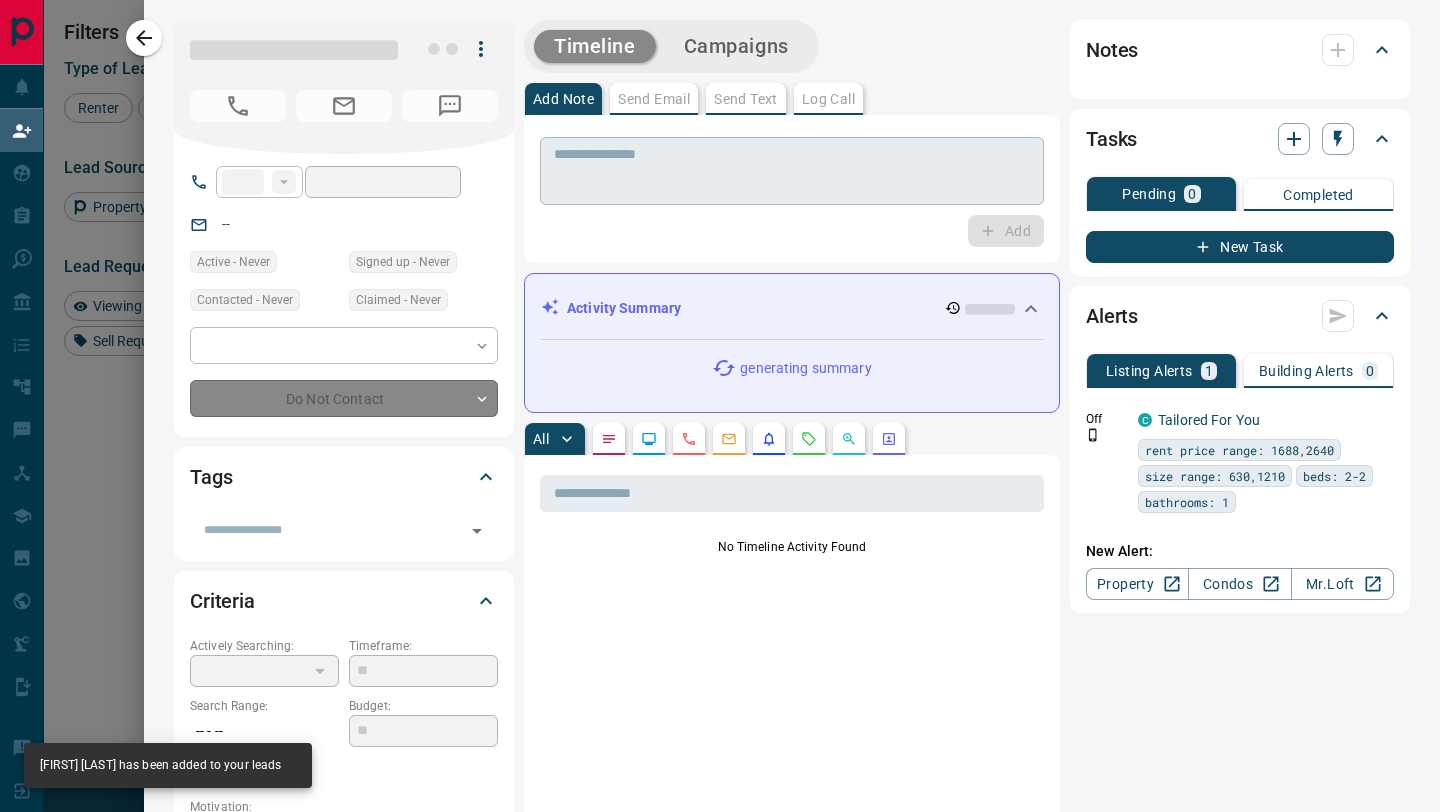 type on "**" 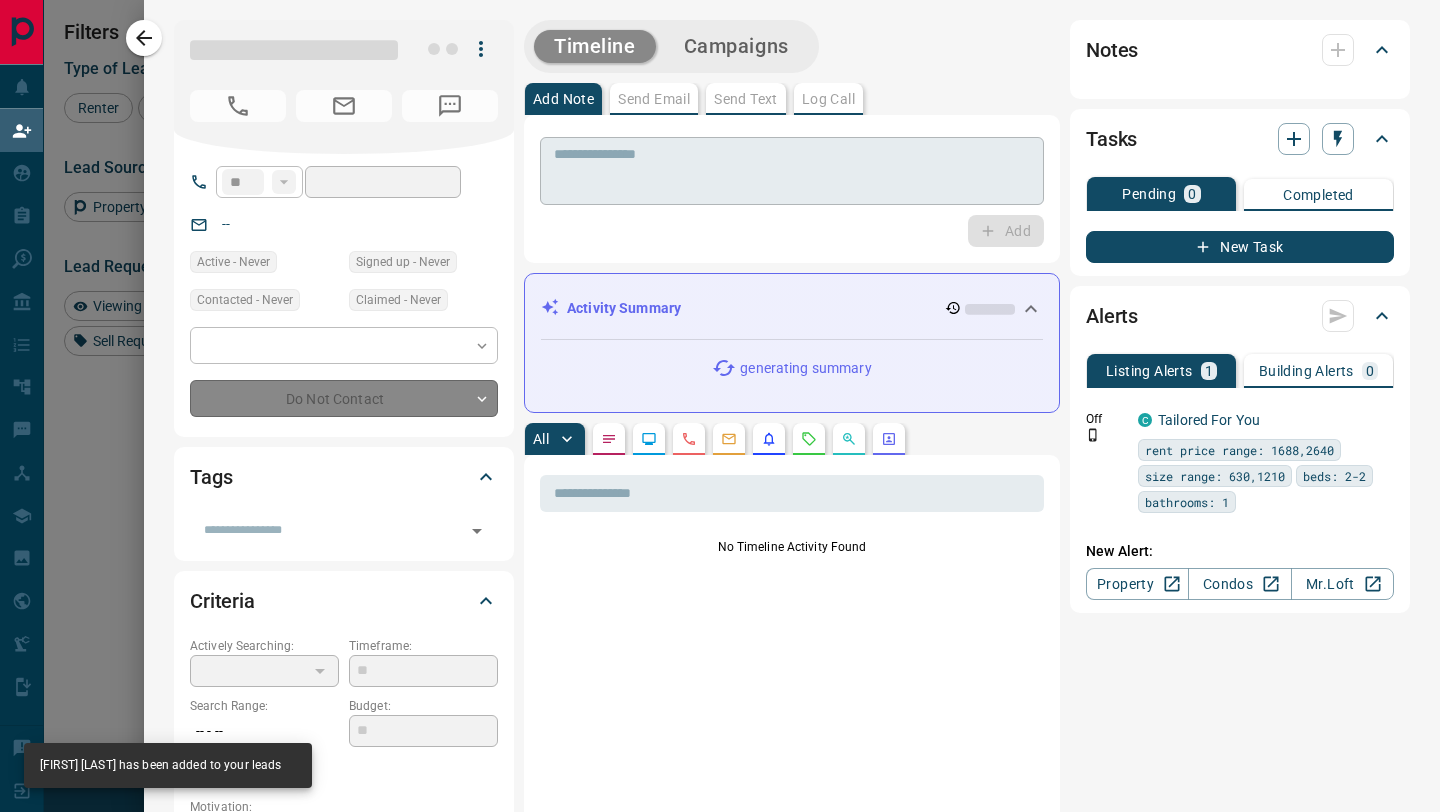 type on "**********" 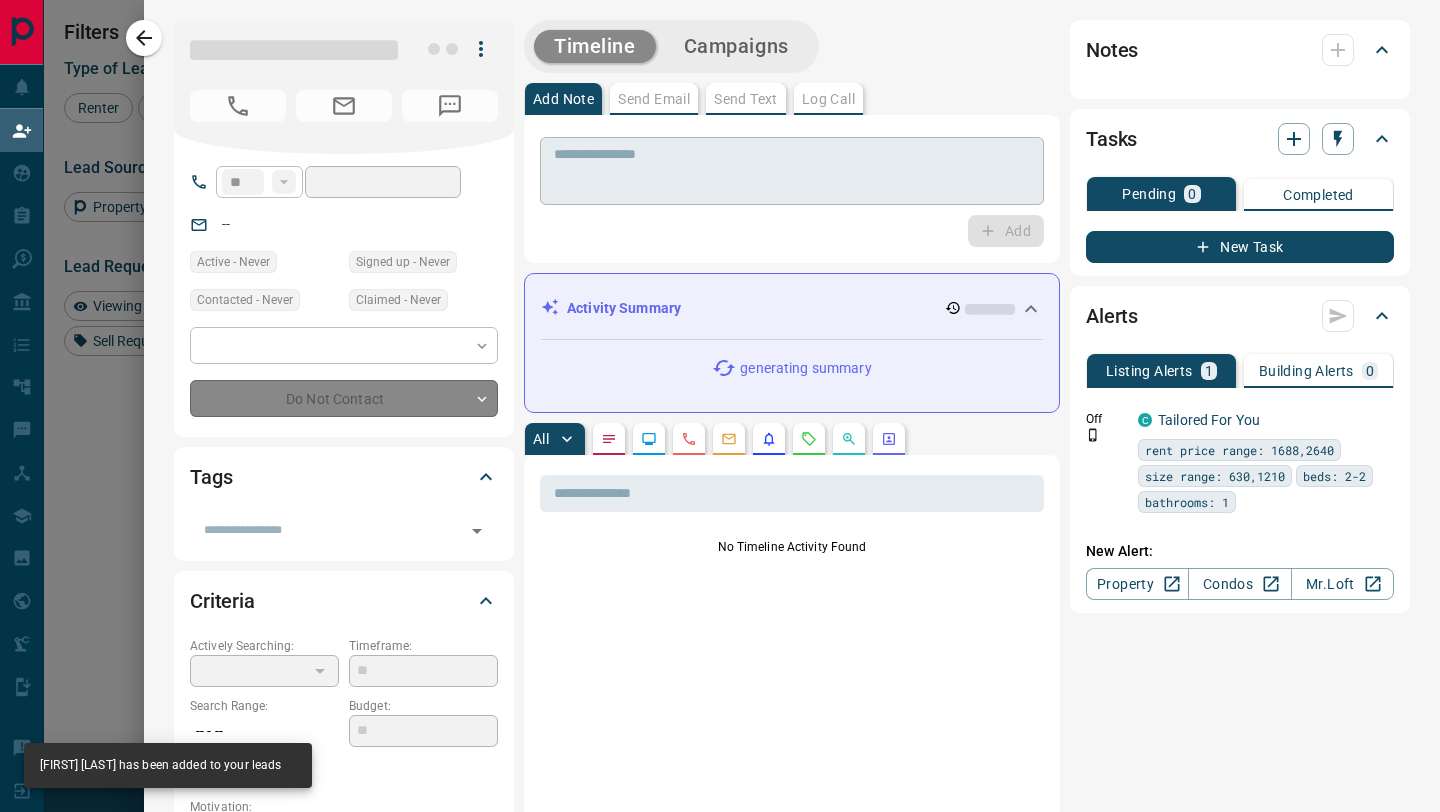 type on "**********" 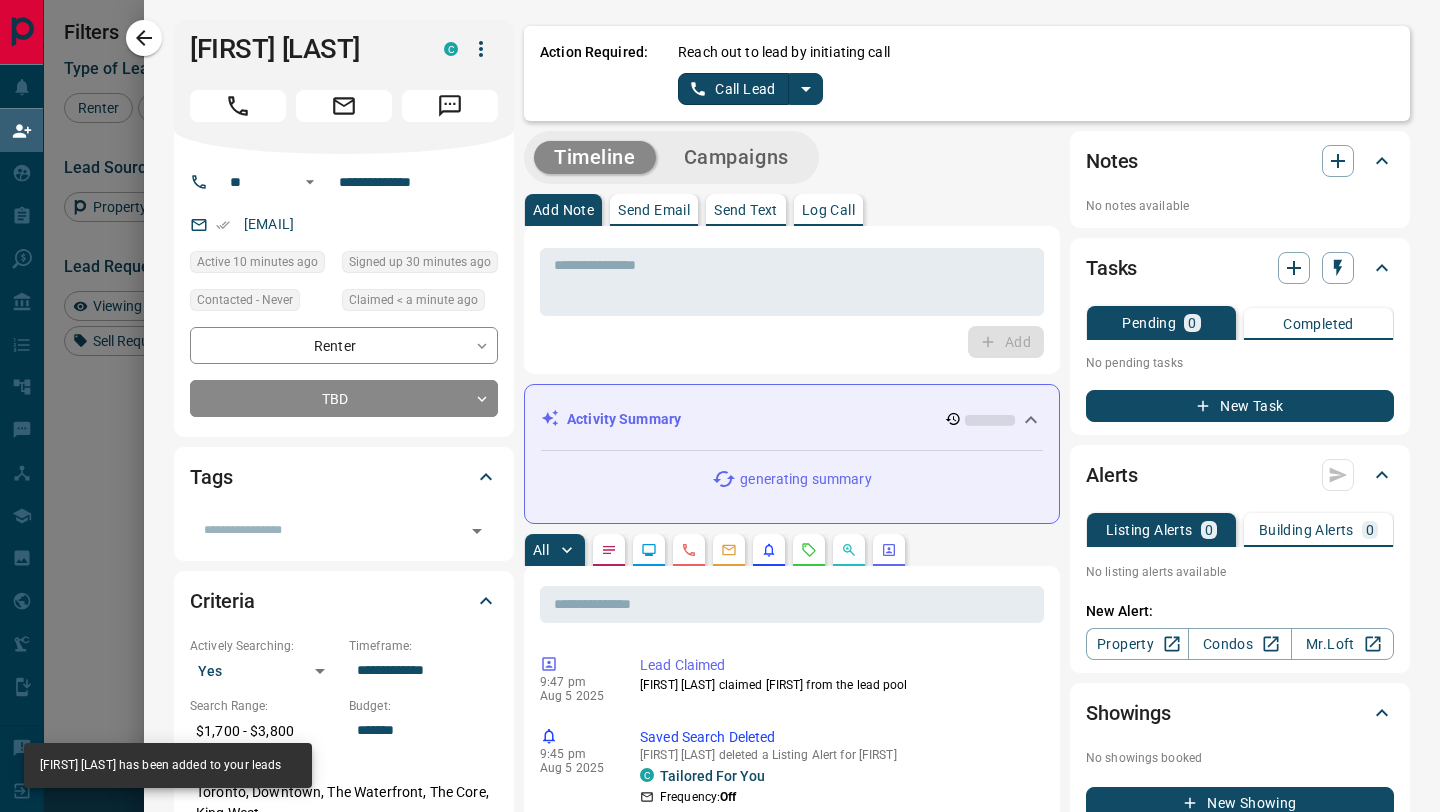 click on "Call Lead" at bounding box center (733, 89) 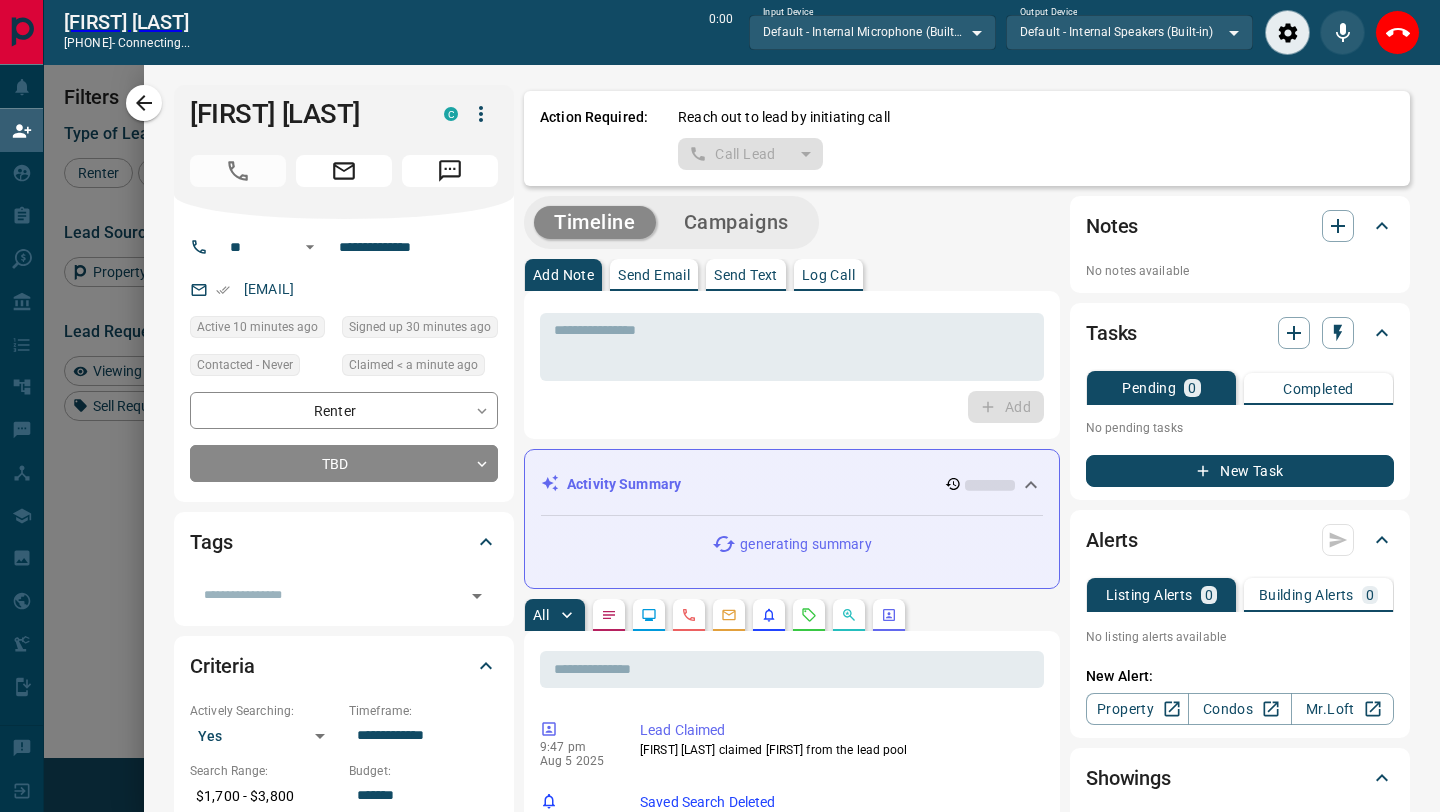 scroll, scrollTop: 567, scrollLeft: 1028, axis: both 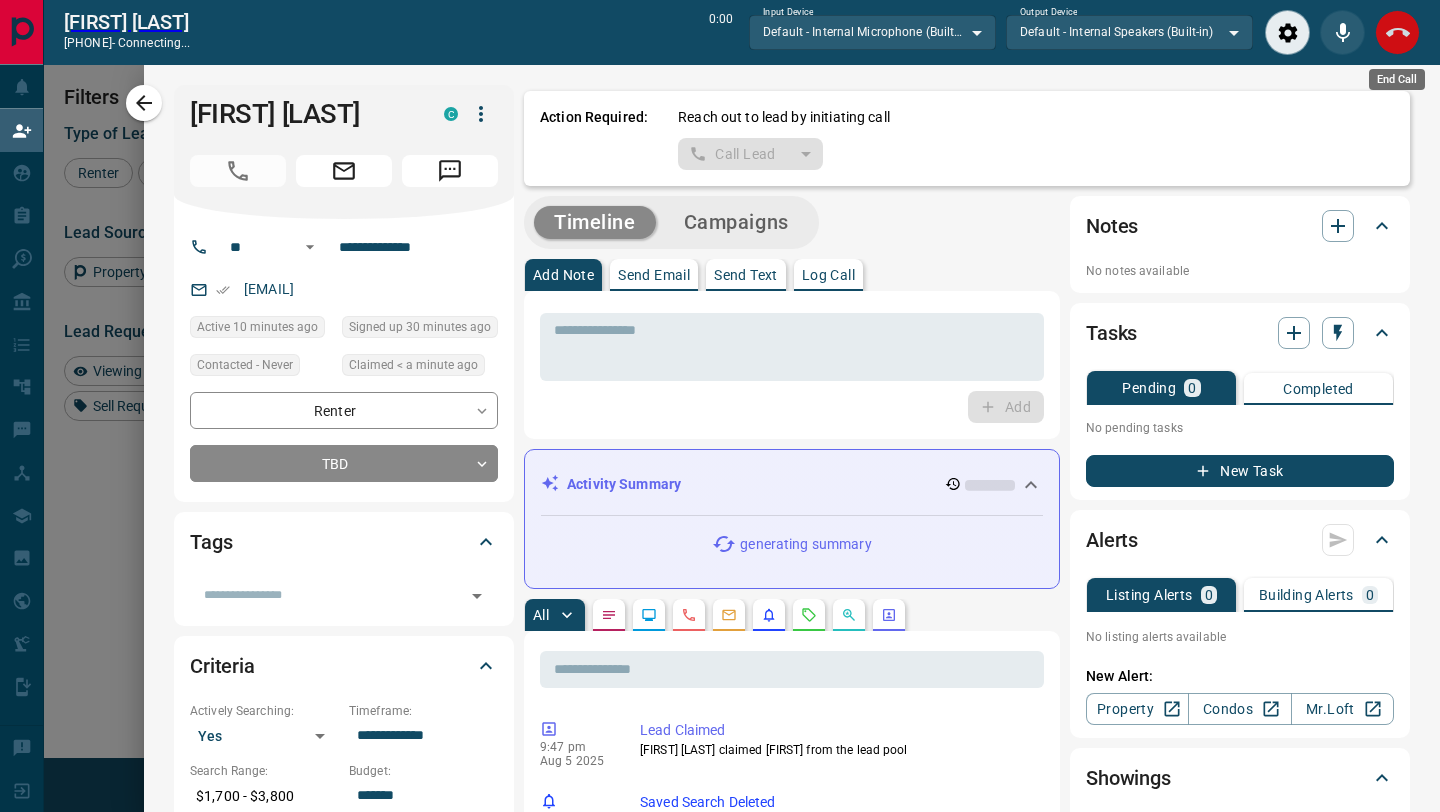 click 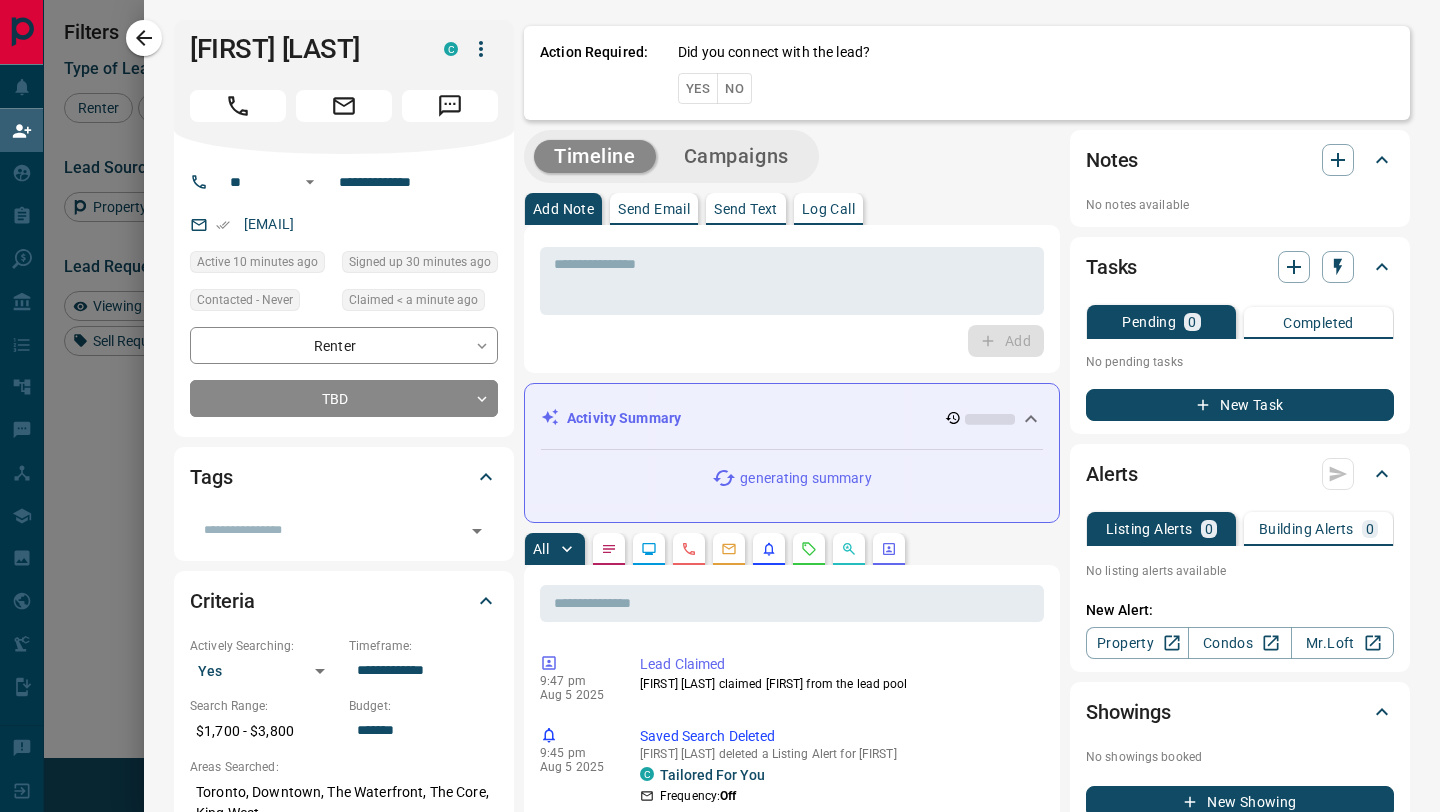 scroll, scrollTop: 1, scrollLeft: 1, axis: both 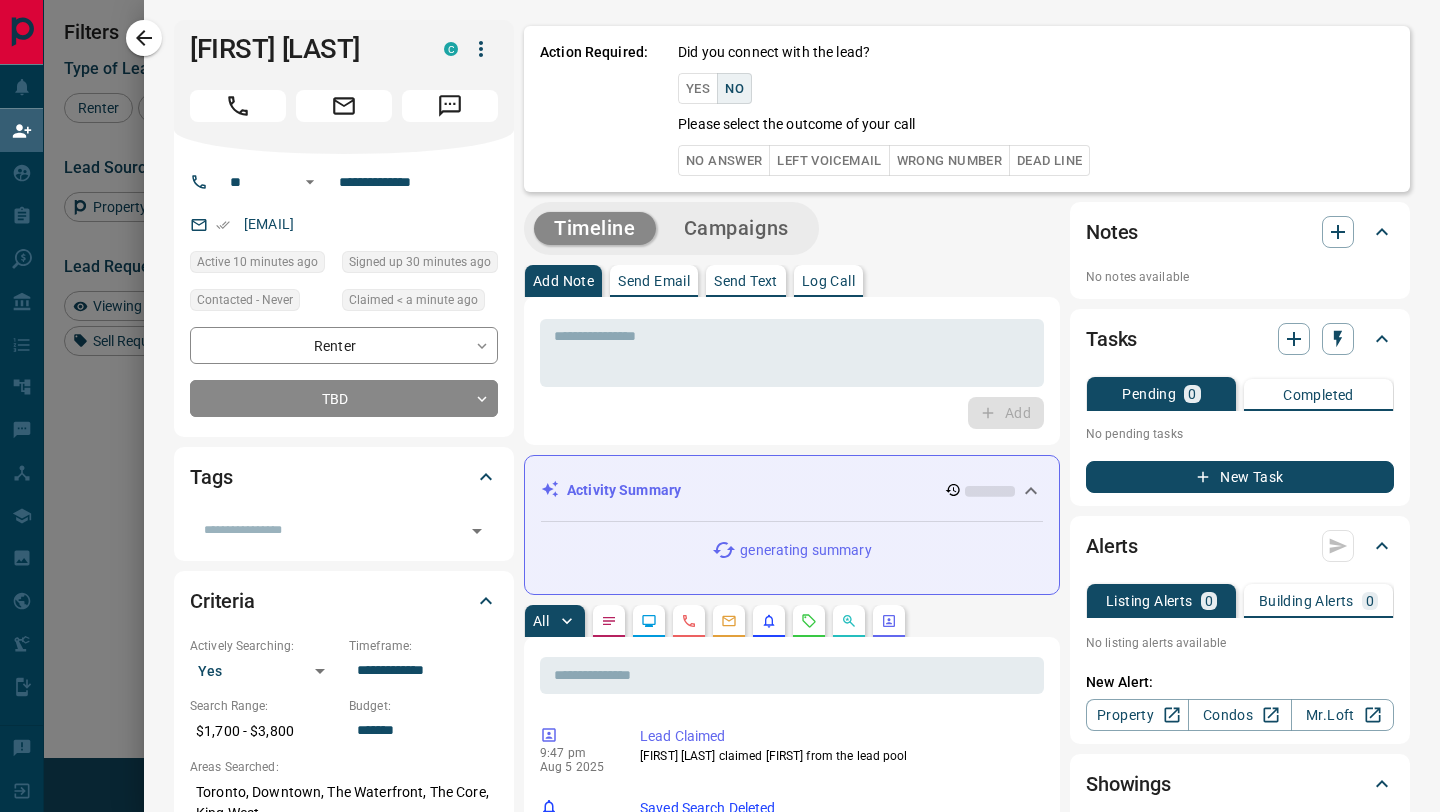 click on "No Answer" at bounding box center [724, 160] 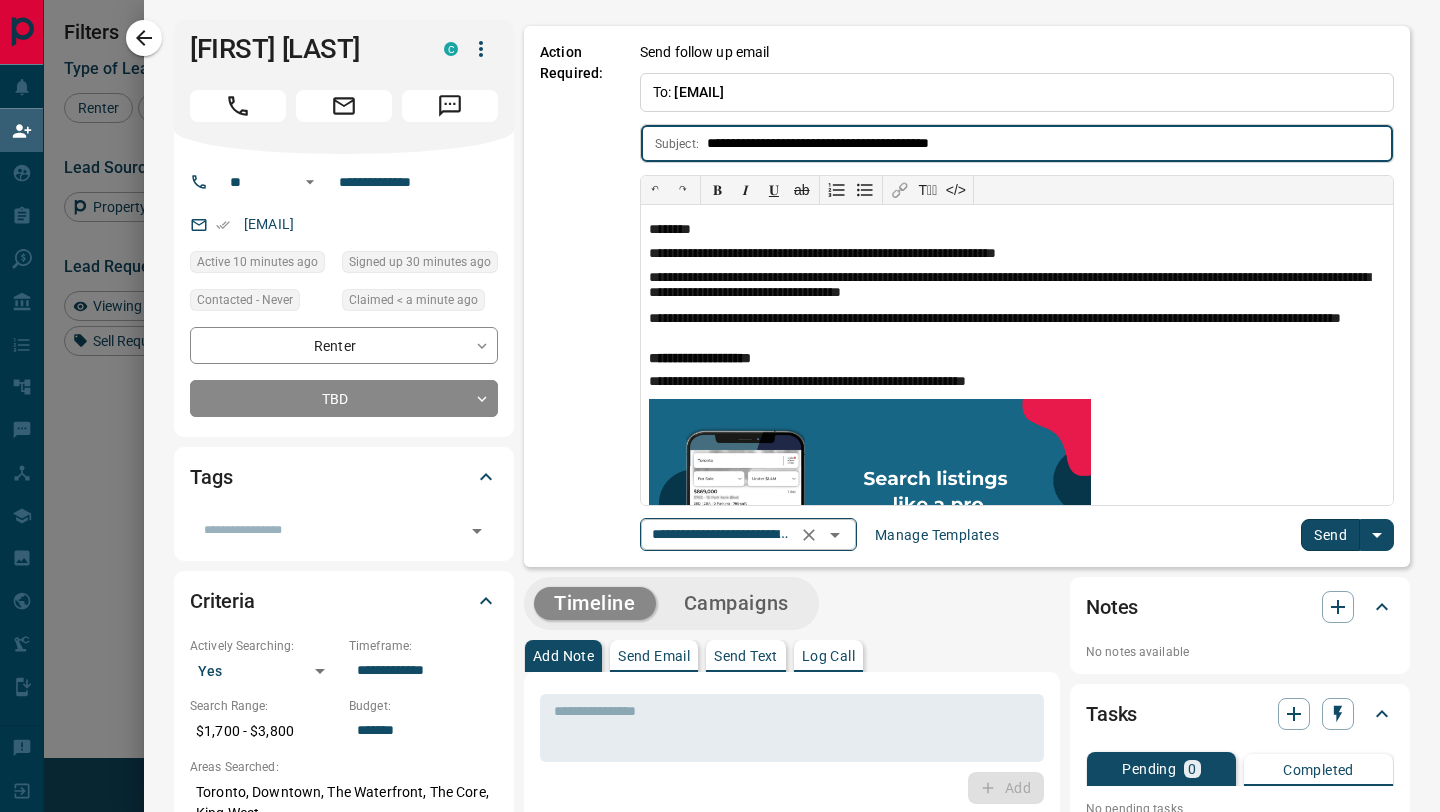 click 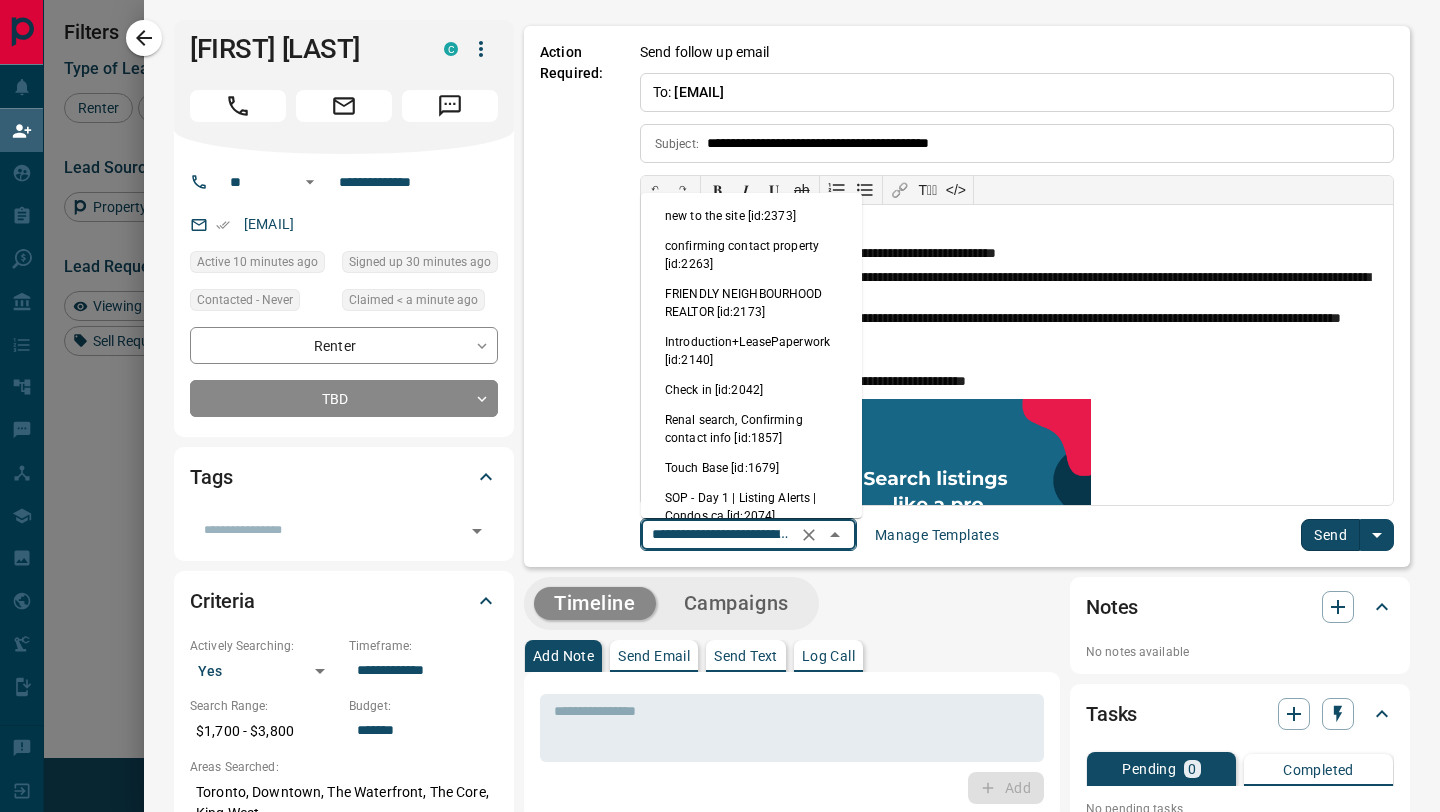 scroll, scrollTop: 0, scrollLeft: 170, axis: horizontal 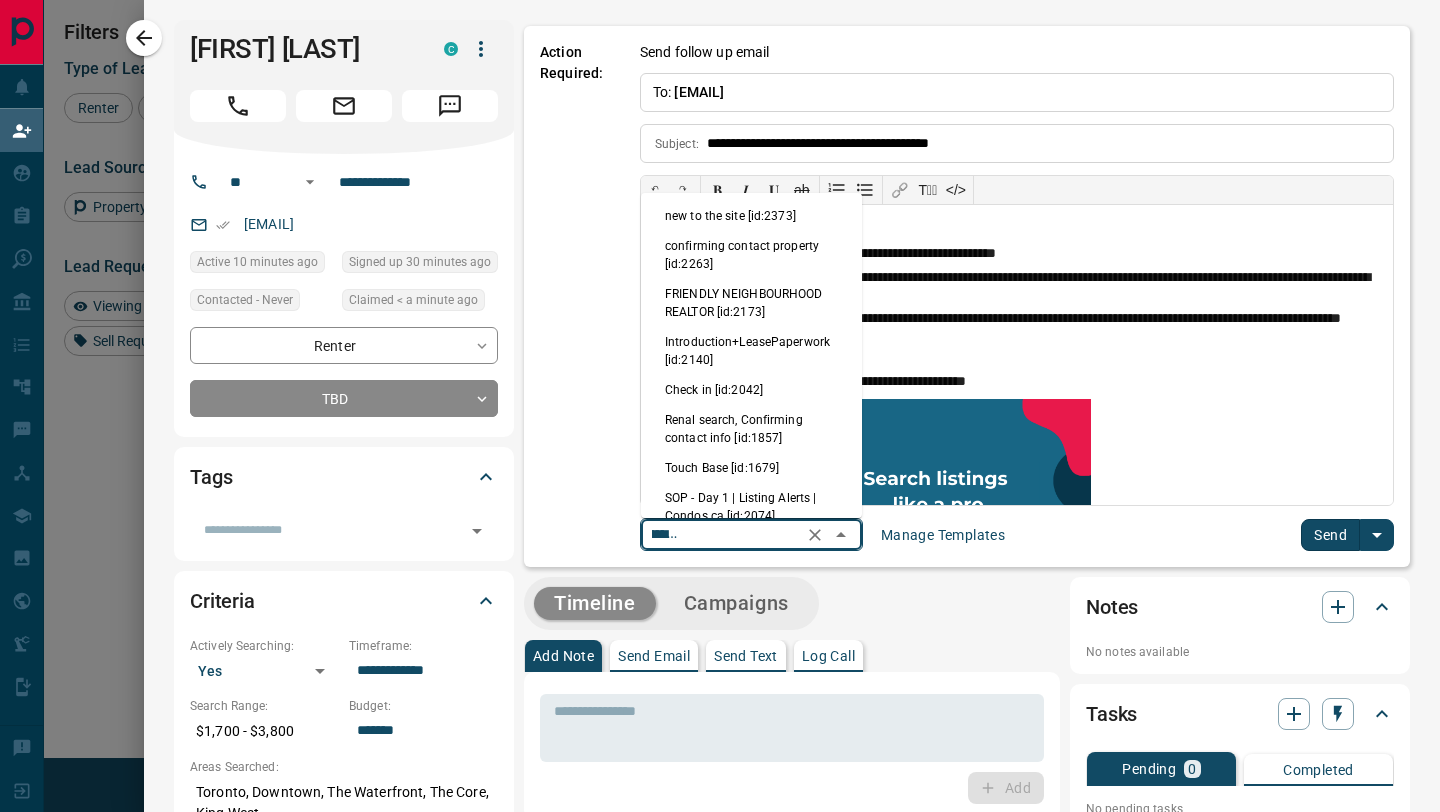click on "new to the site [id:2373]" at bounding box center (751, 216) 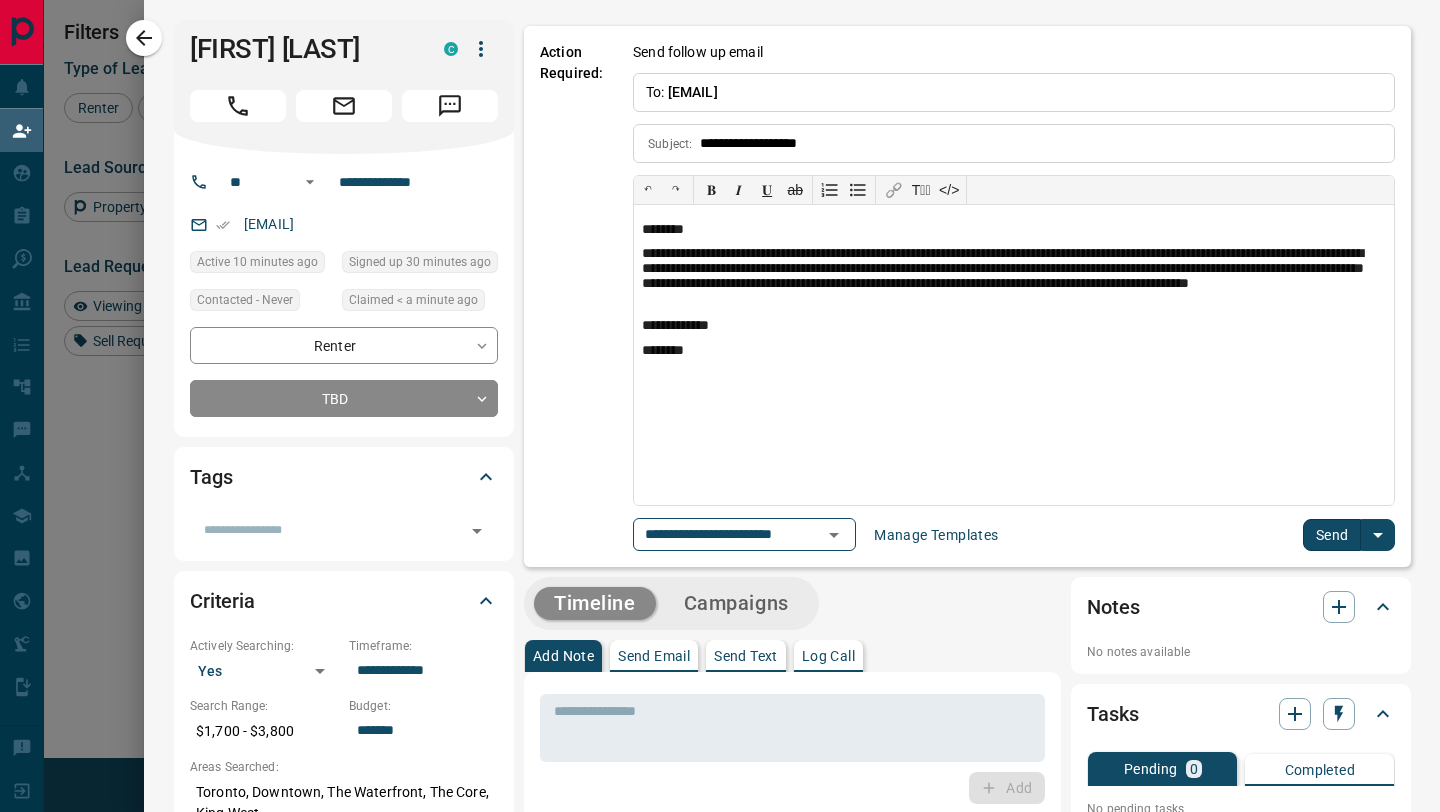 click on "Send" at bounding box center (1332, 535) 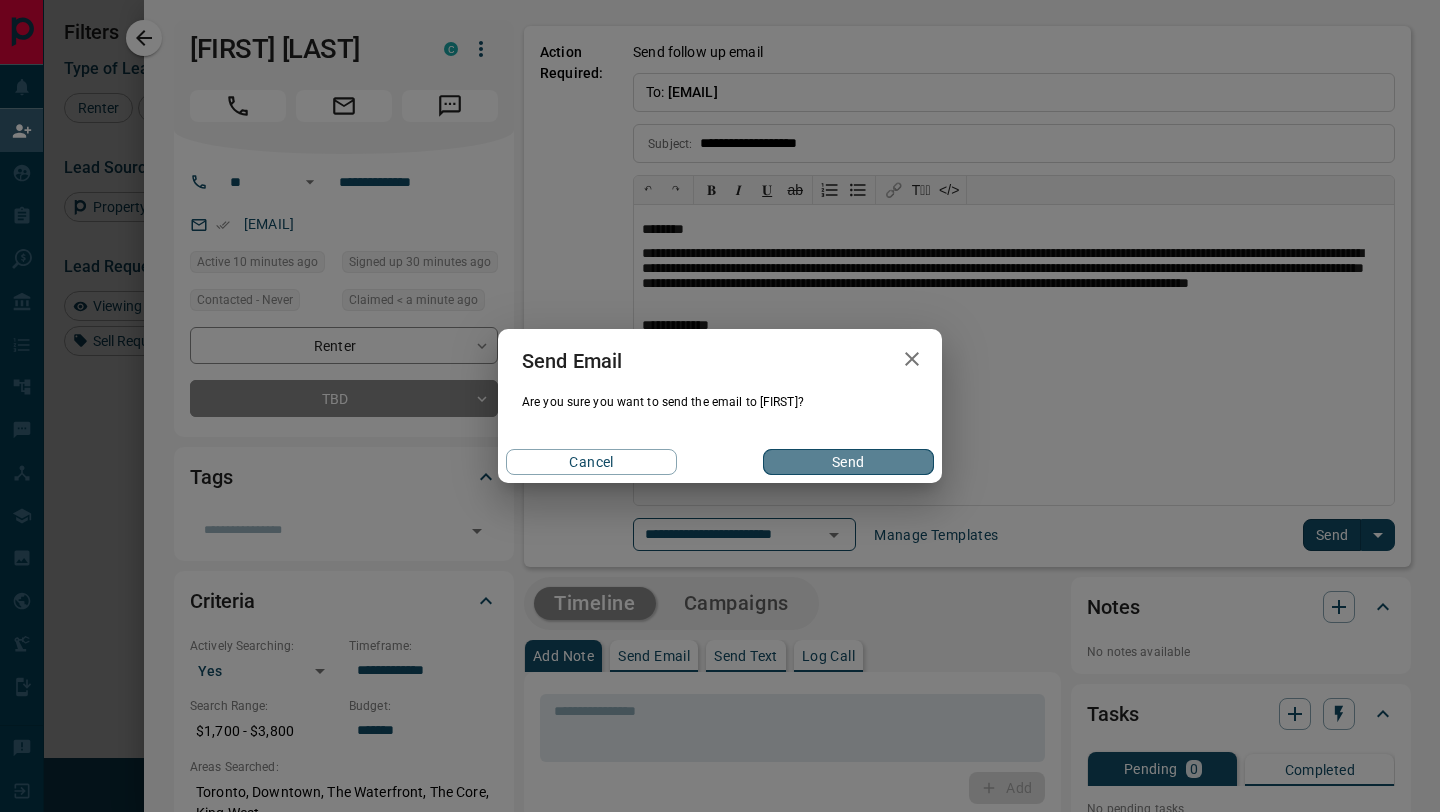 click on "Send" at bounding box center (848, 462) 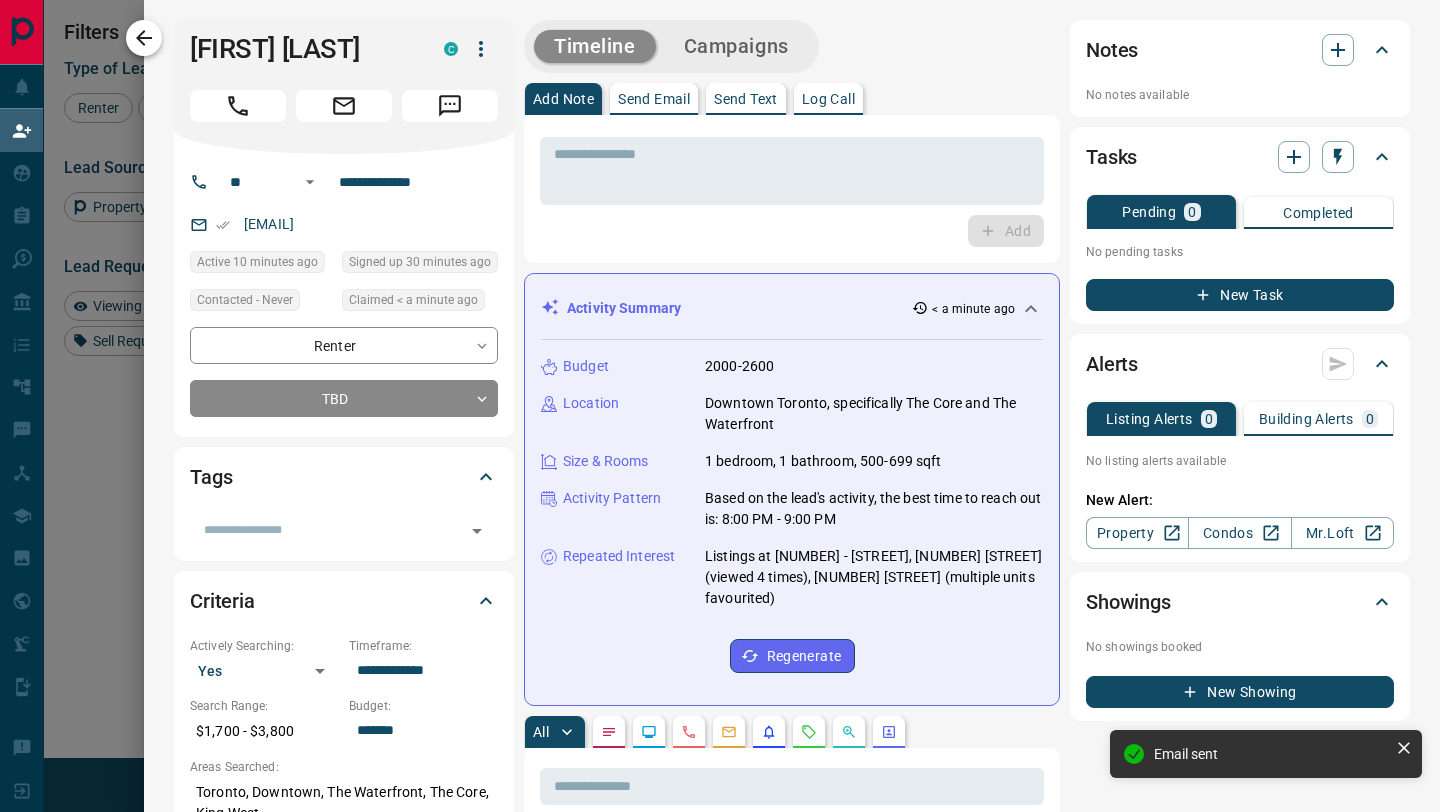 click 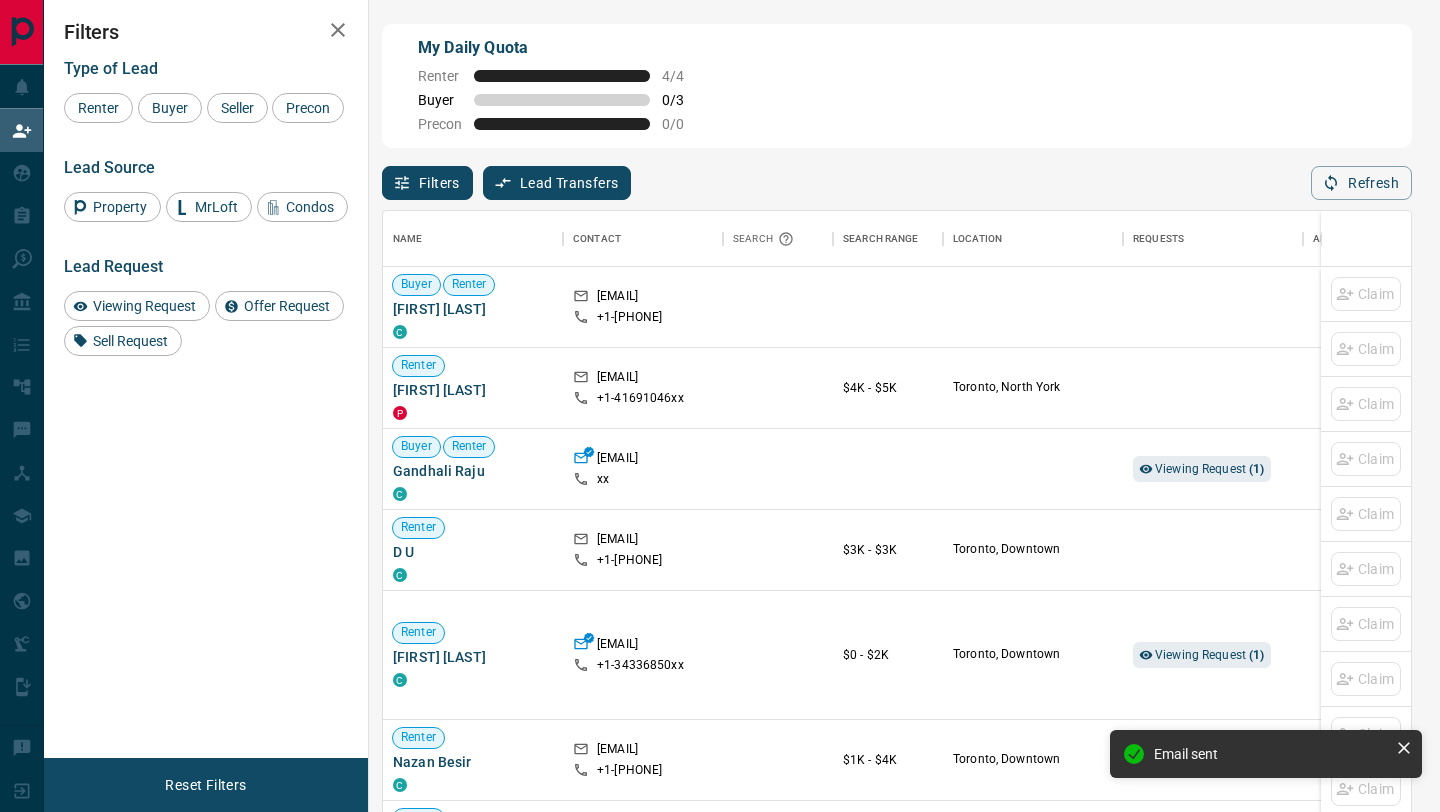 scroll, scrollTop: 1, scrollLeft: 1, axis: both 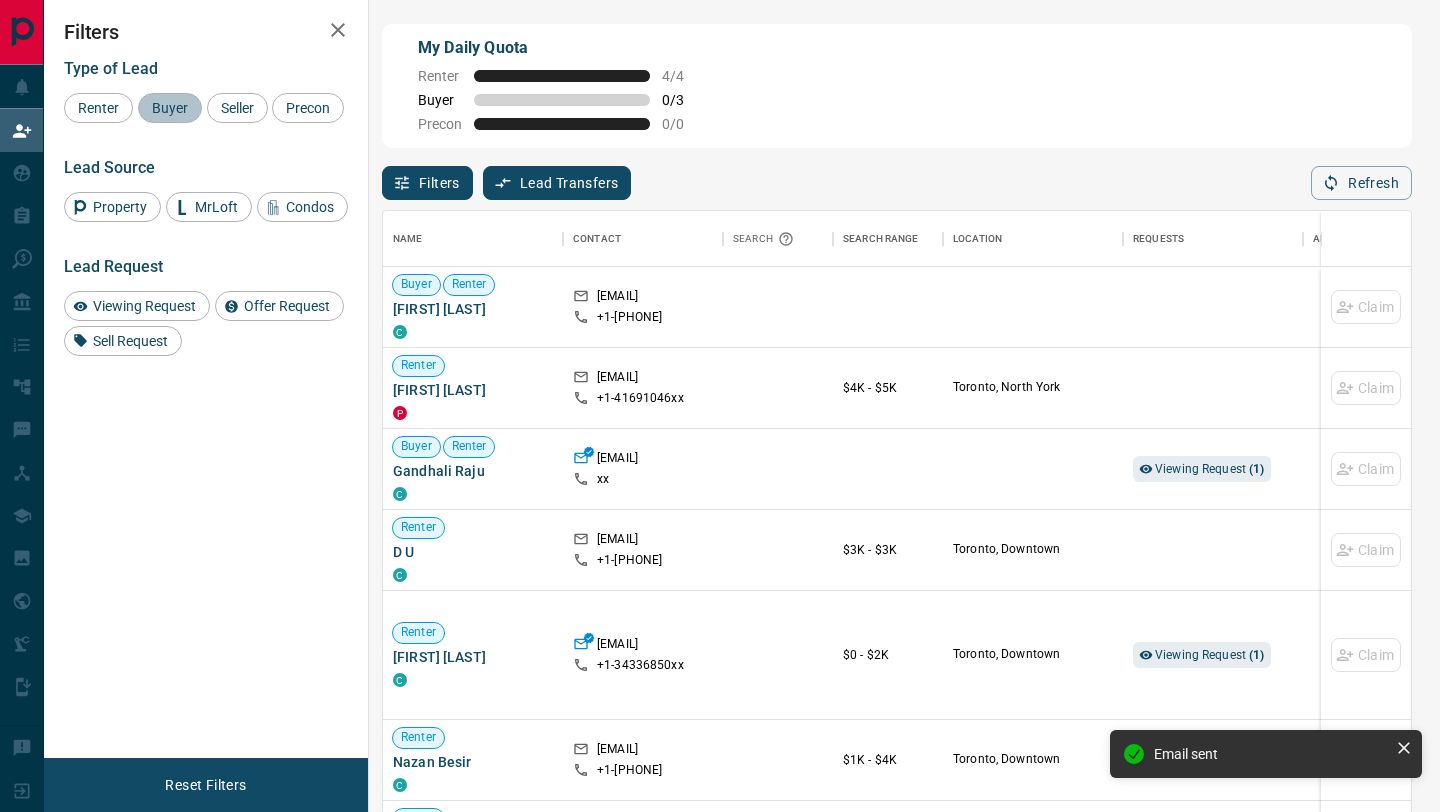 click on "Buyer" at bounding box center (170, 108) 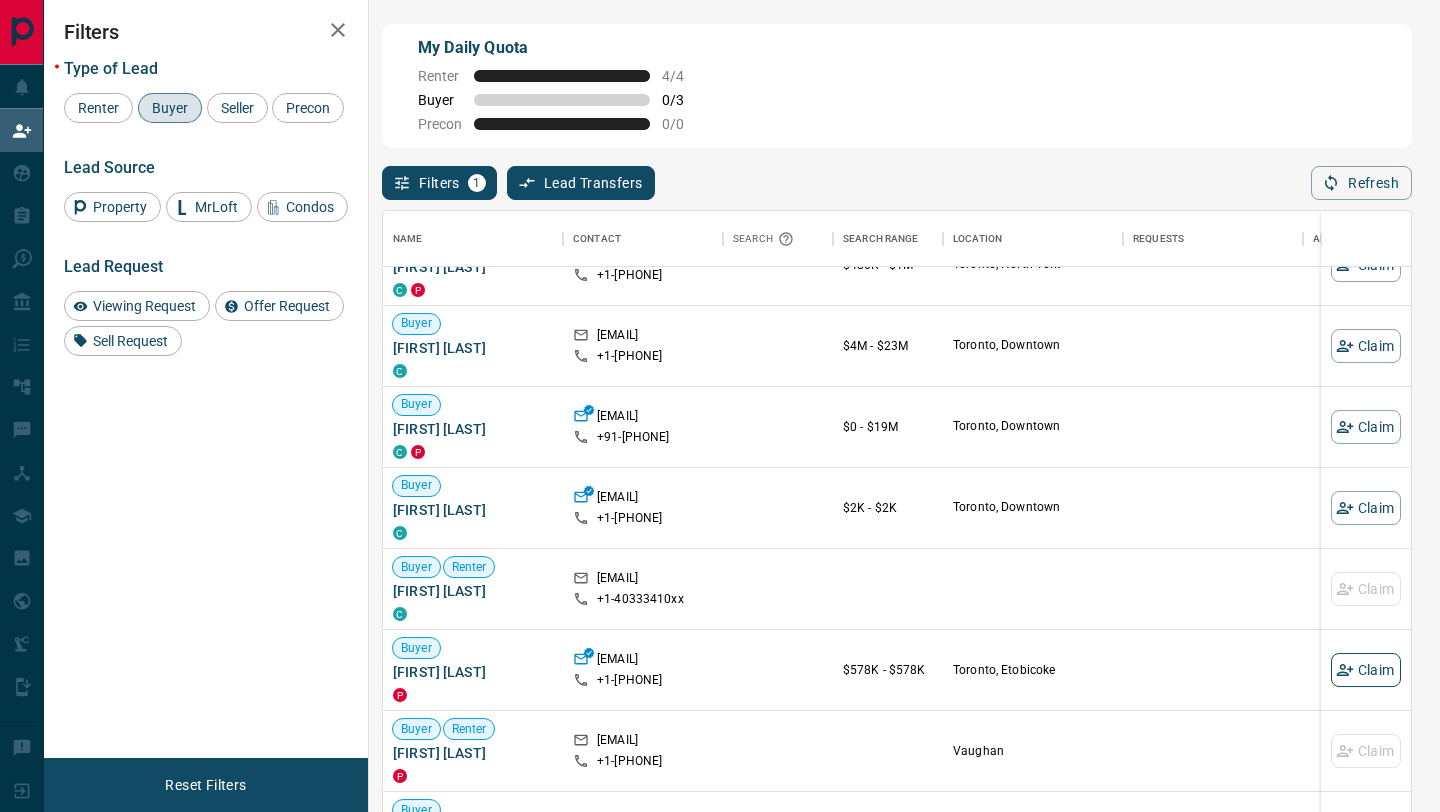 scroll, scrollTop: 491, scrollLeft: 0, axis: vertical 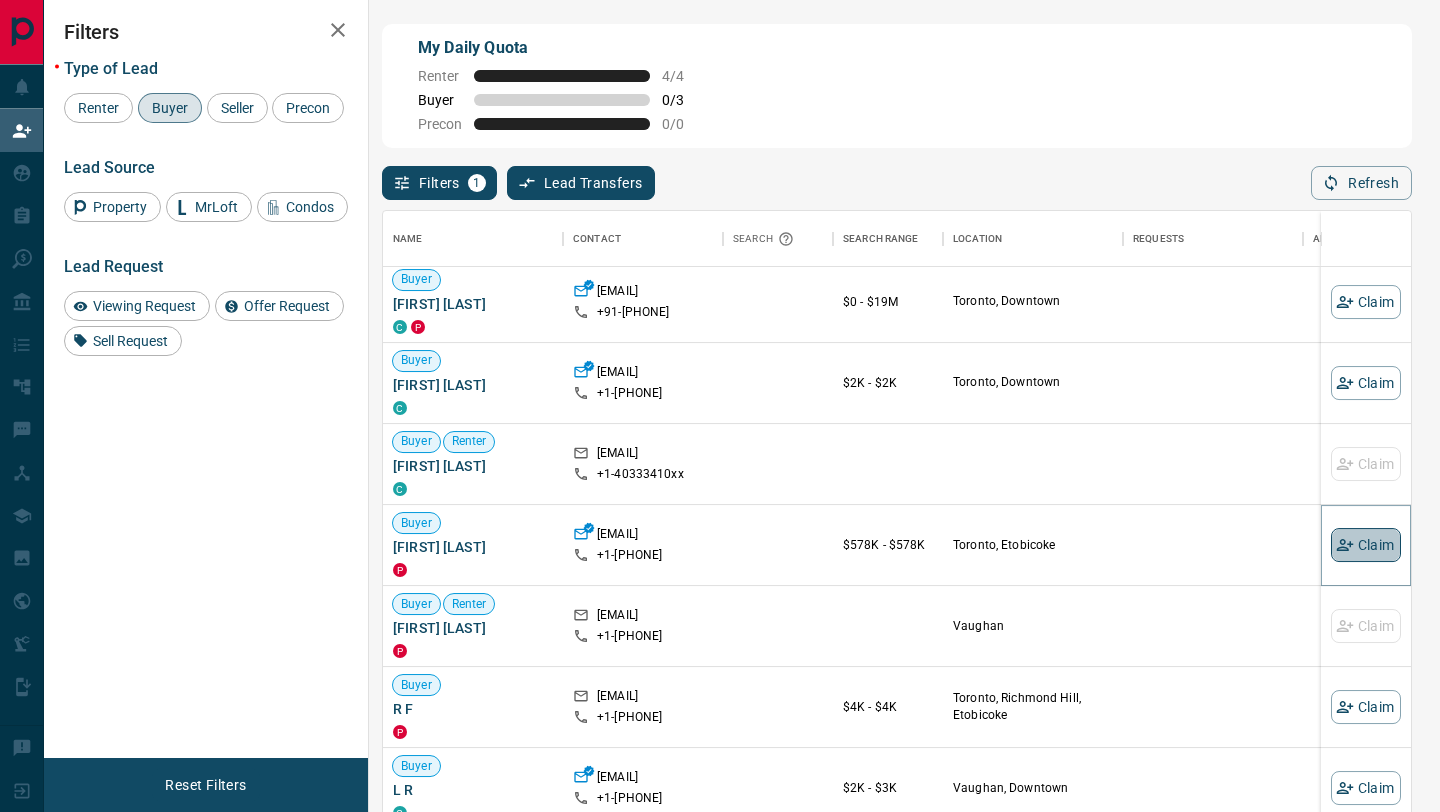 click on "Claim" at bounding box center (1366, 545) 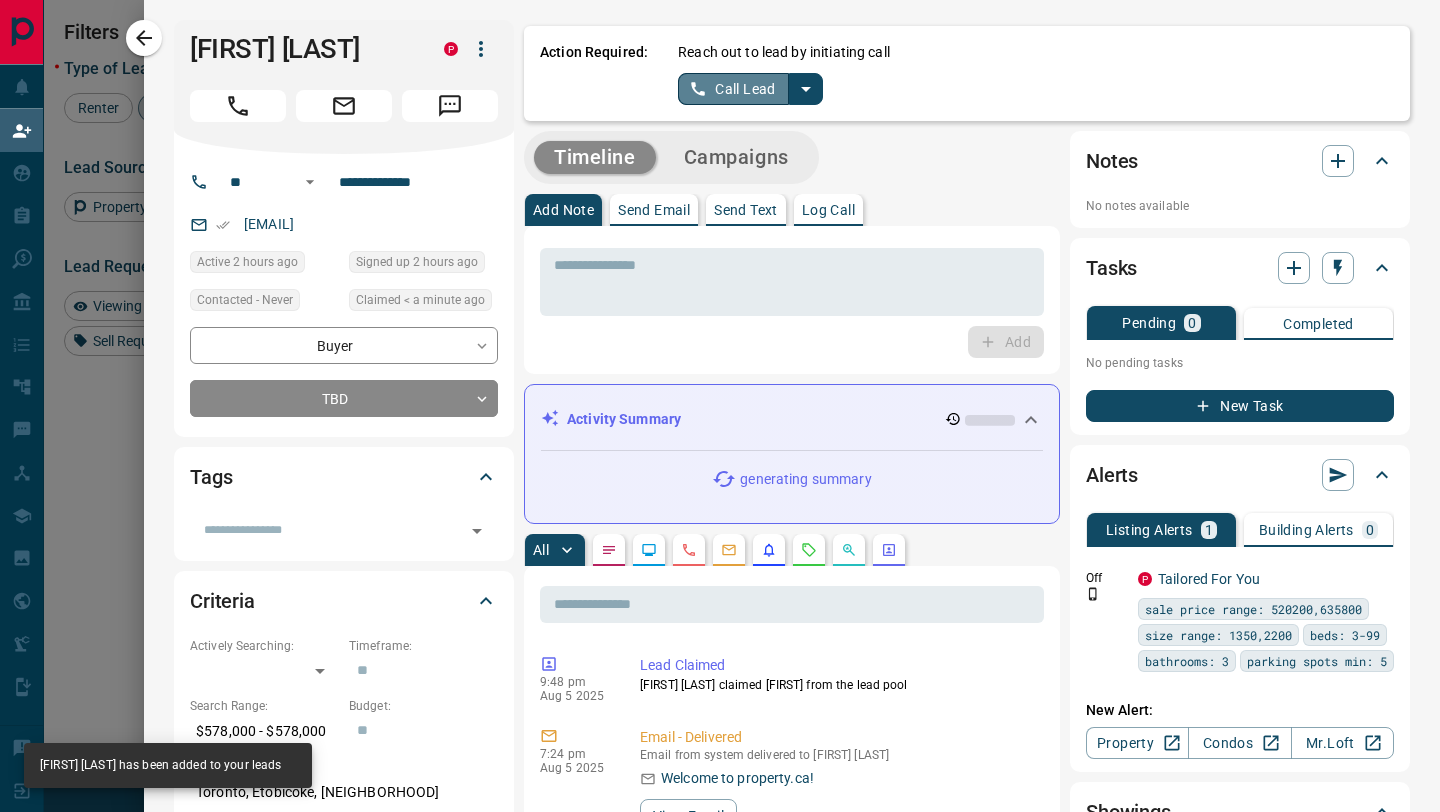 click on "Call Lead" at bounding box center [733, 89] 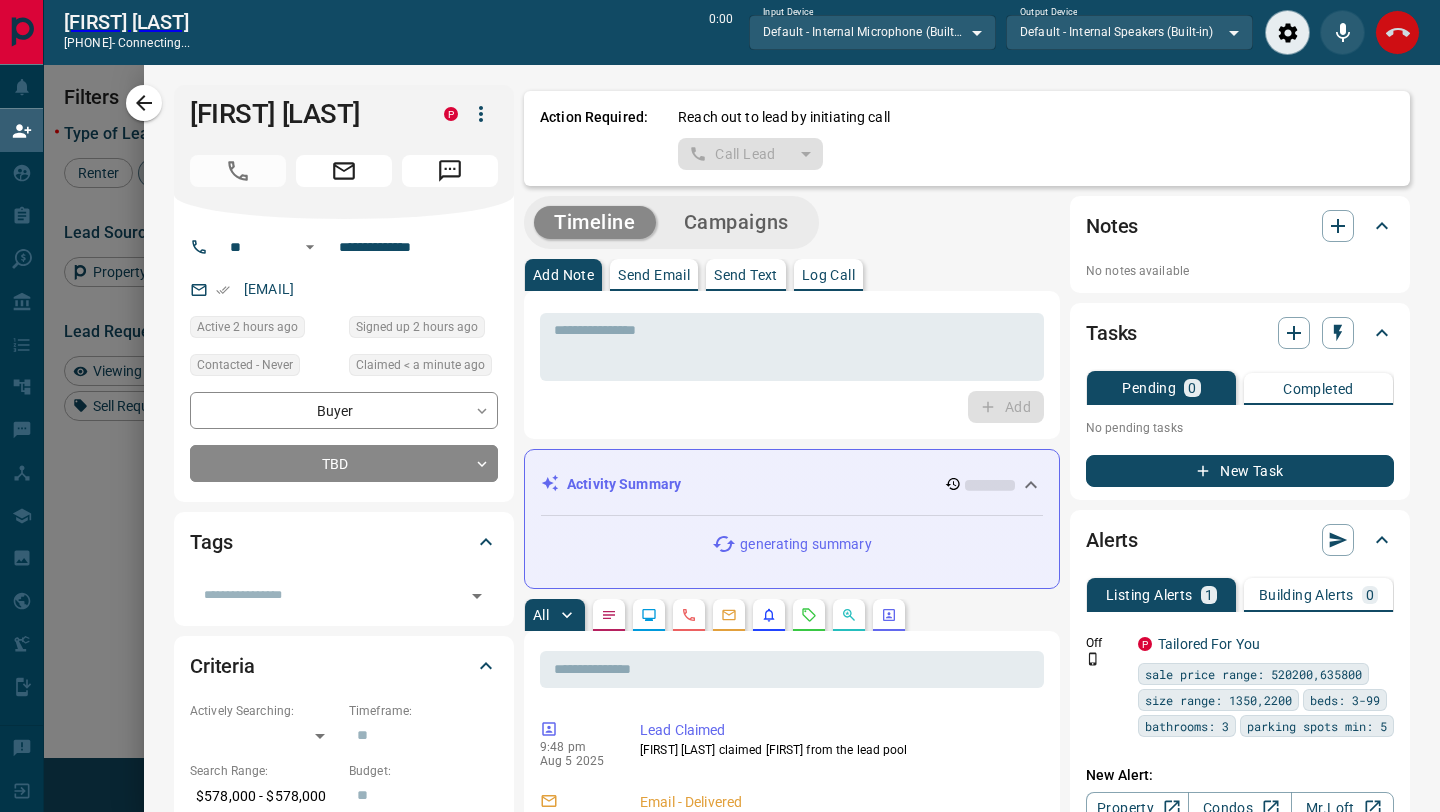 scroll, scrollTop: 567, scrollLeft: 1028, axis: both 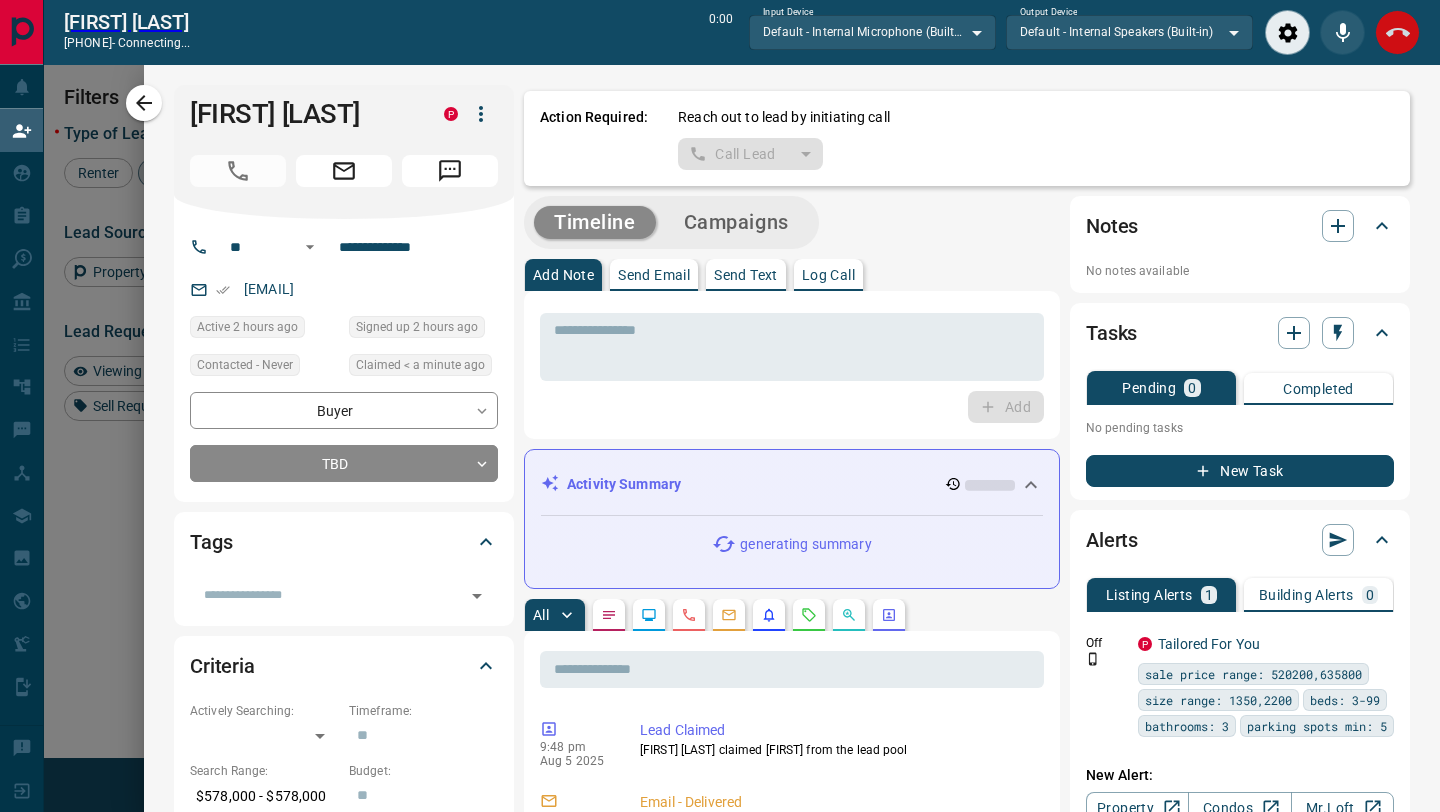click 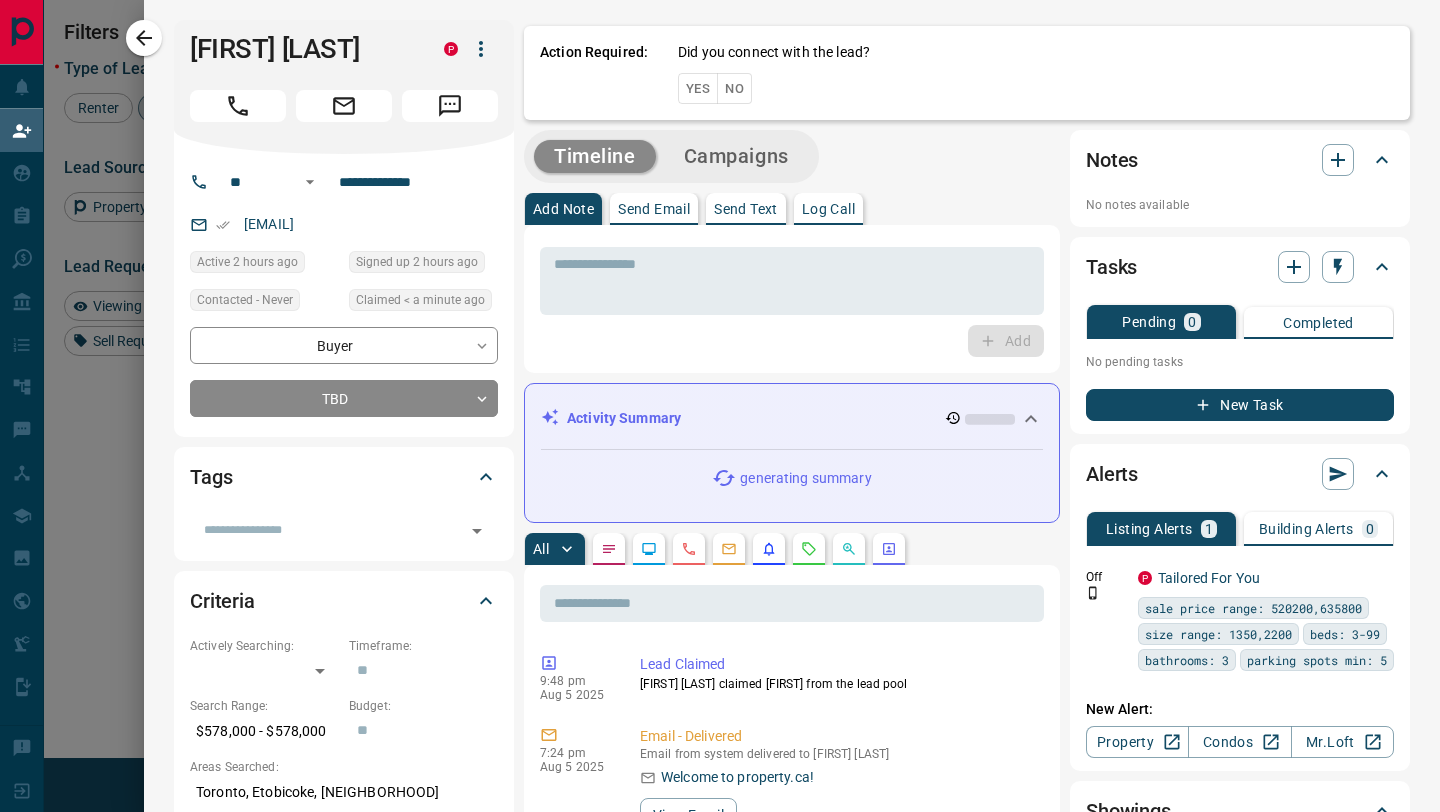 scroll, scrollTop: 1, scrollLeft: 1, axis: both 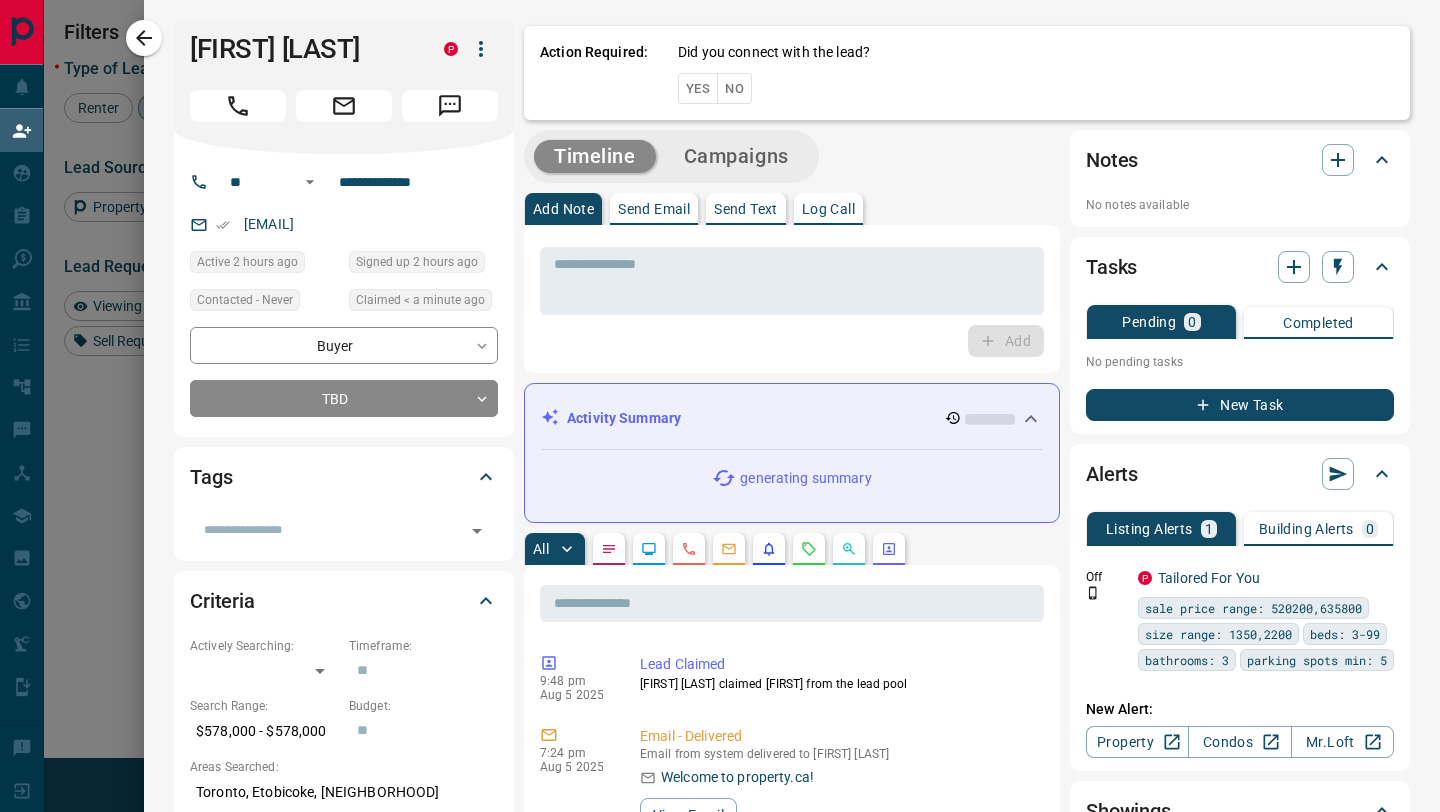 click on "No" at bounding box center (734, 88) 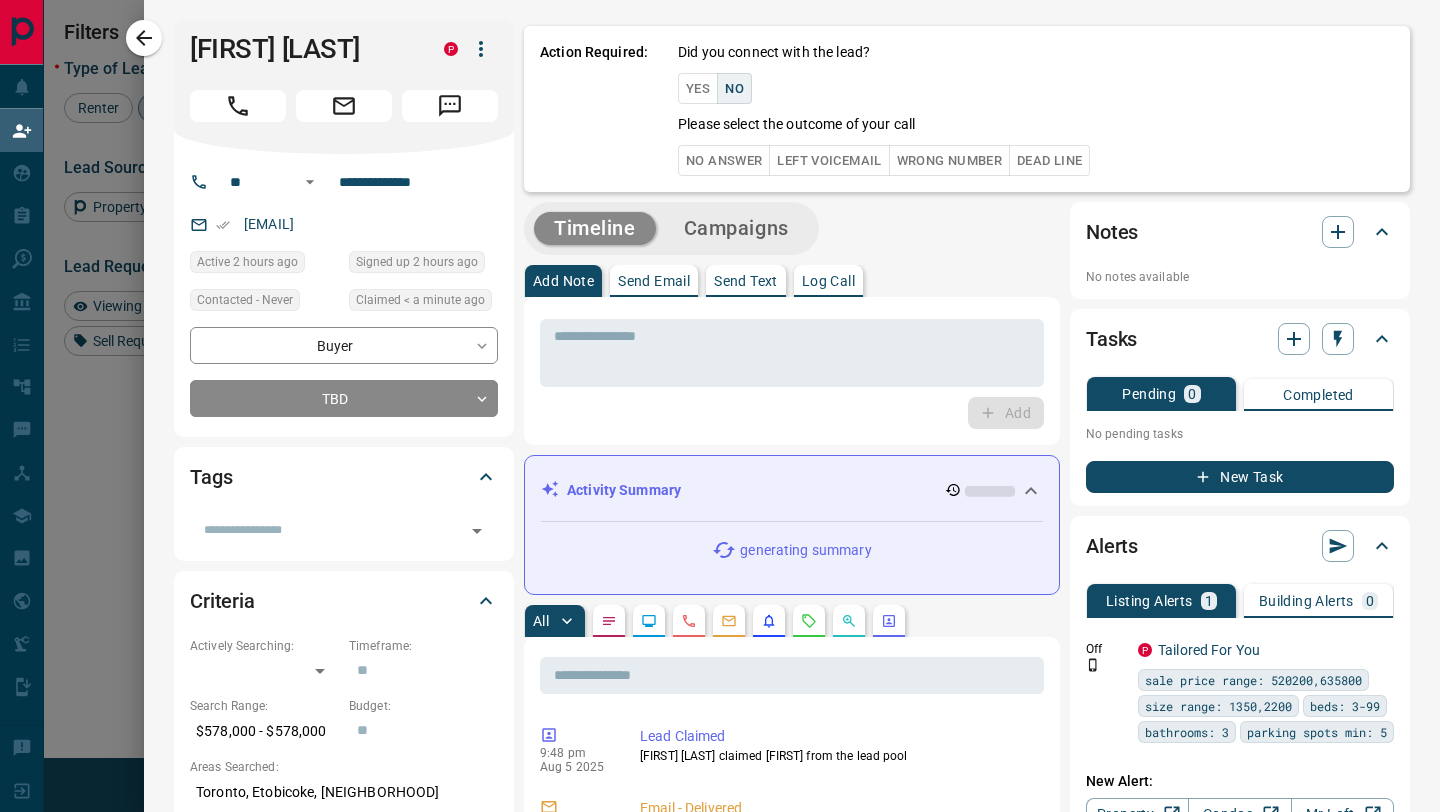 click on "No Answer" at bounding box center (724, 160) 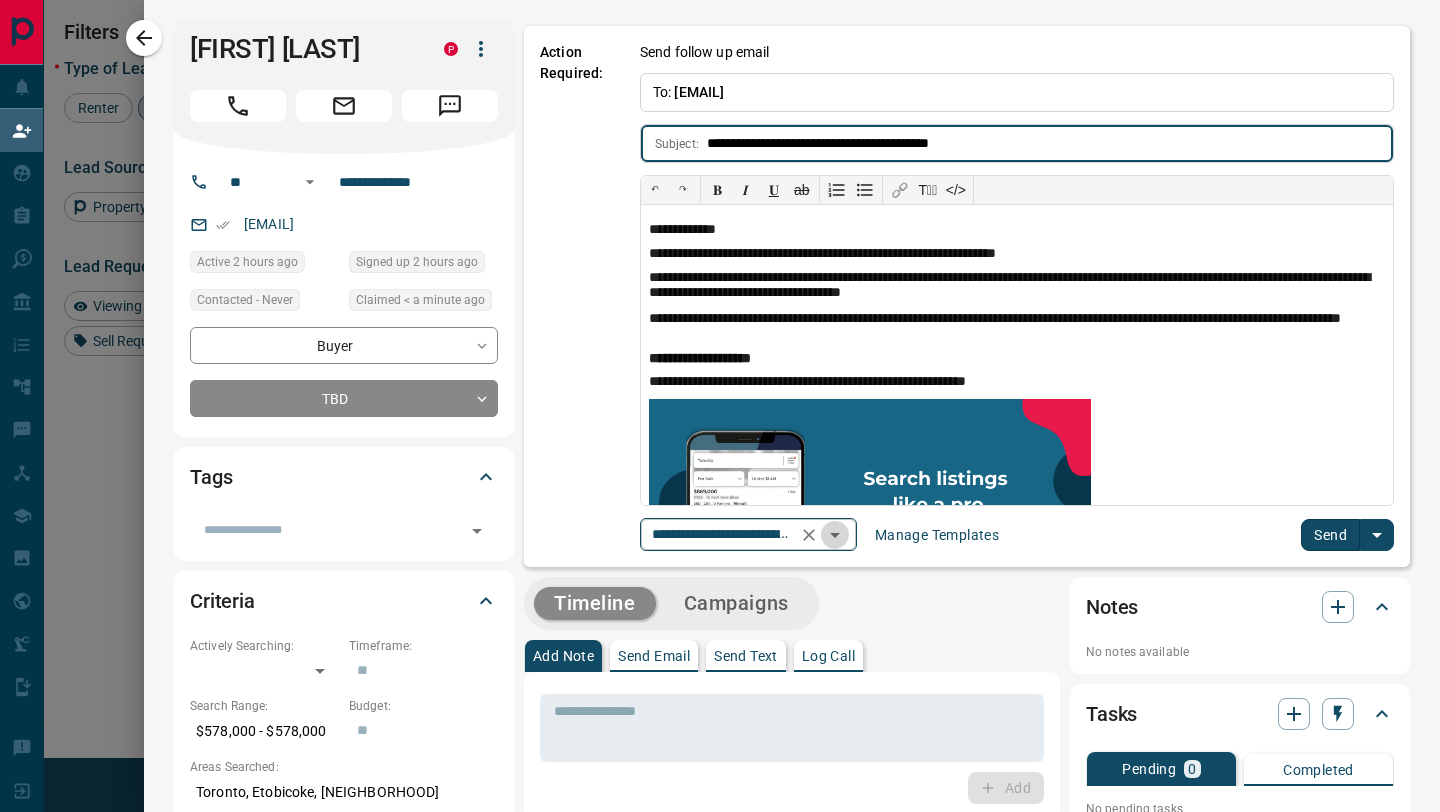 click 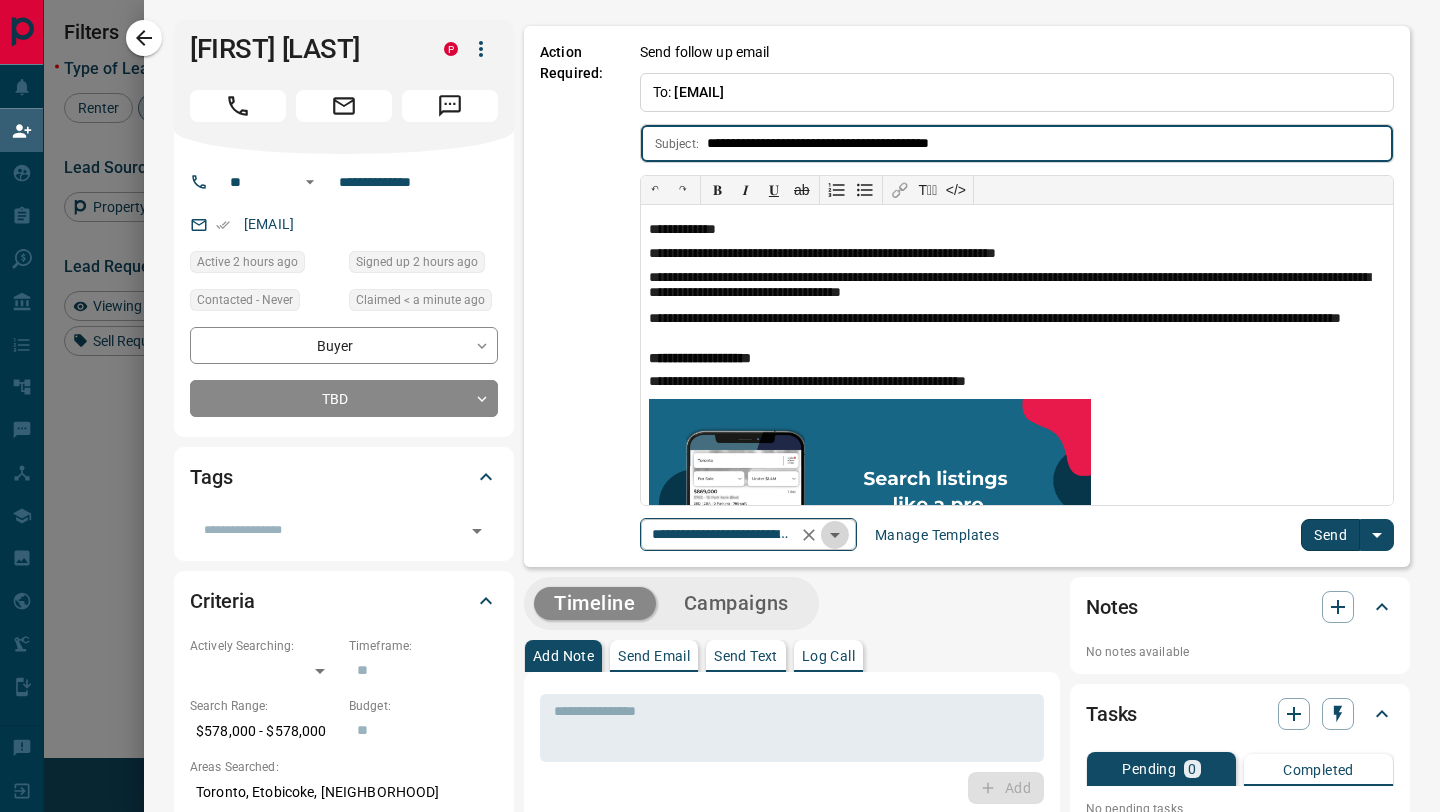 scroll, scrollTop: 0, scrollLeft: 170, axis: horizontal 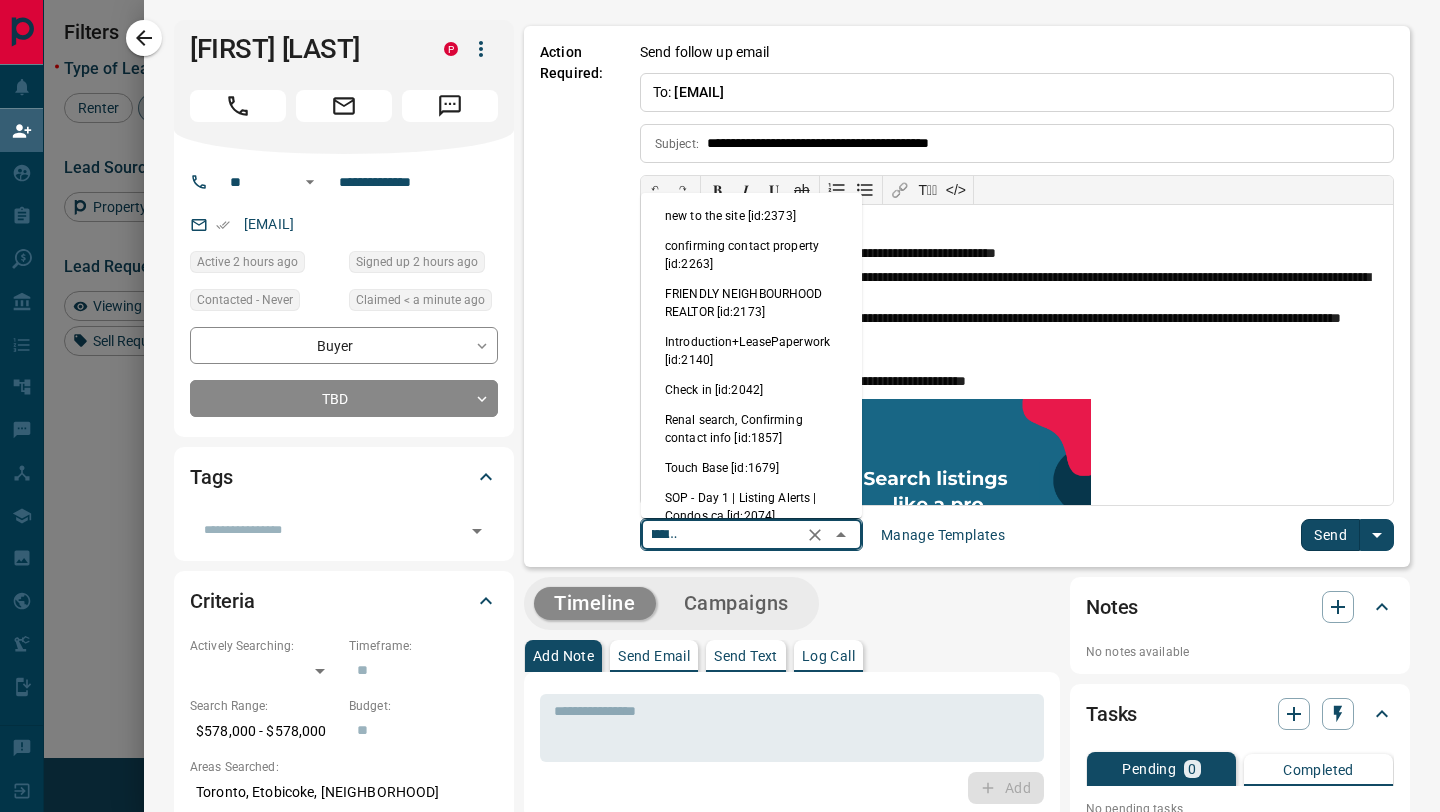 click on "new to the site [id:2373]" at bounding box center [751, 216] 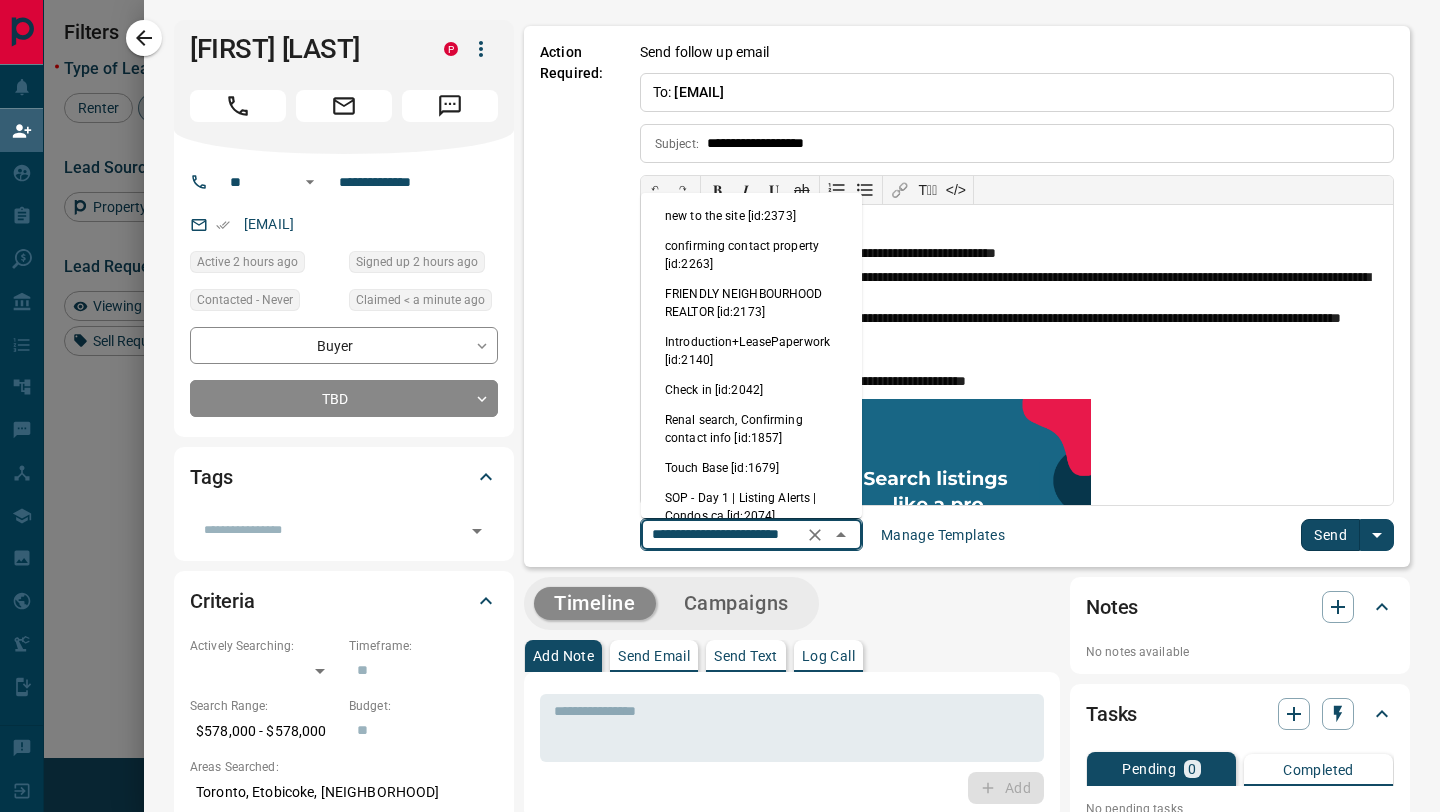 scroll, scrollTop: 0, scrollLeft: 0, axis: both 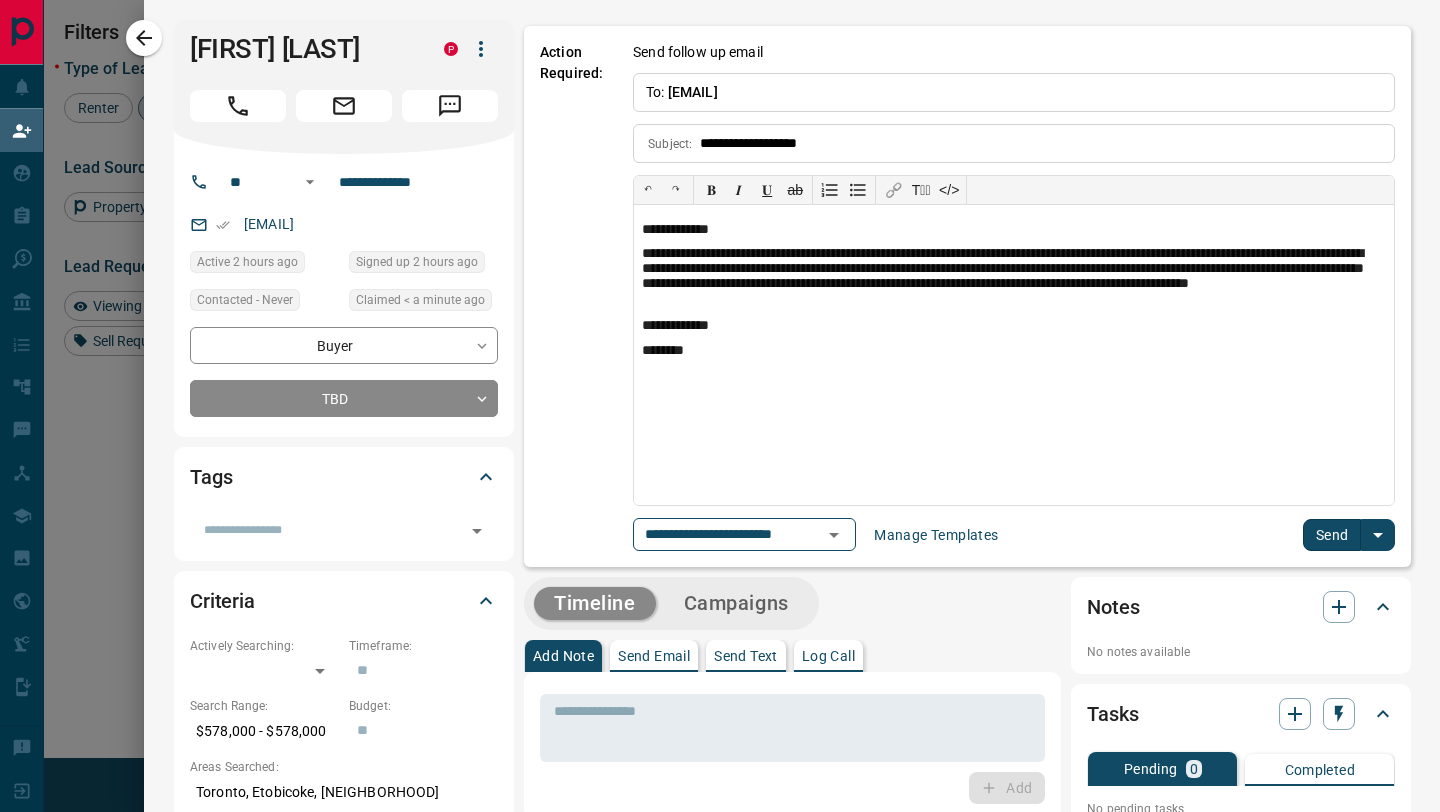 click on "Send" at bounding box center [1332, 535] 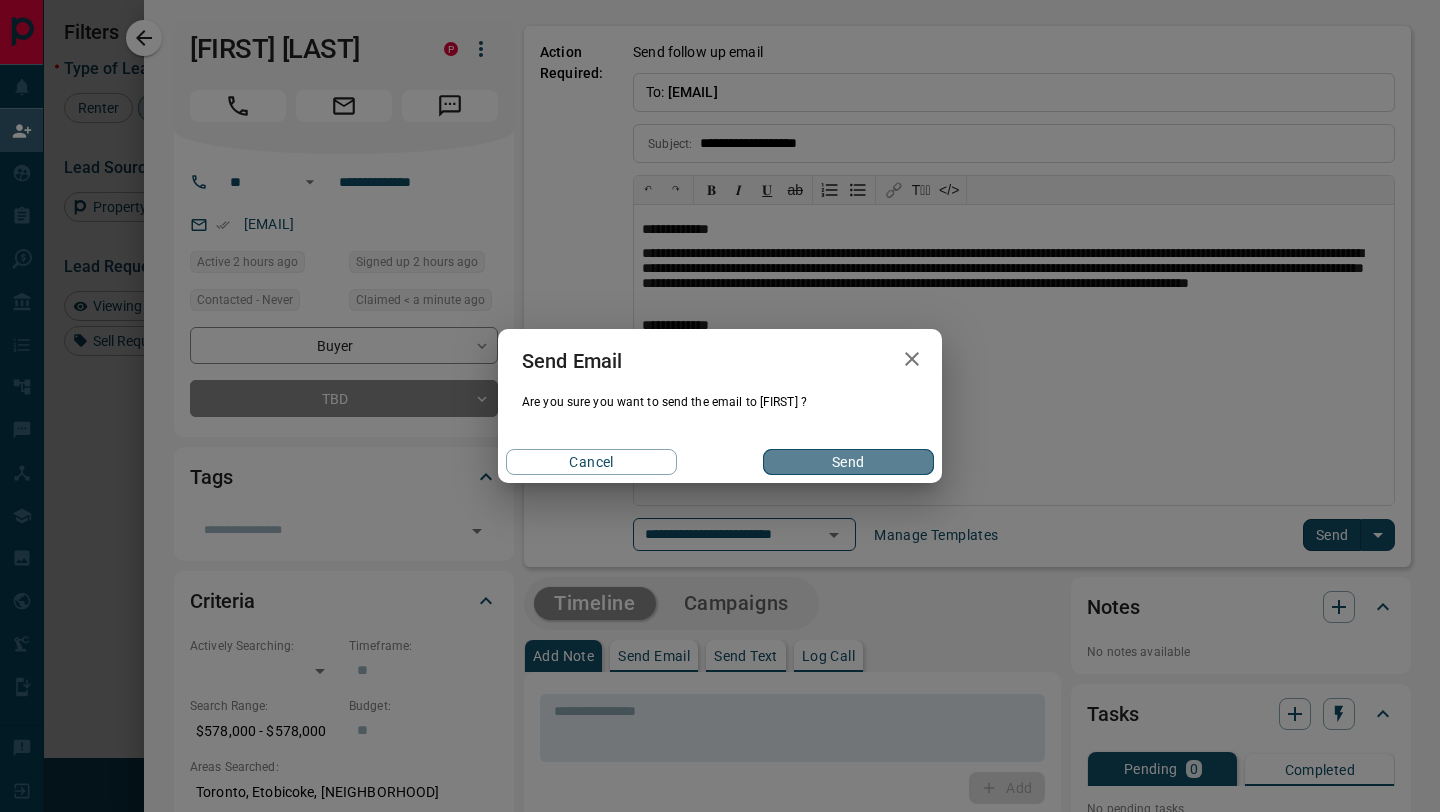 click on "Send" at bounding box center (848, 462) 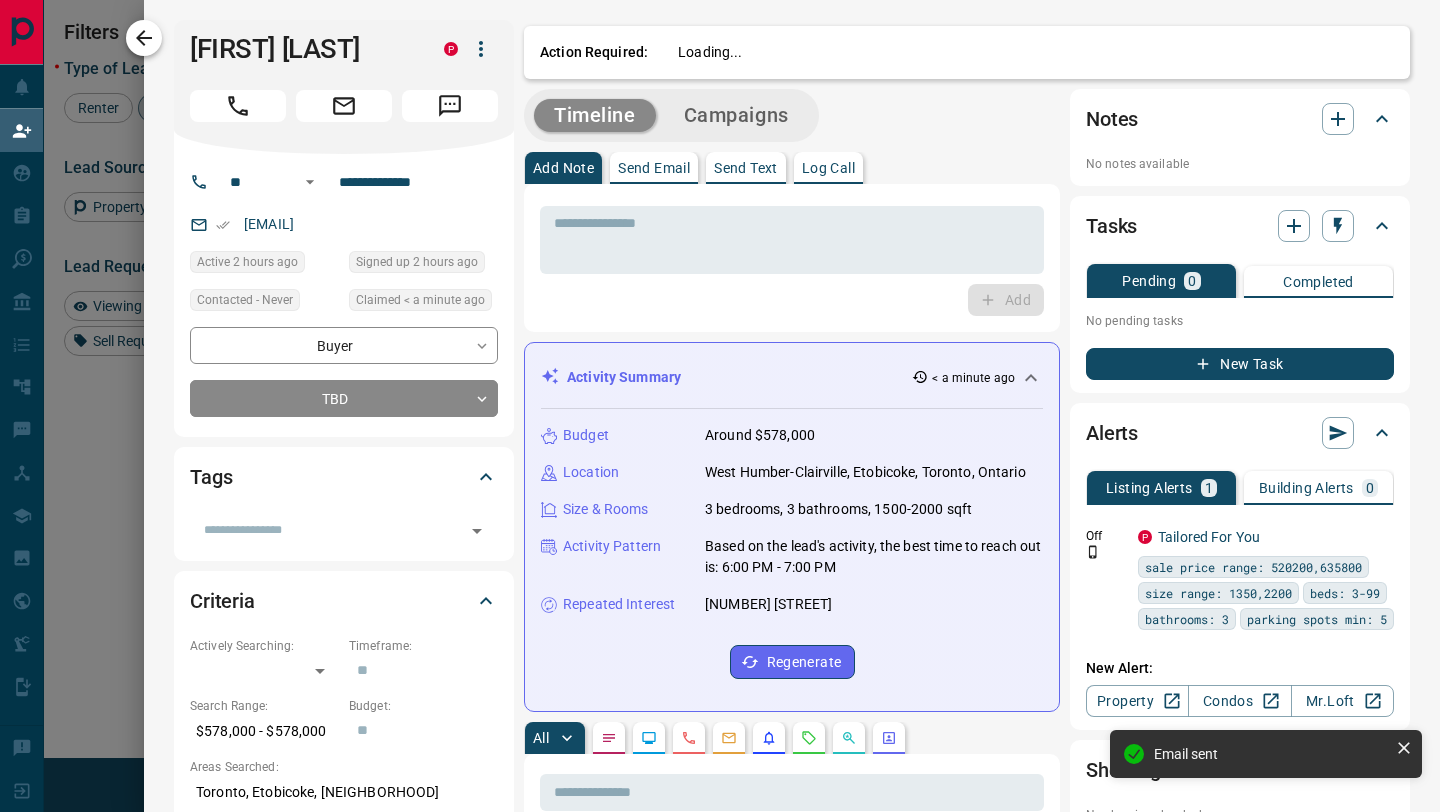 click 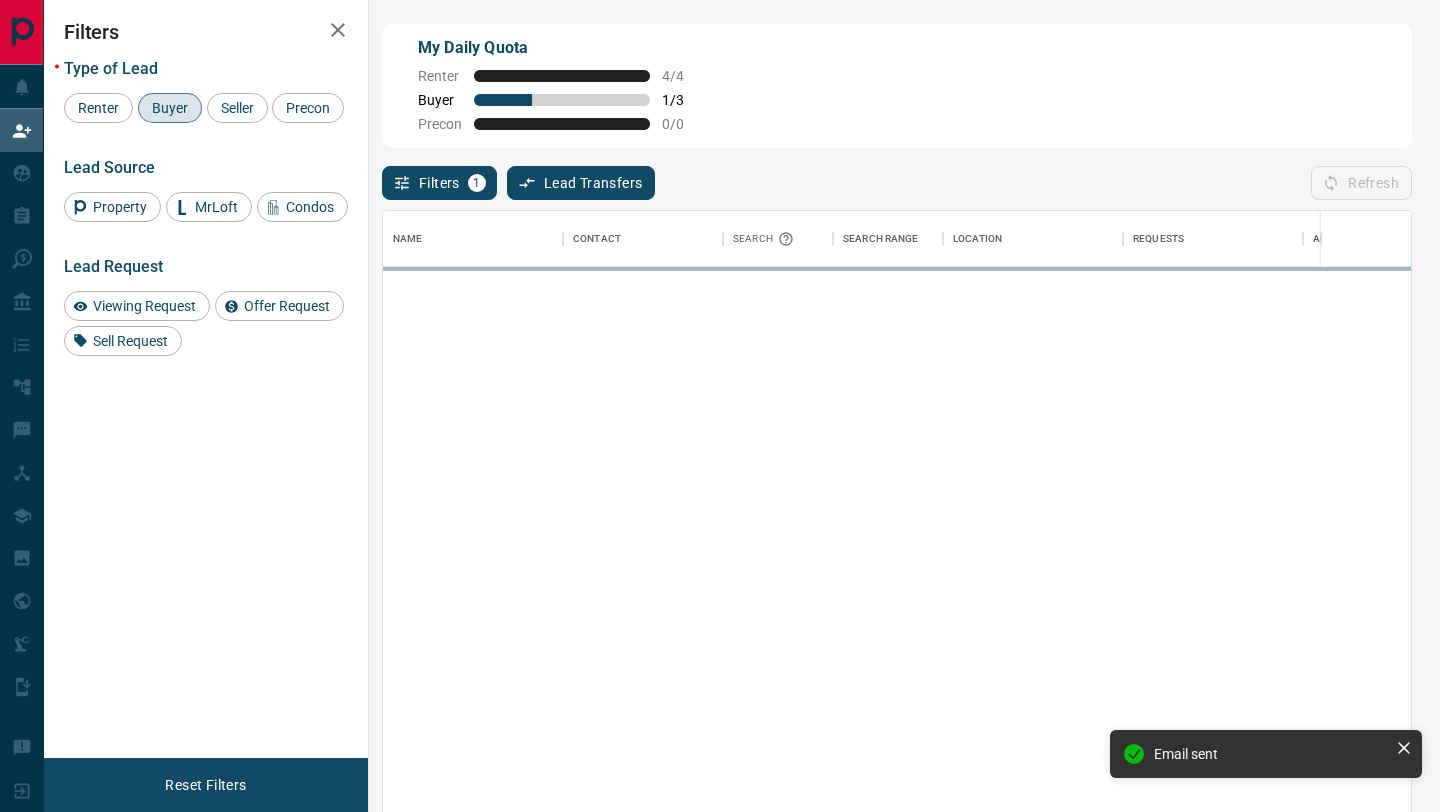 scroll, scrollTop: 1, scrollLeft: 1, axis: both 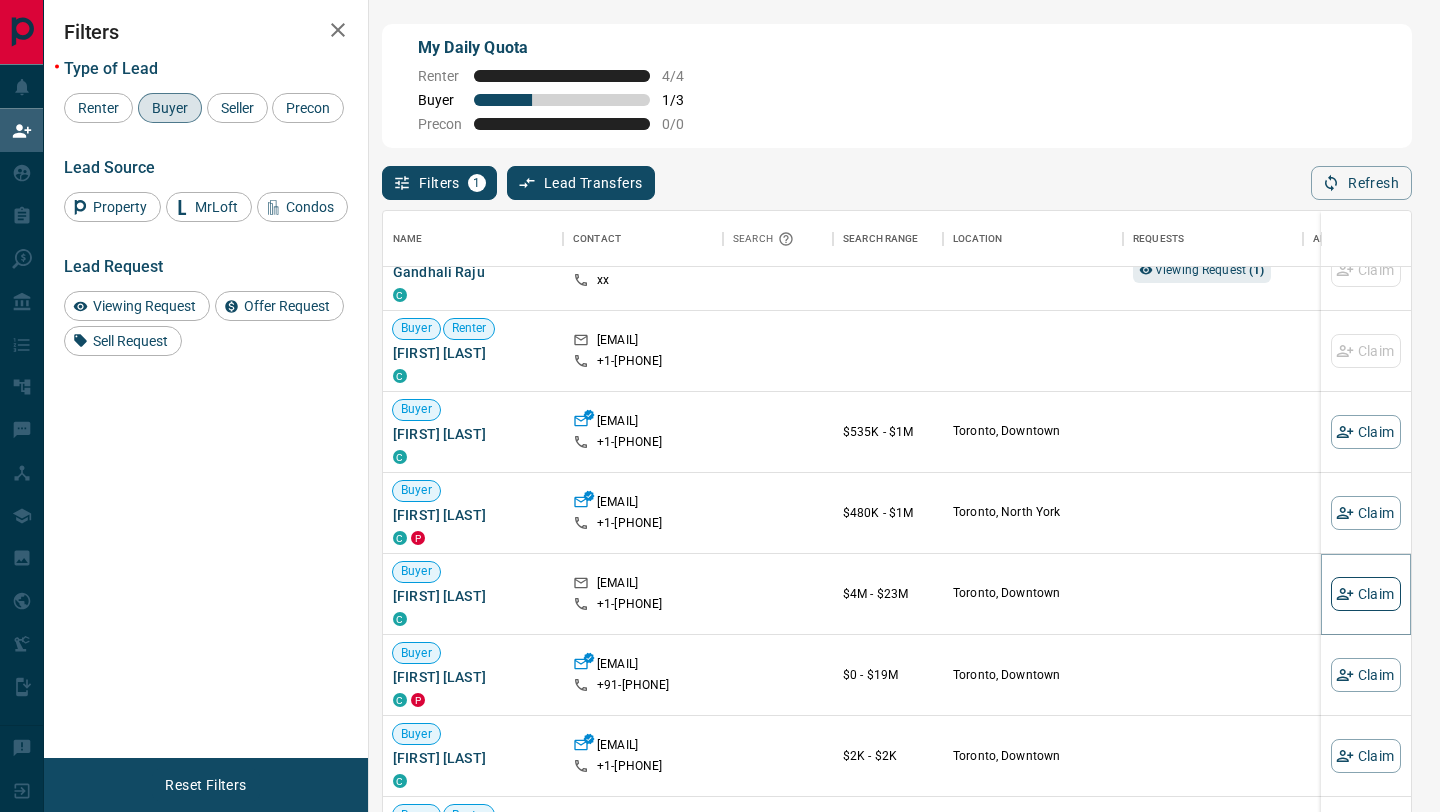 click on "Claim" at bounding box center [1366, 594] 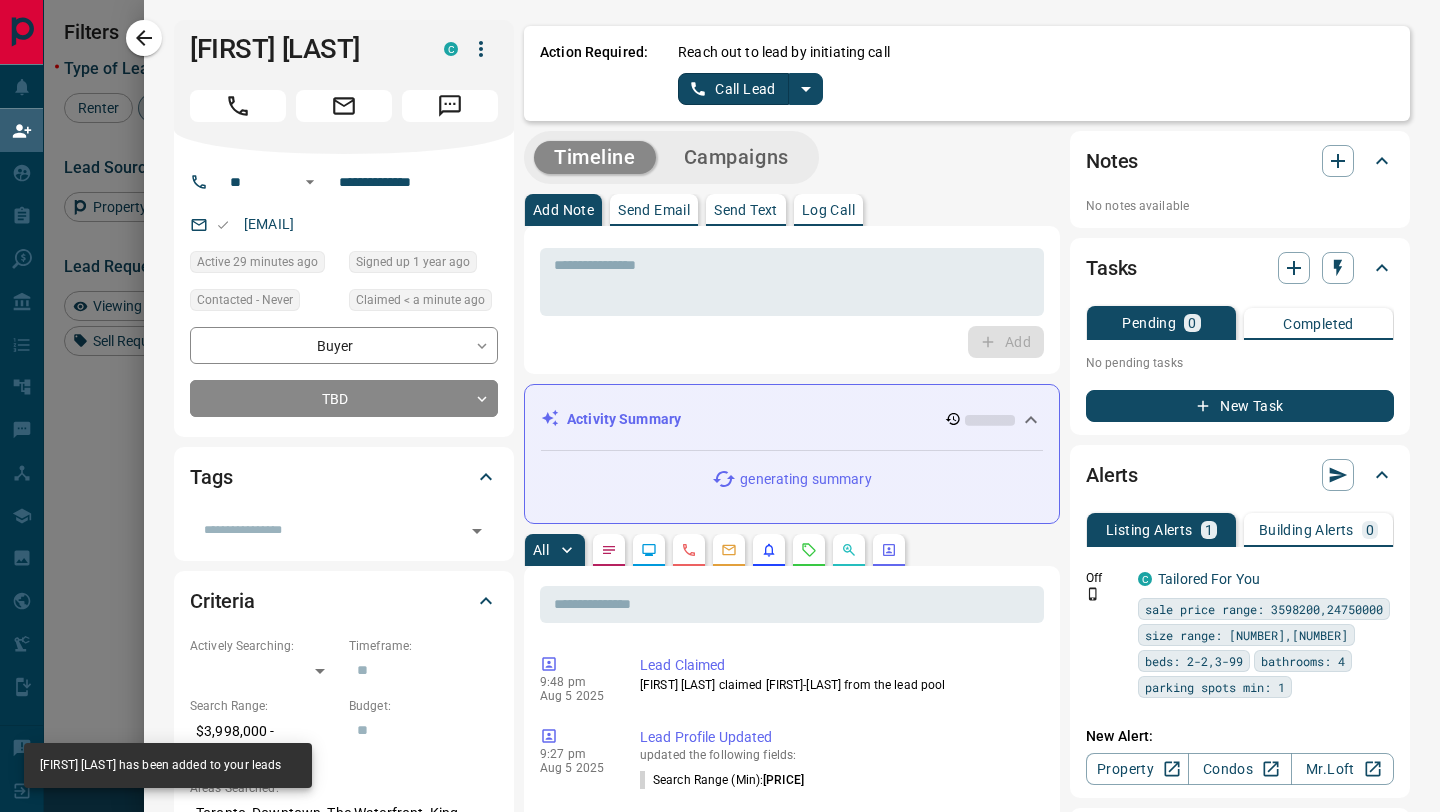 click on "Call Lead" at bounding box center (733, 89) 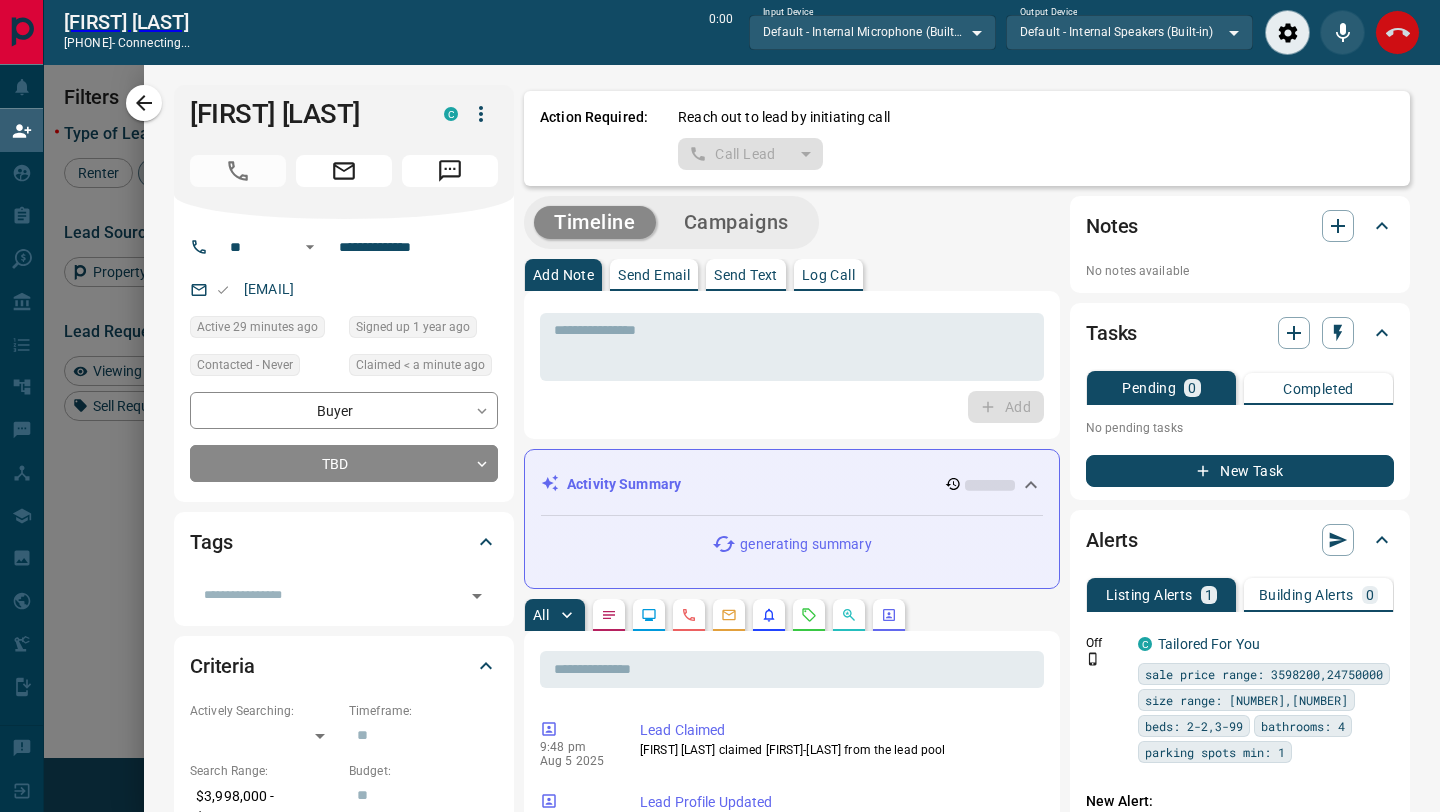 scroll, scrollTop: 567, scrollLeft: 1028, axis: both 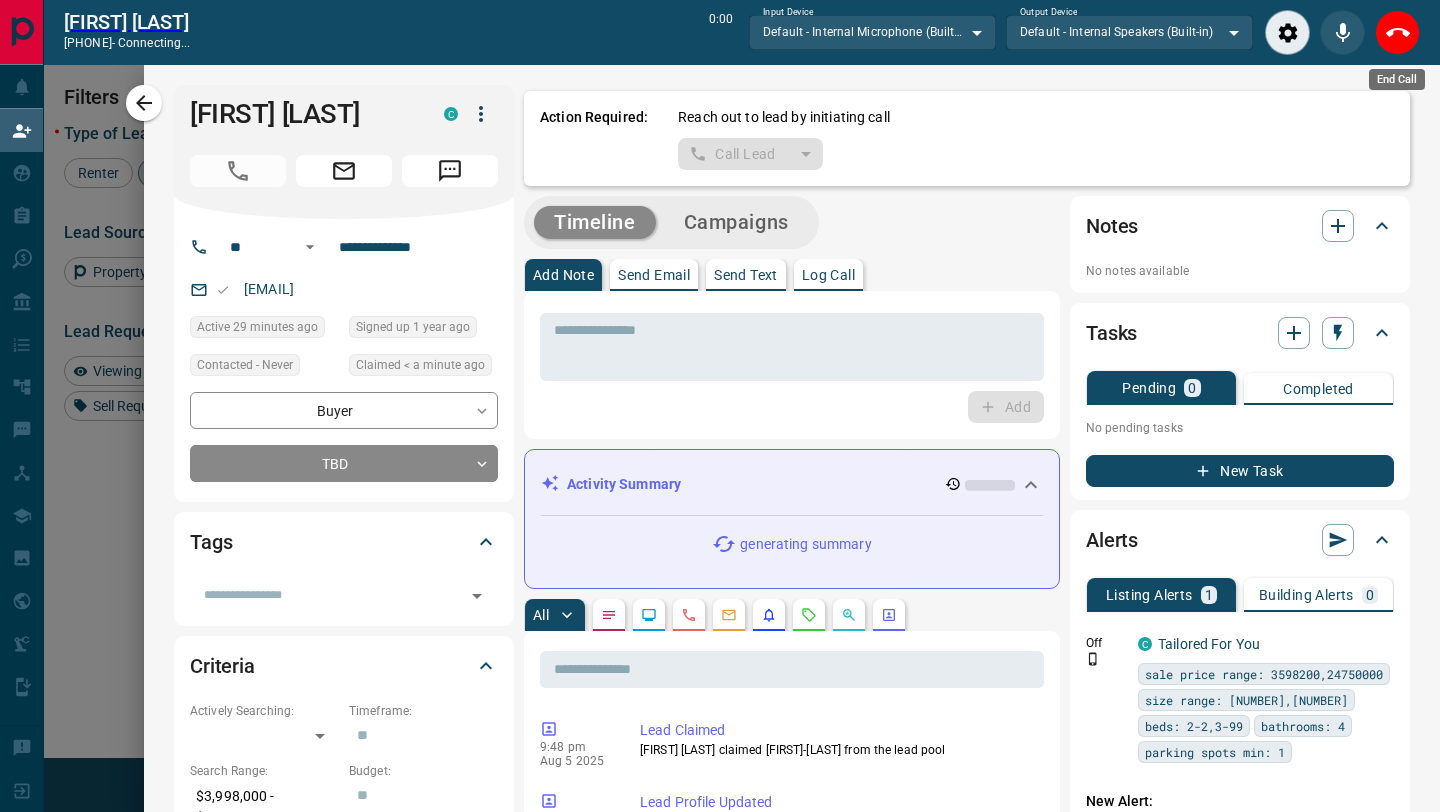 click 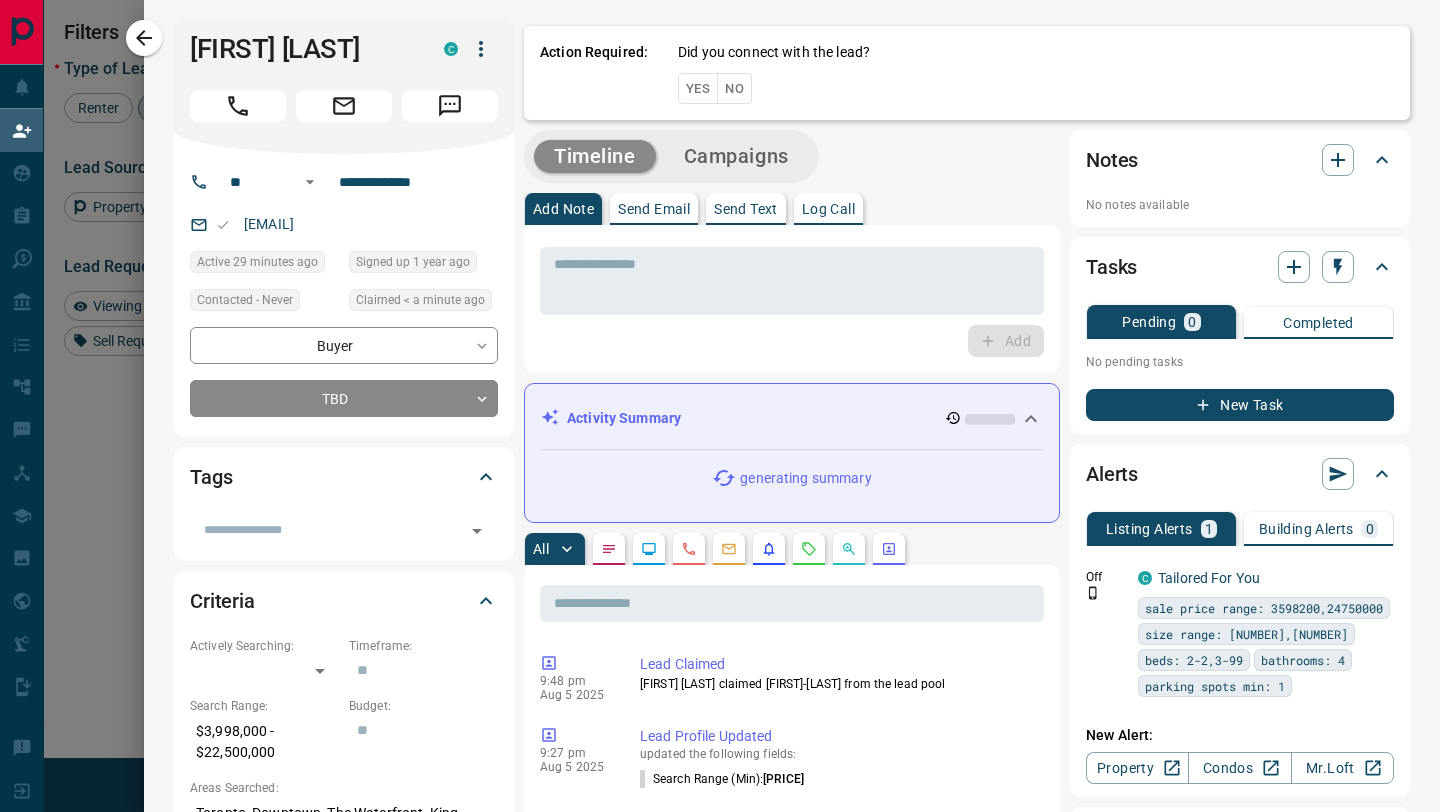 scroll, scrollTop: 1, scrollLeft: 1, axis: both 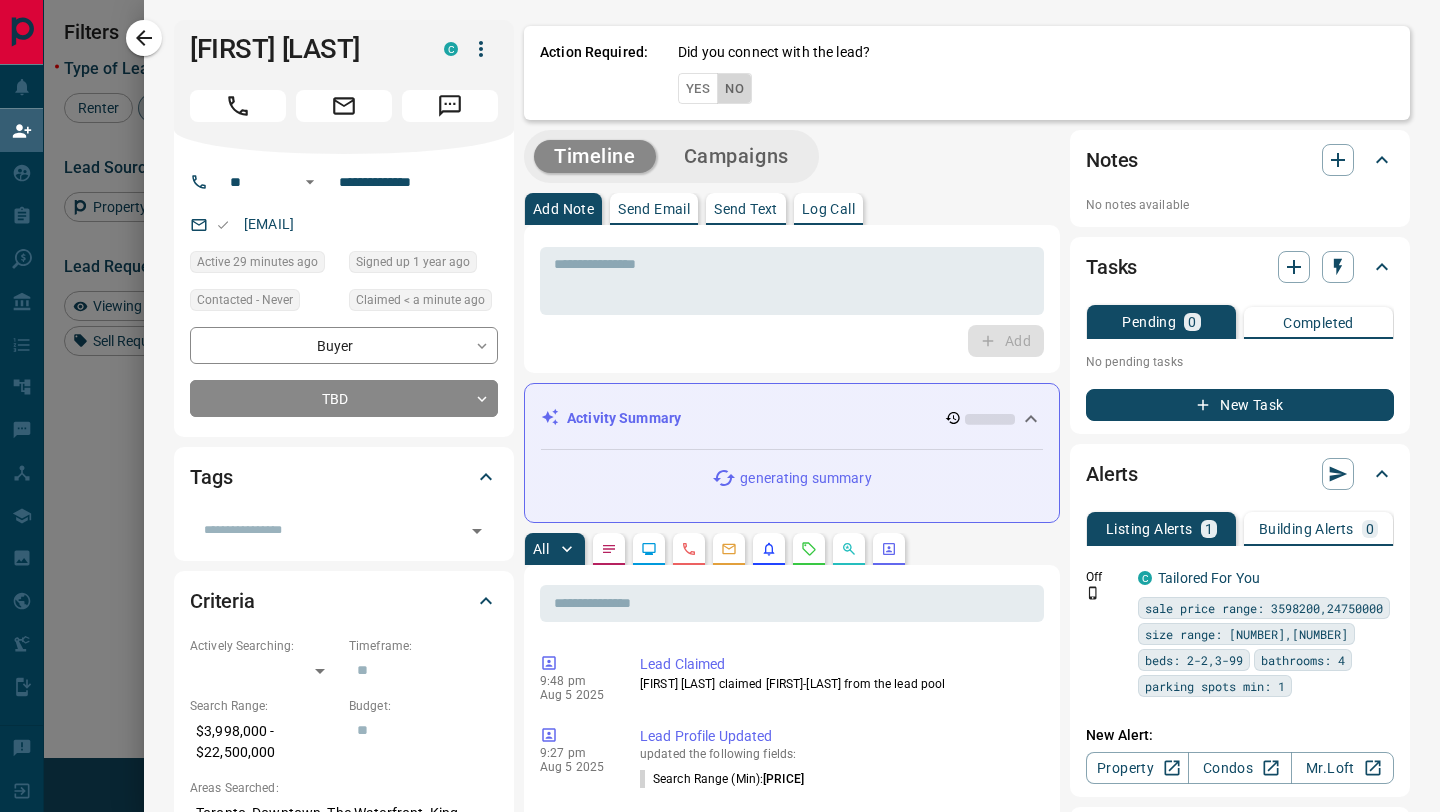 click on "No" at bounding box center [734, 88] 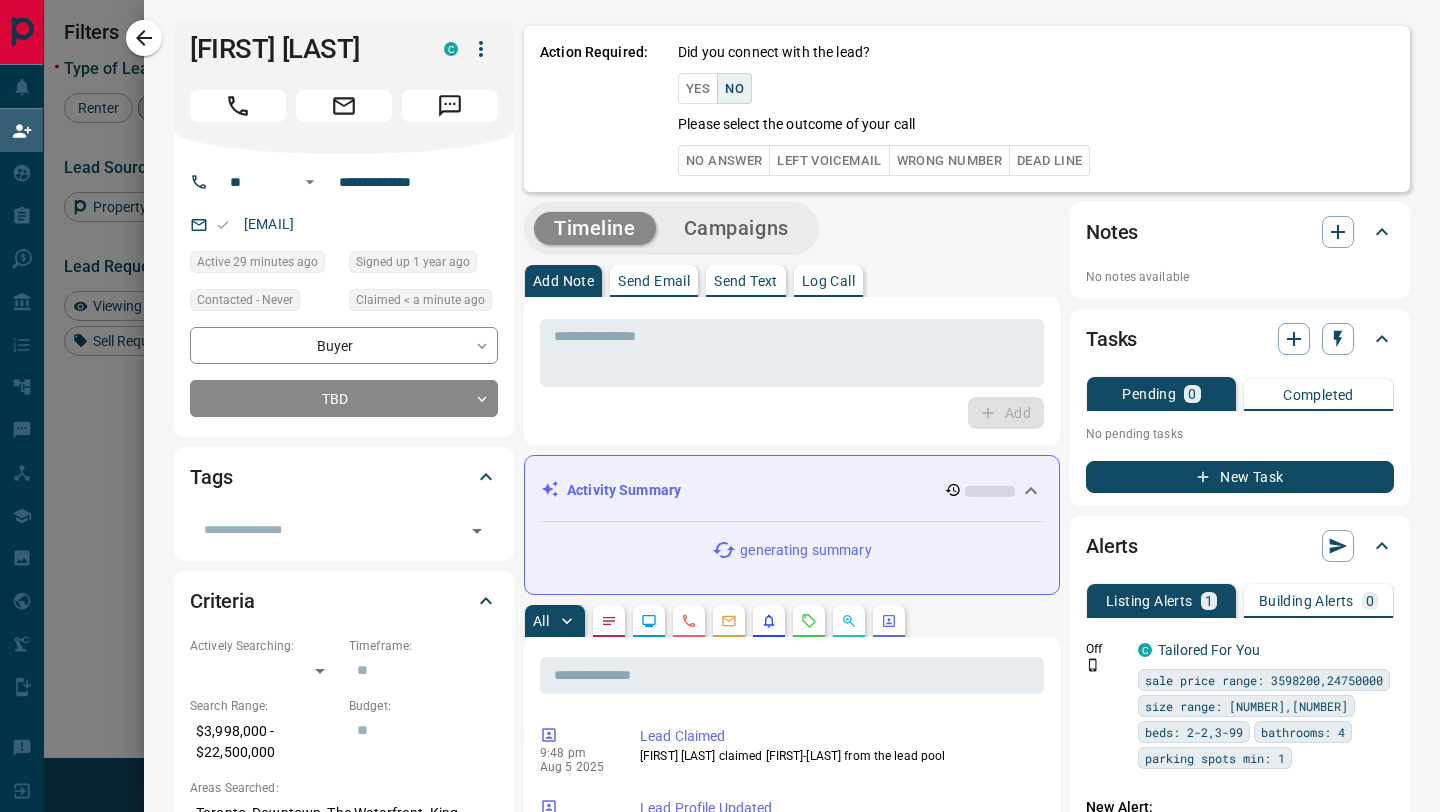 click on "No Answer" at bounding box center (724, 160) 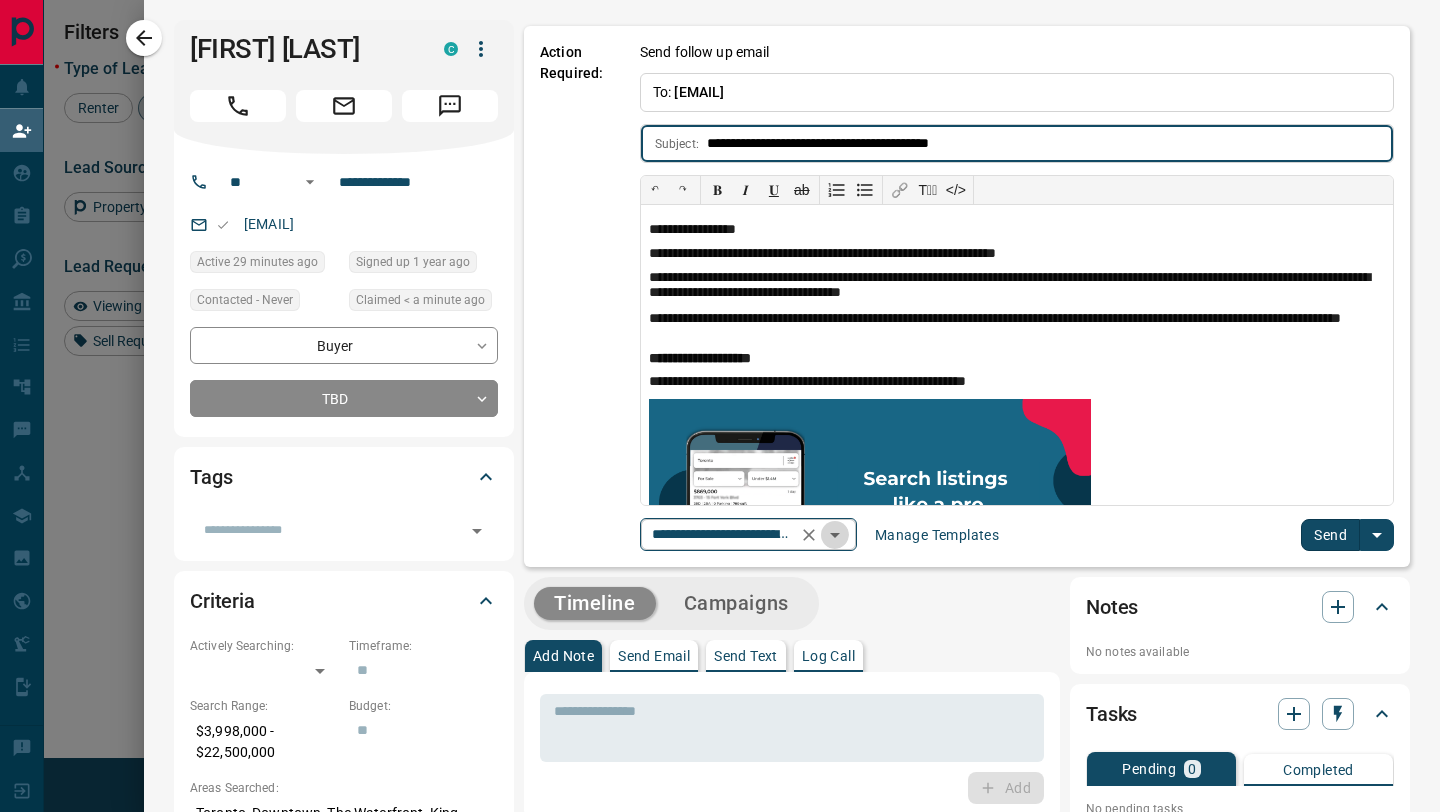 click 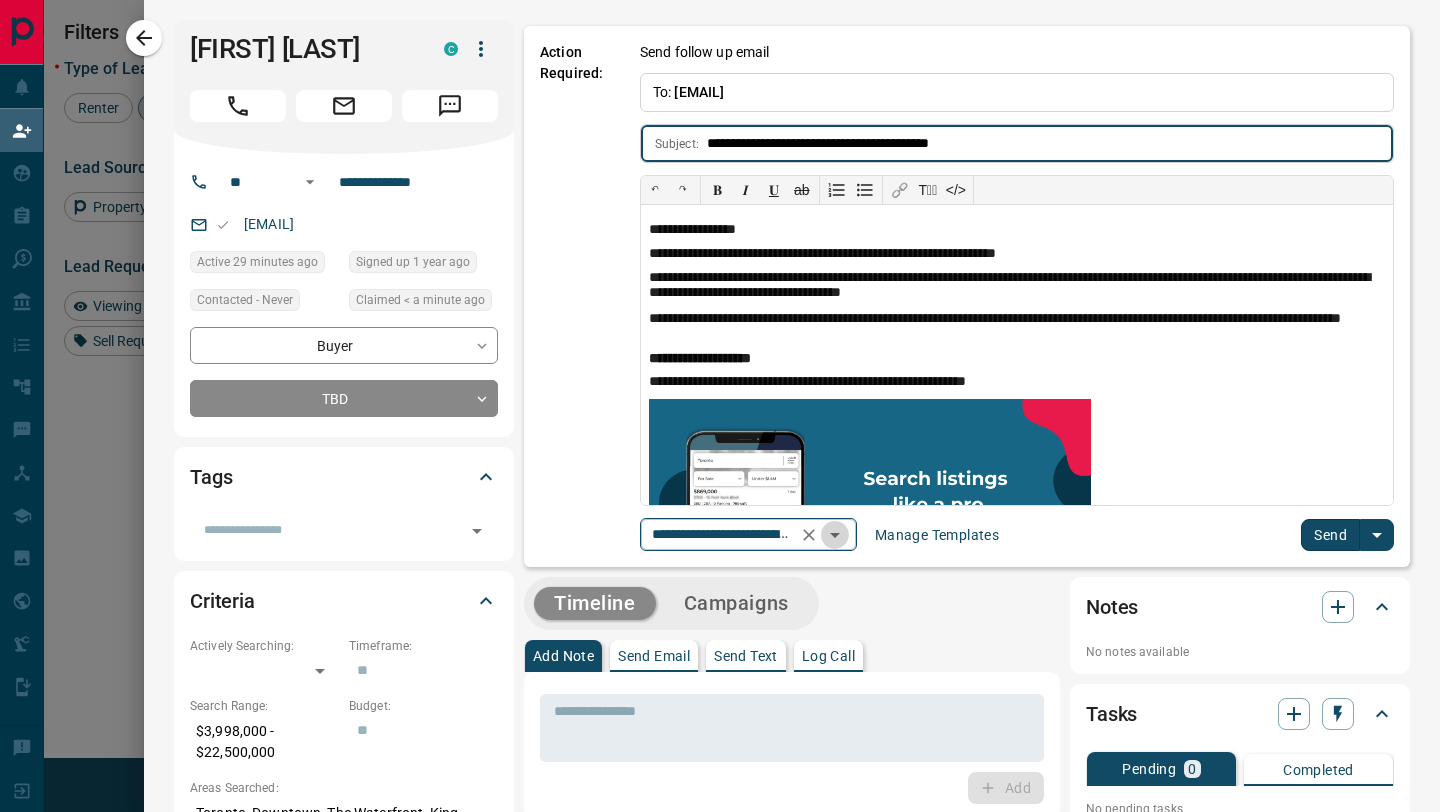scroll, scrollTop: 0, scrollLeft: 170, axis: horizontal 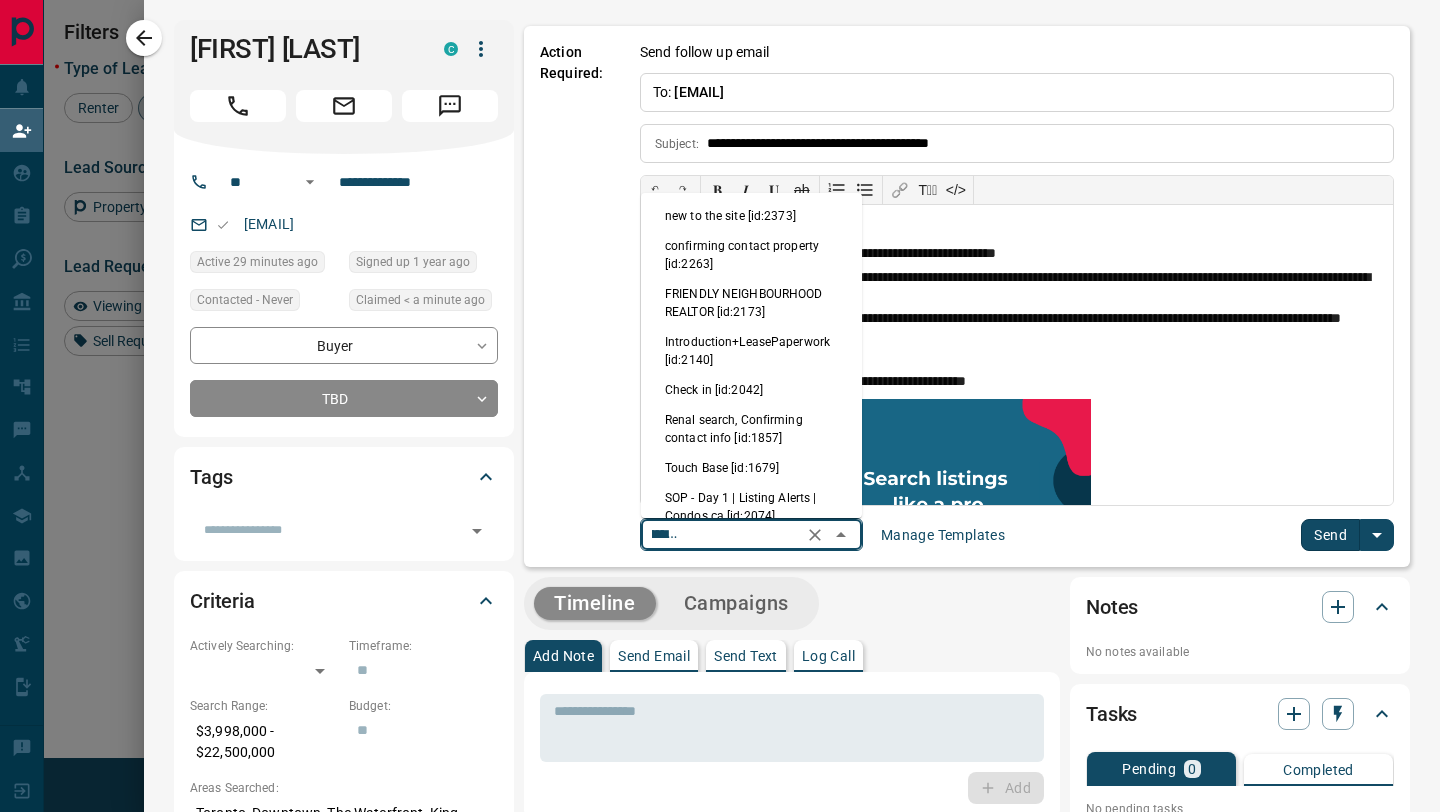 click on "new to the site [id:2373]" at bounding box center (751, 216) 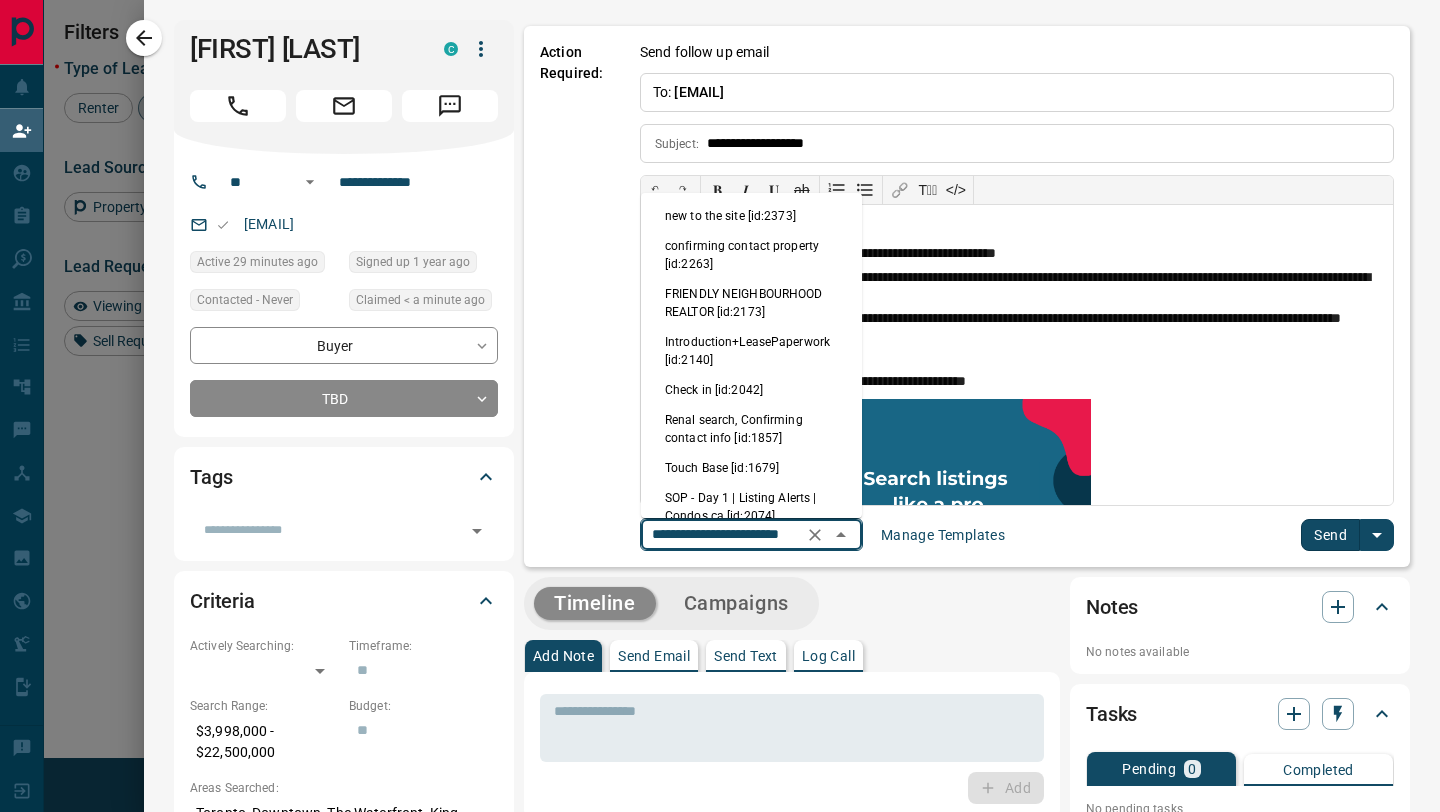 scroll, scrollTop: 0, scrollLeft: 0, axis: both 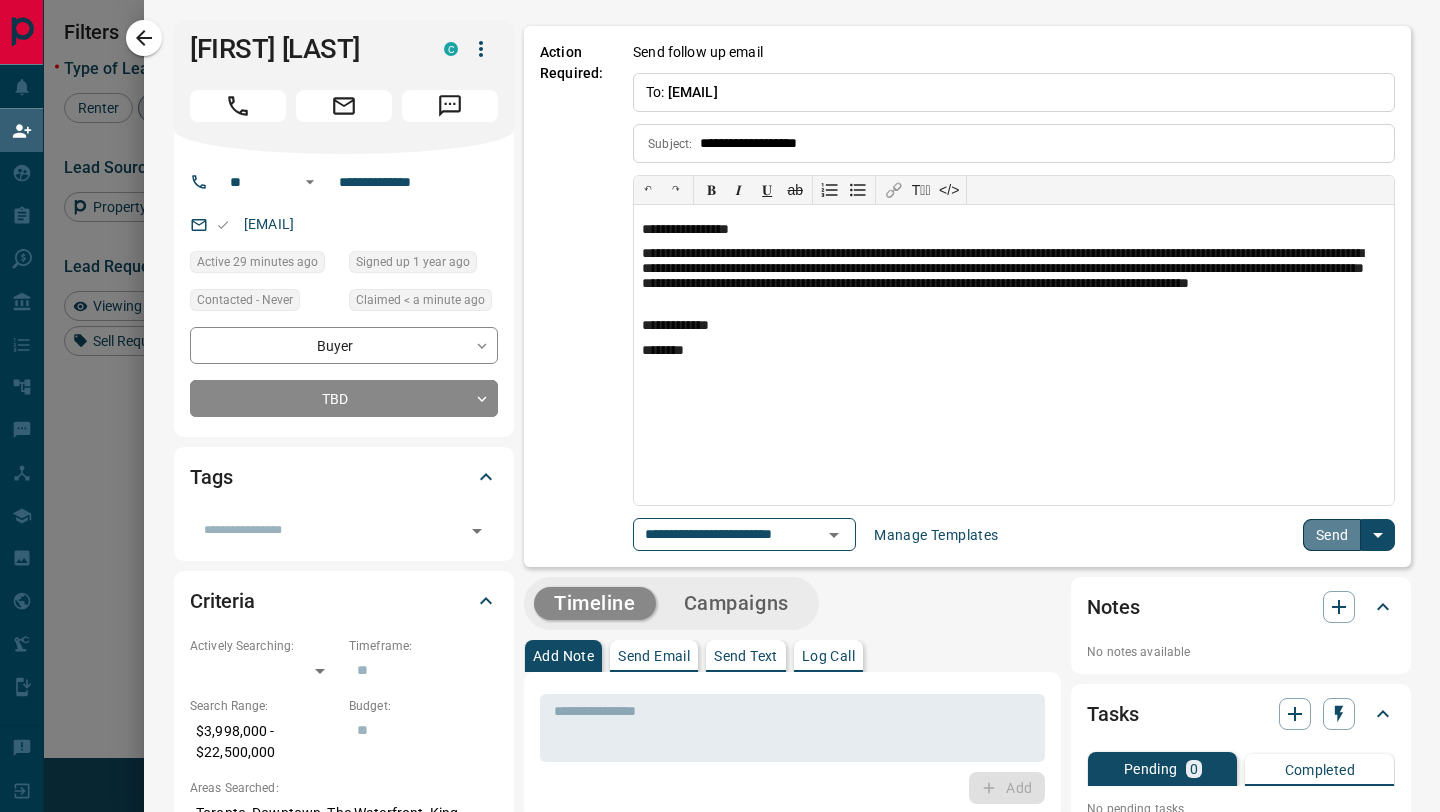 click on "Send" at bounding box center [1332, 535] 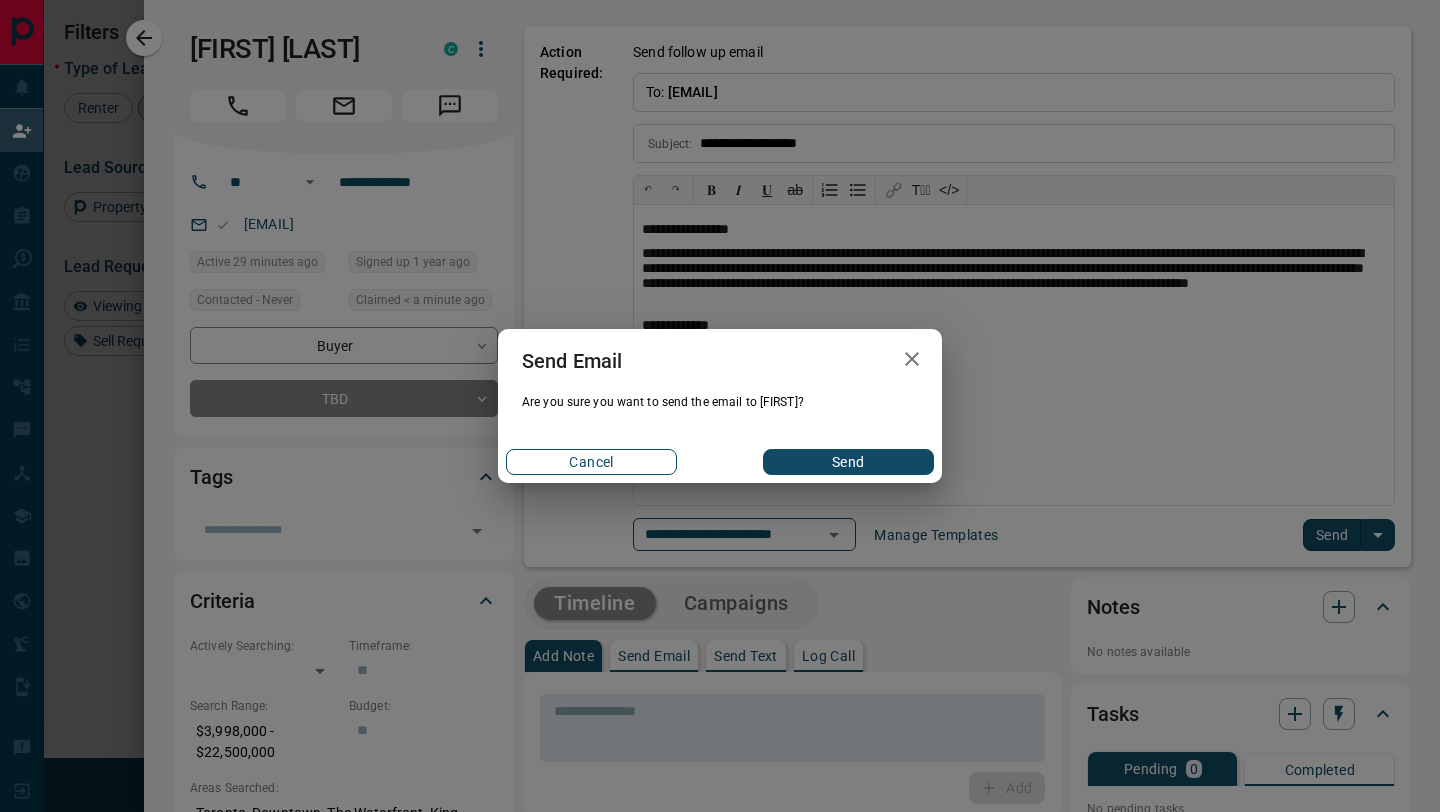 click on "Cancel" at bounding box center (591, 462) 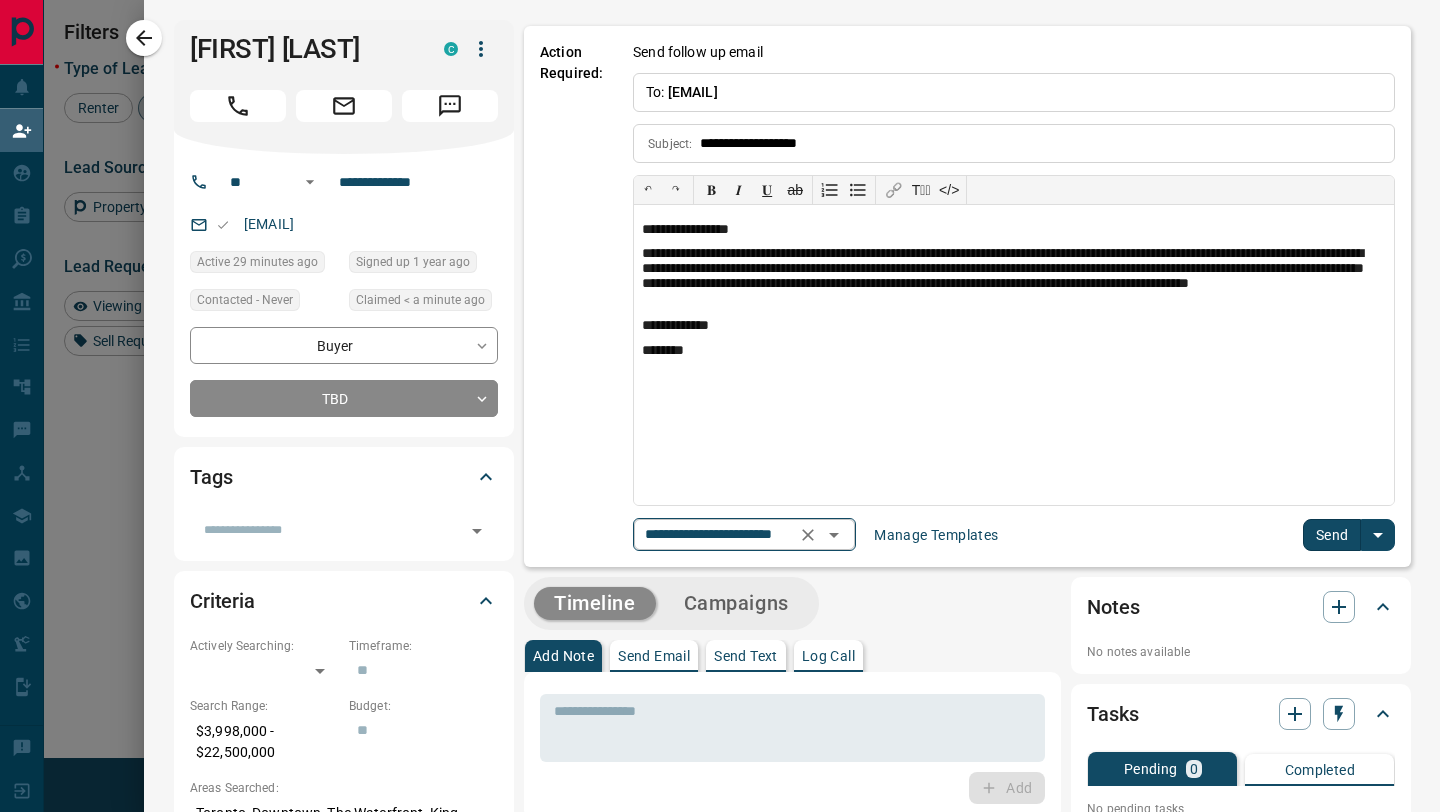 click 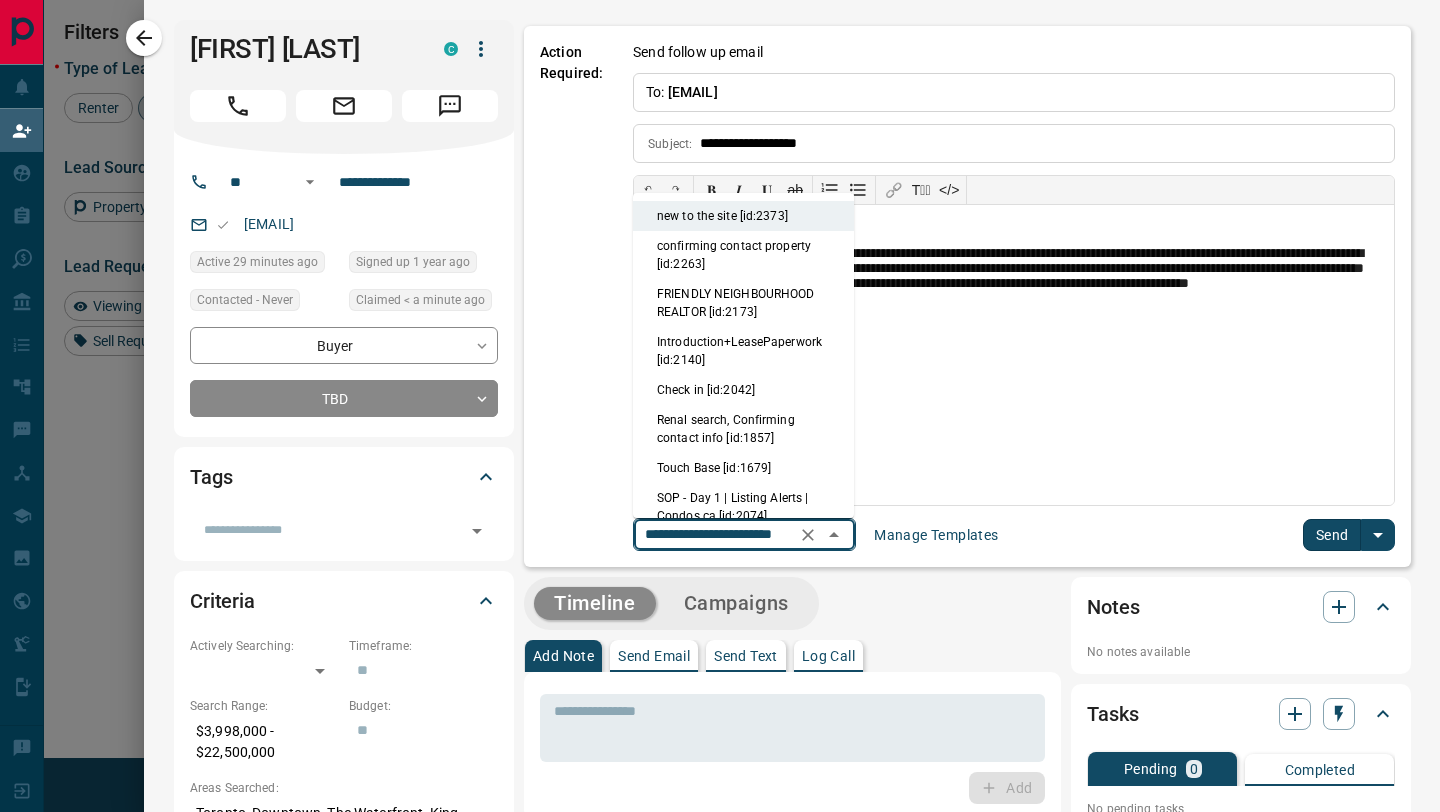 click on "Touch Base [id:1679]" at bounding box center (743, 468) 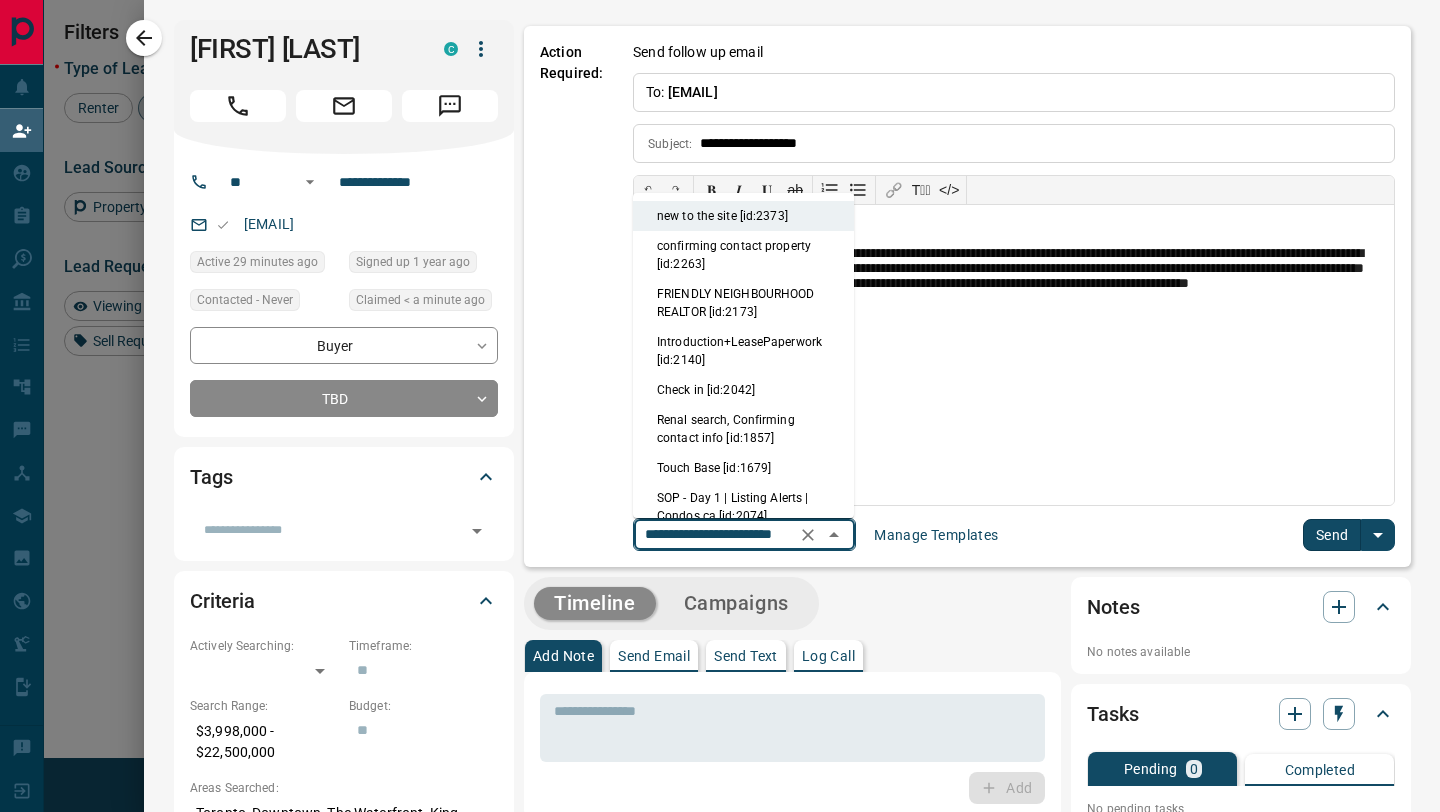 type on "**********" 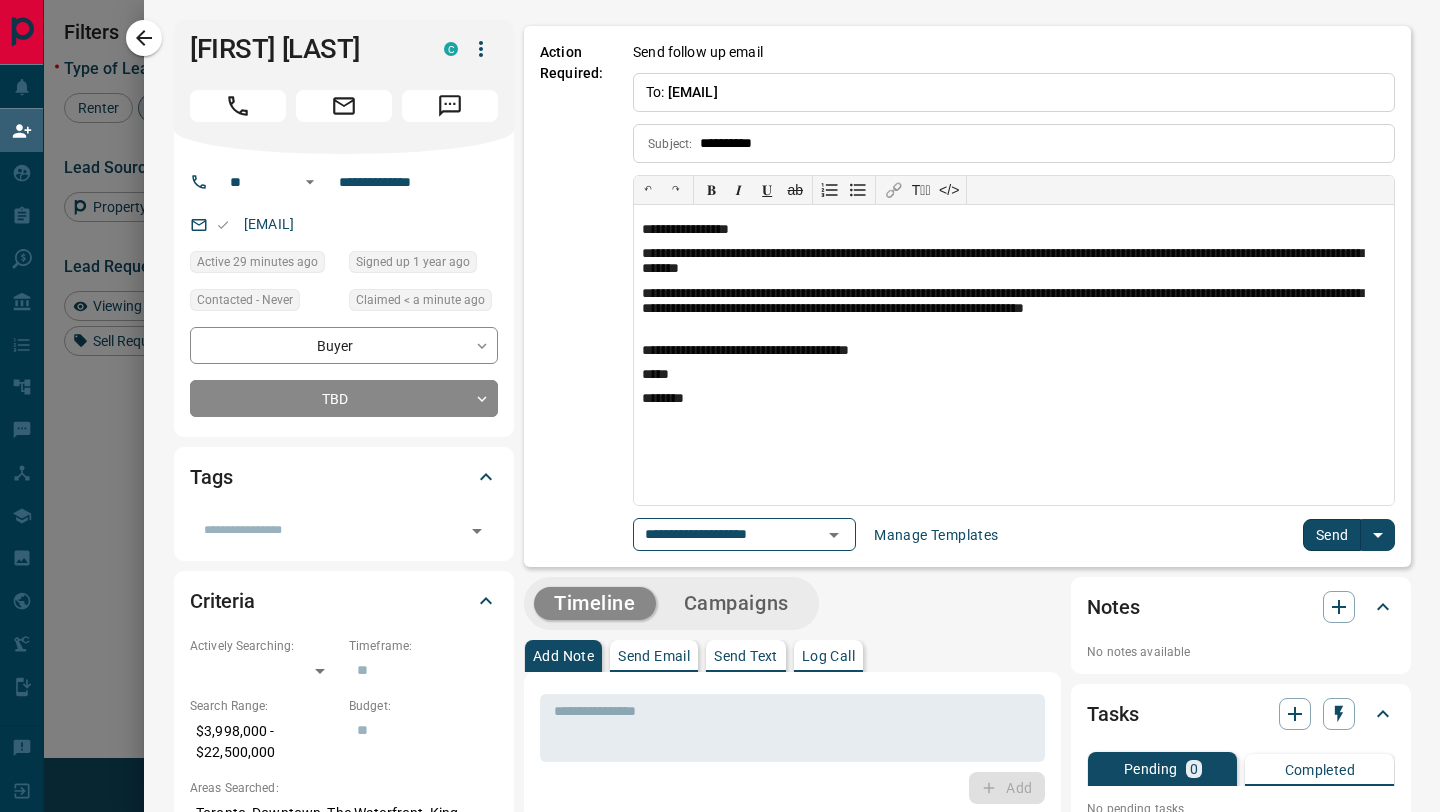 click on "Send" at bounding box center [1332, 535] 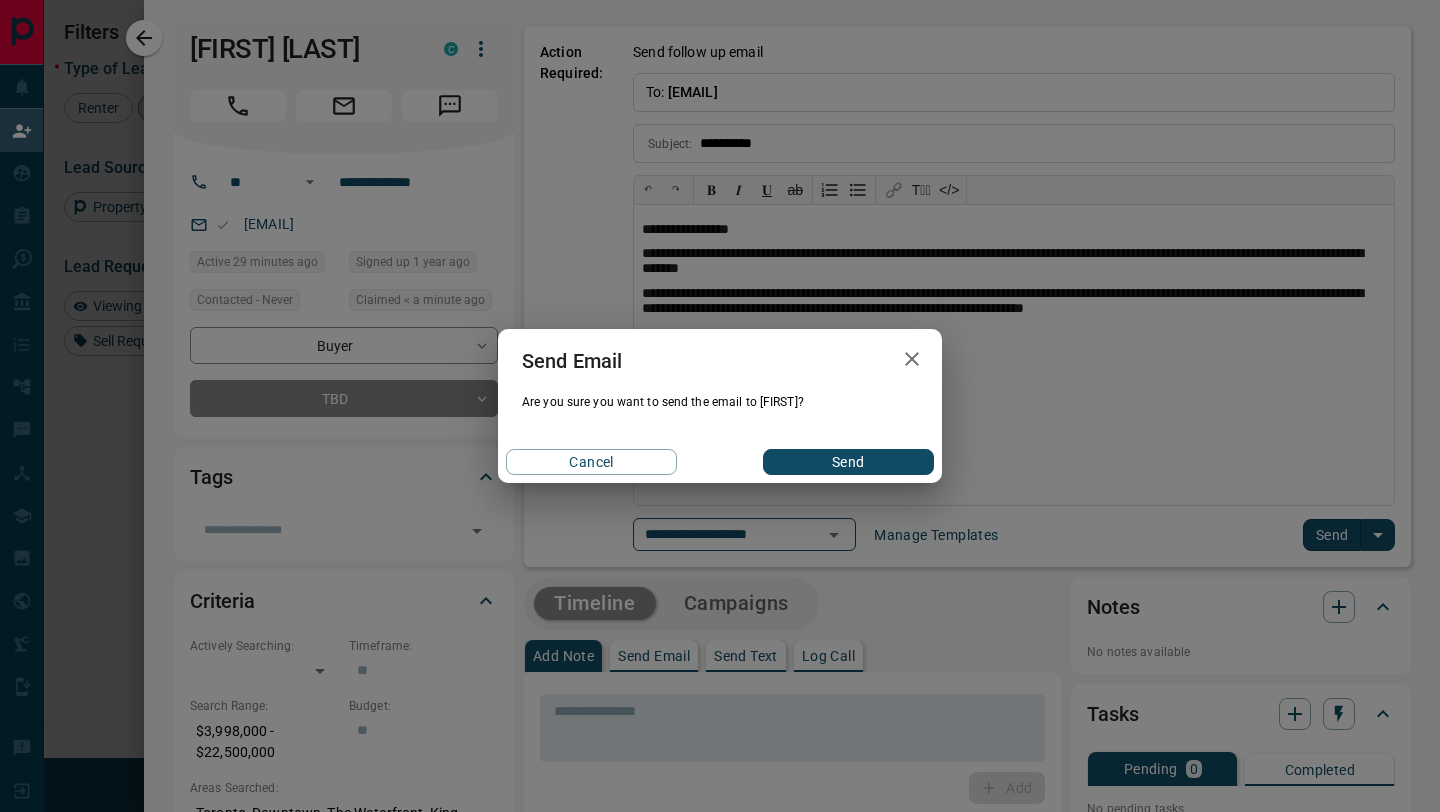 click on "Send Email Are you sure you want to send the email to [FIRST]-[LAST]? Cancel Send" at bounding box center [720, 406] 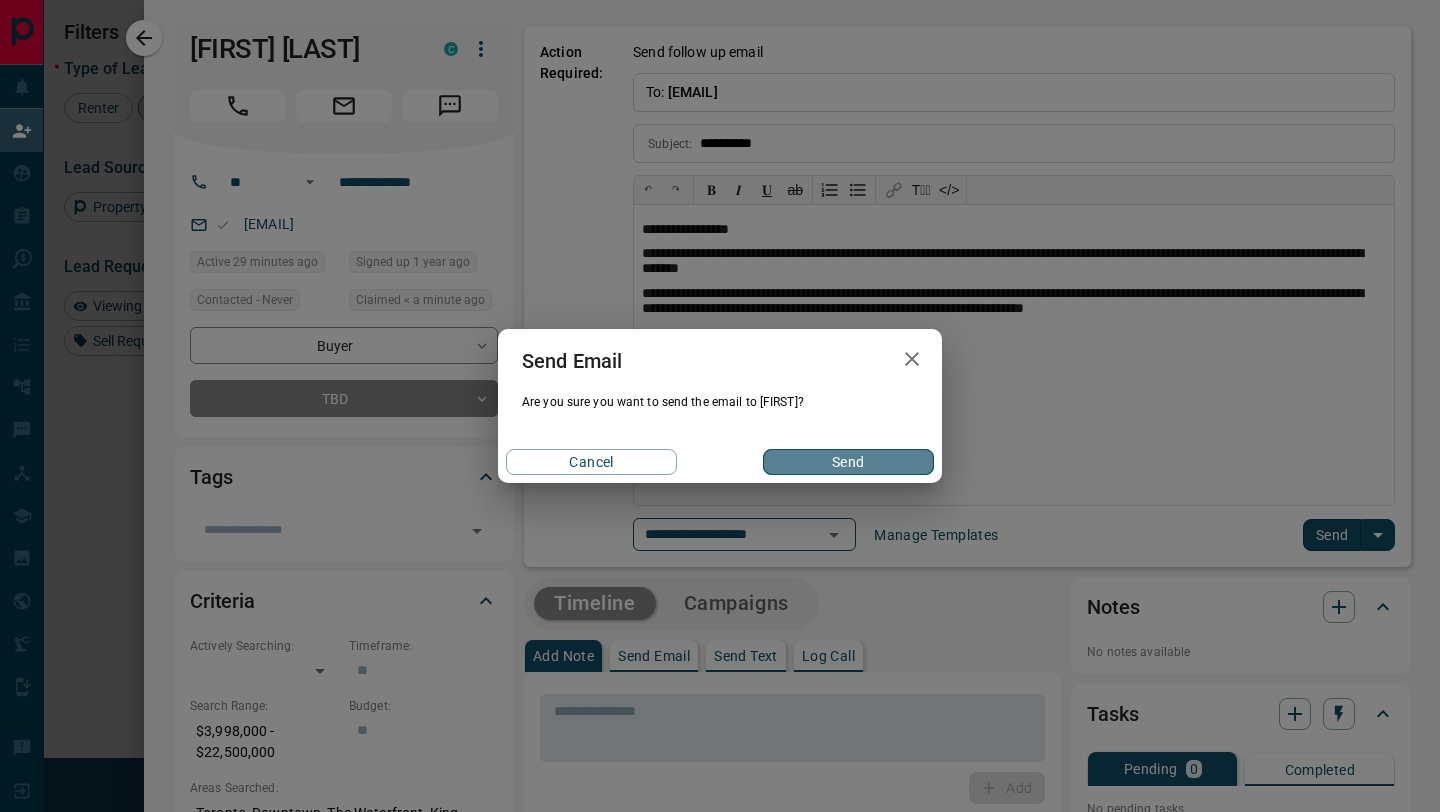 click on "Send" at bounding box center [848, 462] 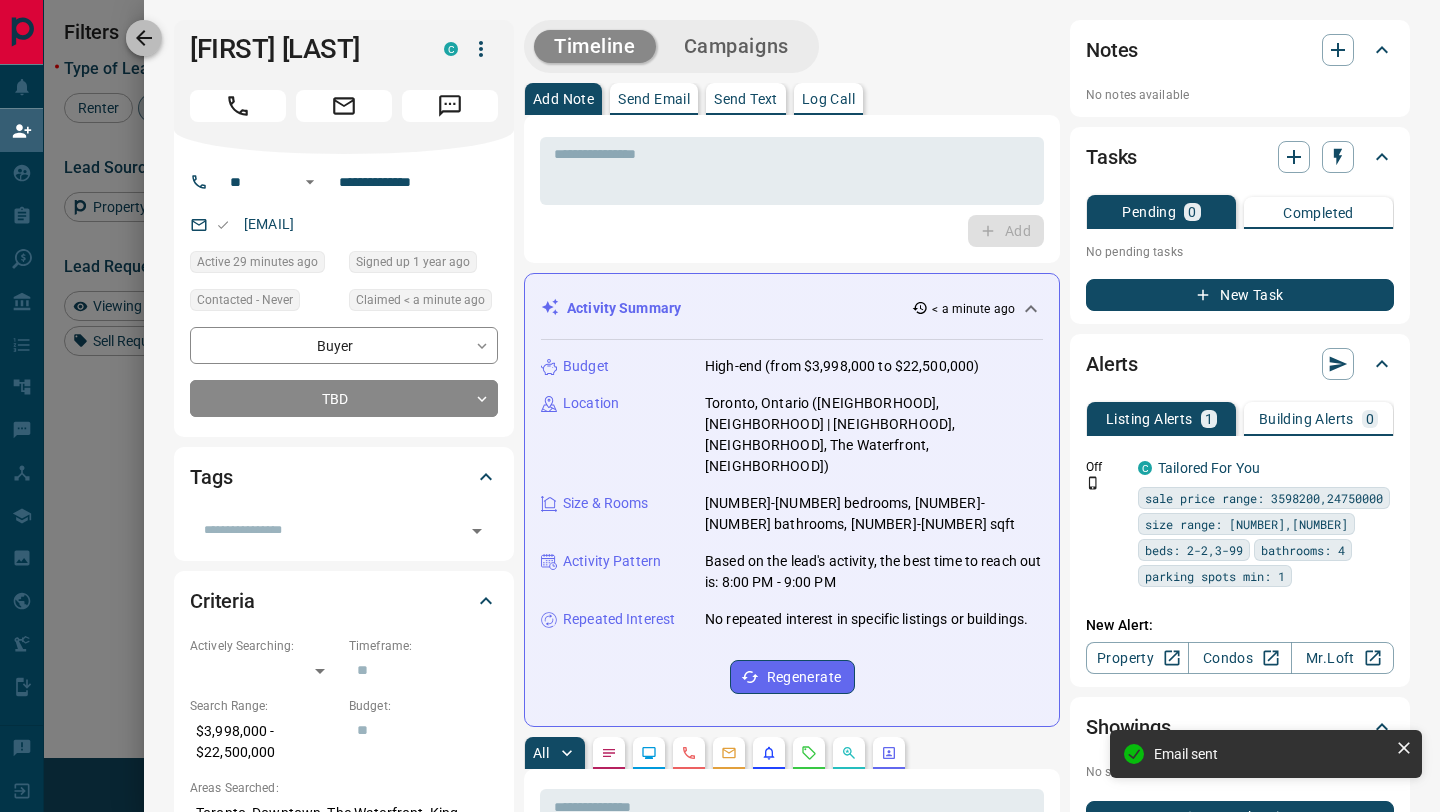 click 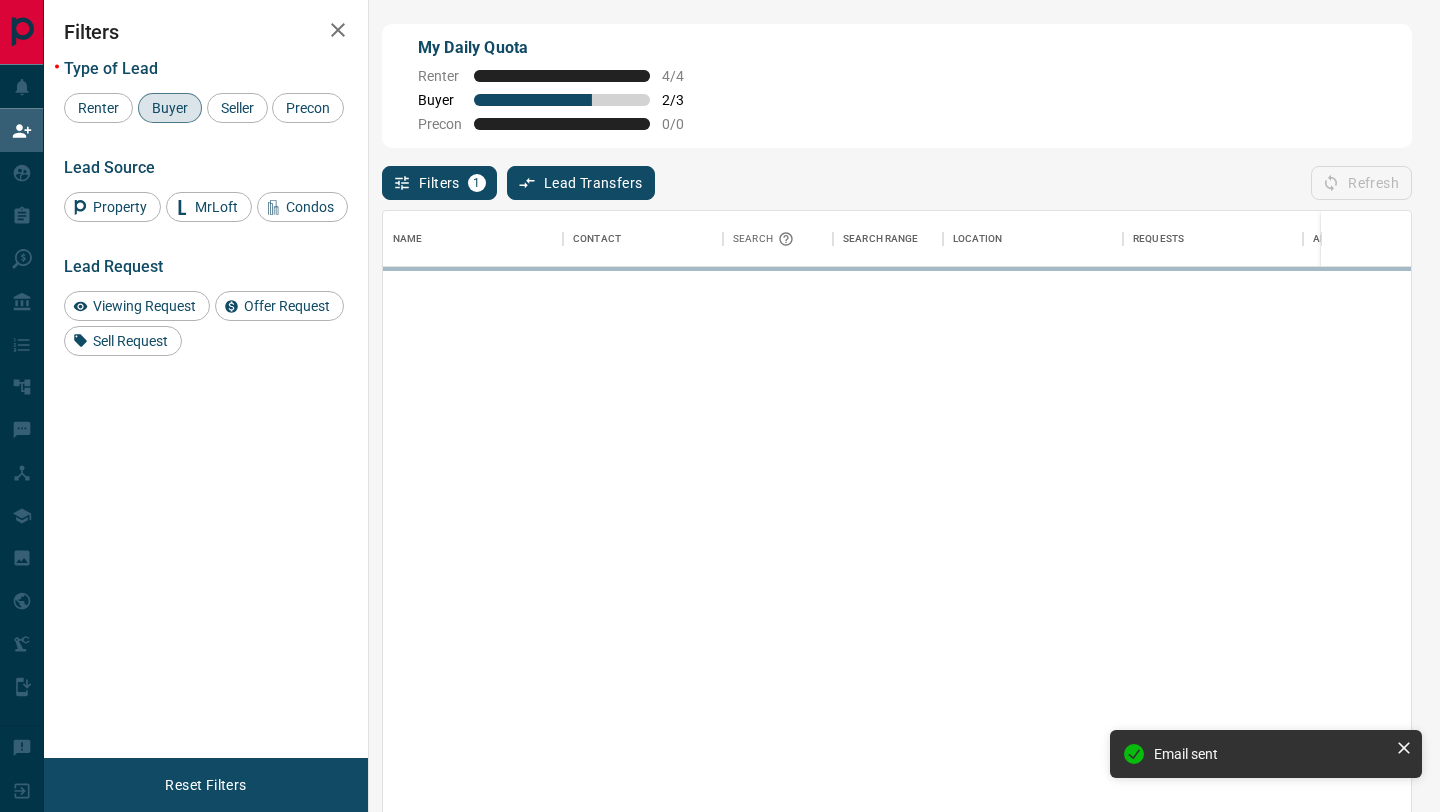 scroll, scrollTop: 1, scrollLeft: 1, axis: both 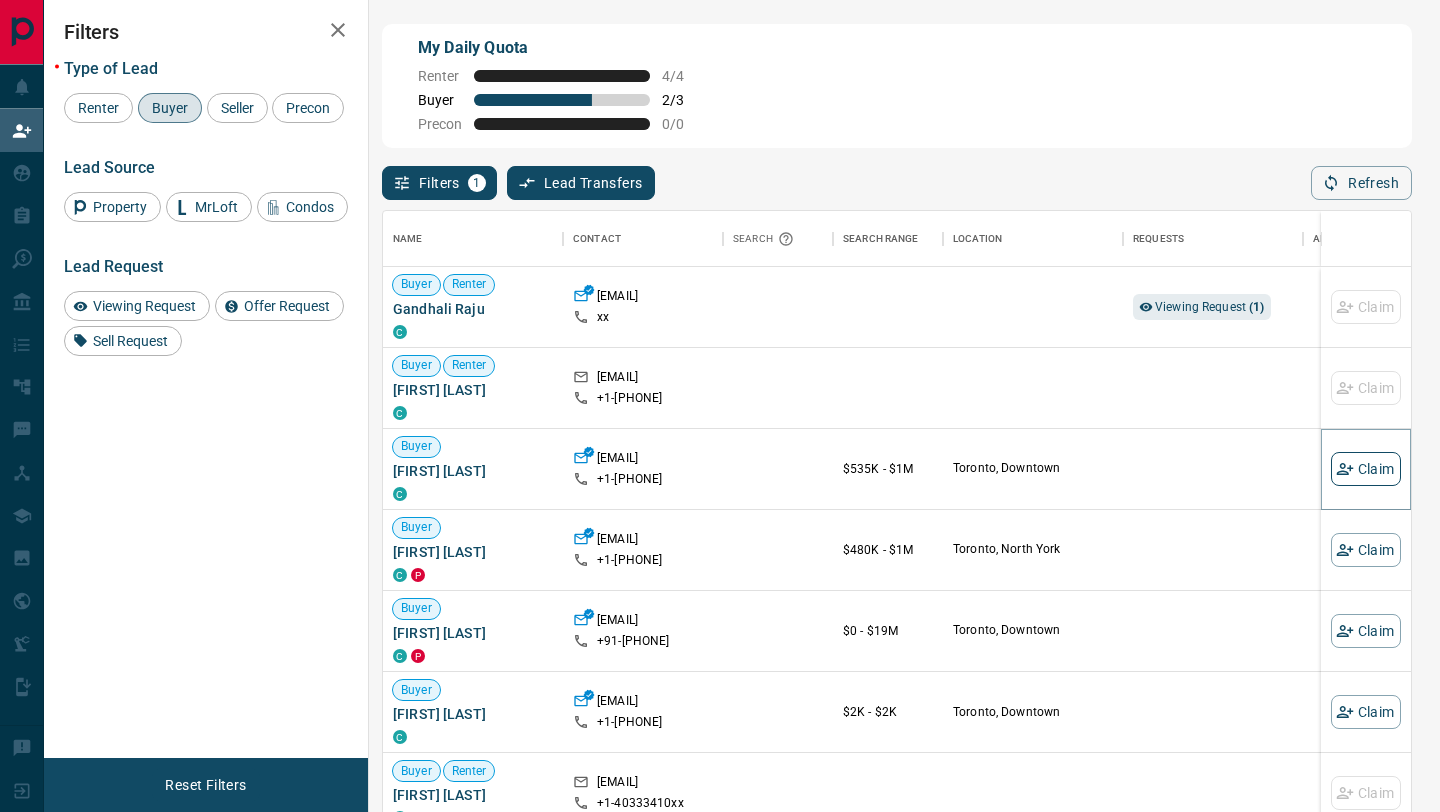 click on "Claim" at bounding box center (1366, 469) 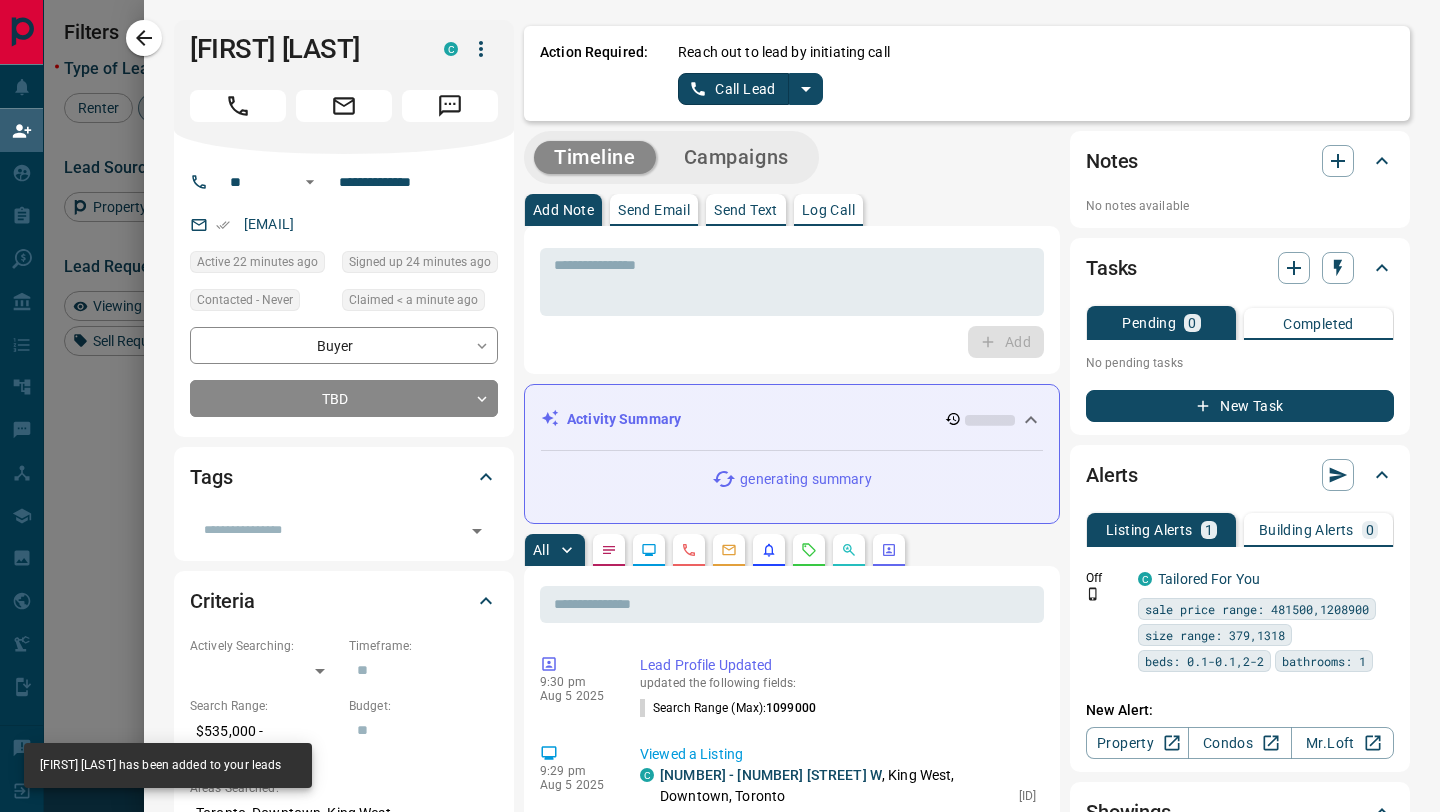 click on "Call Lead" at bounding box center (733, 89) 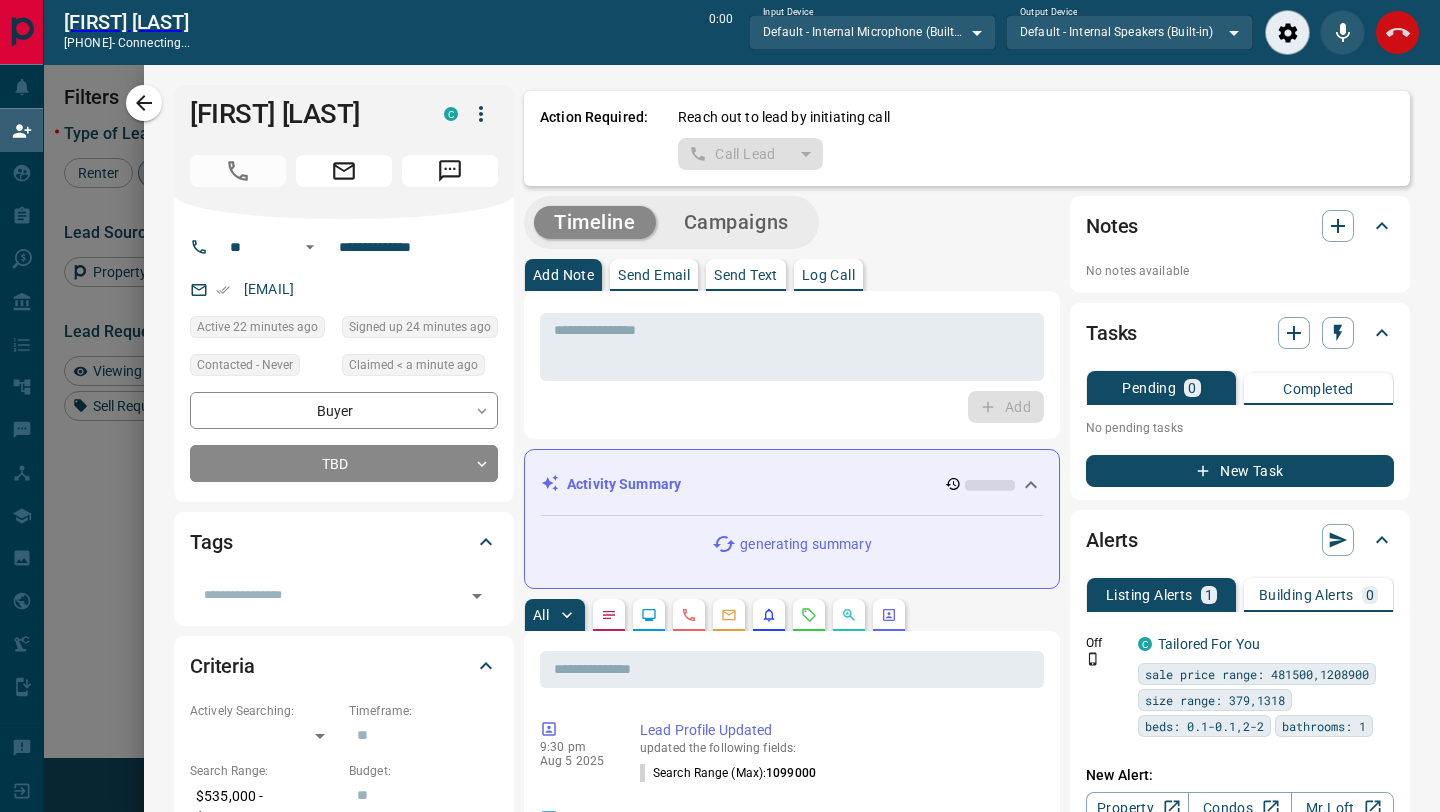 scroll, scrollTop: 567, scrollLeft: 1028, axis: both 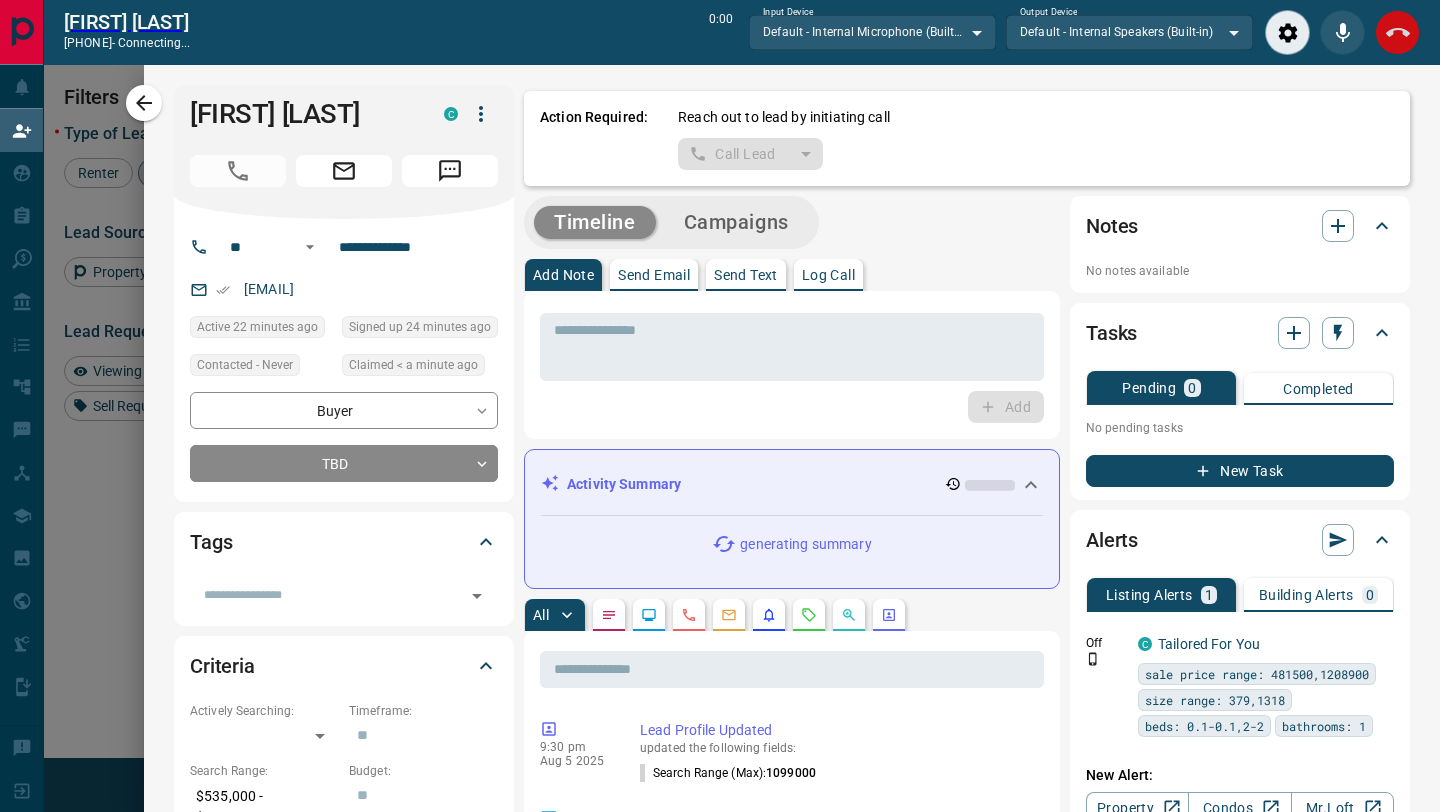 click 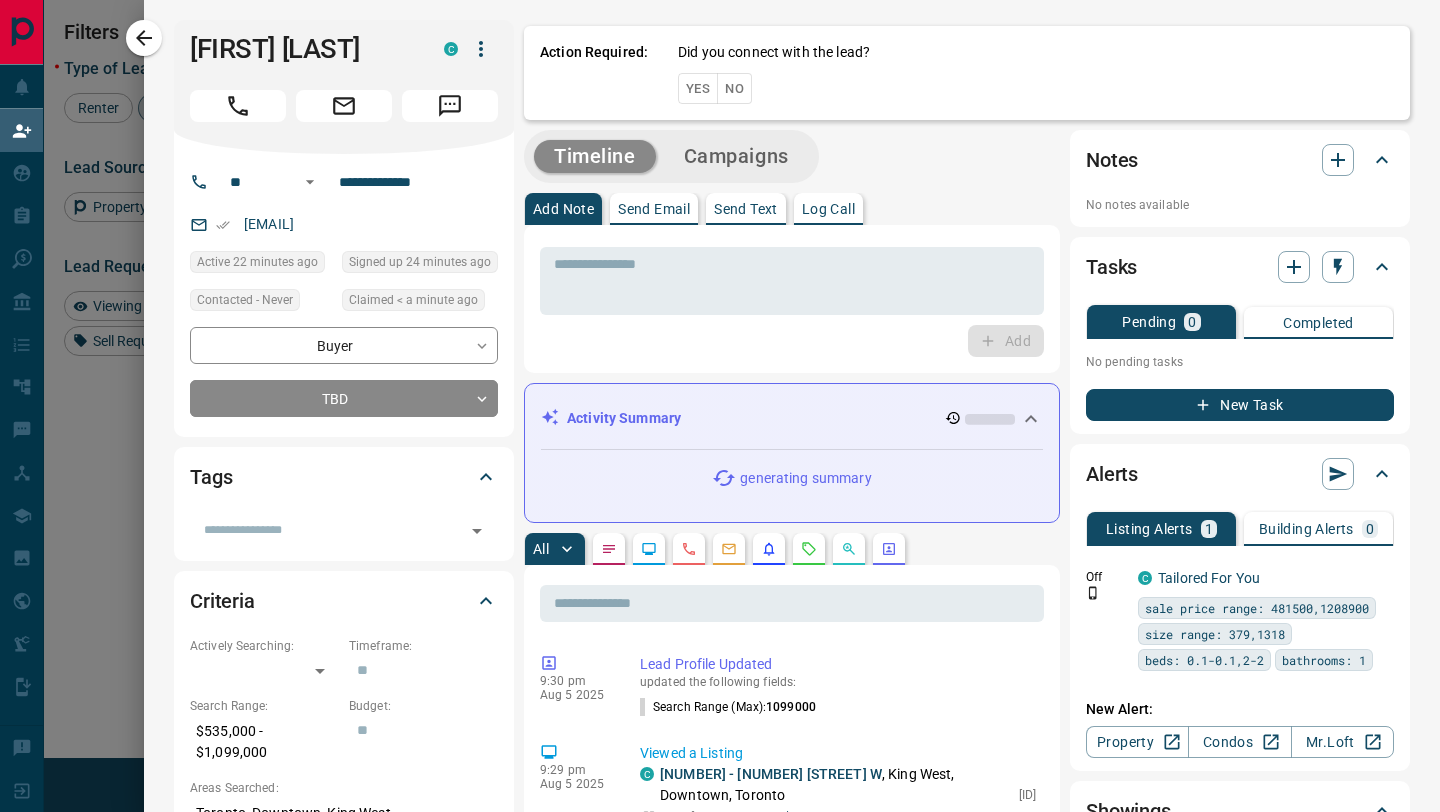 scroll, scrollTop: 1, scrollLeft: 1, axis: both 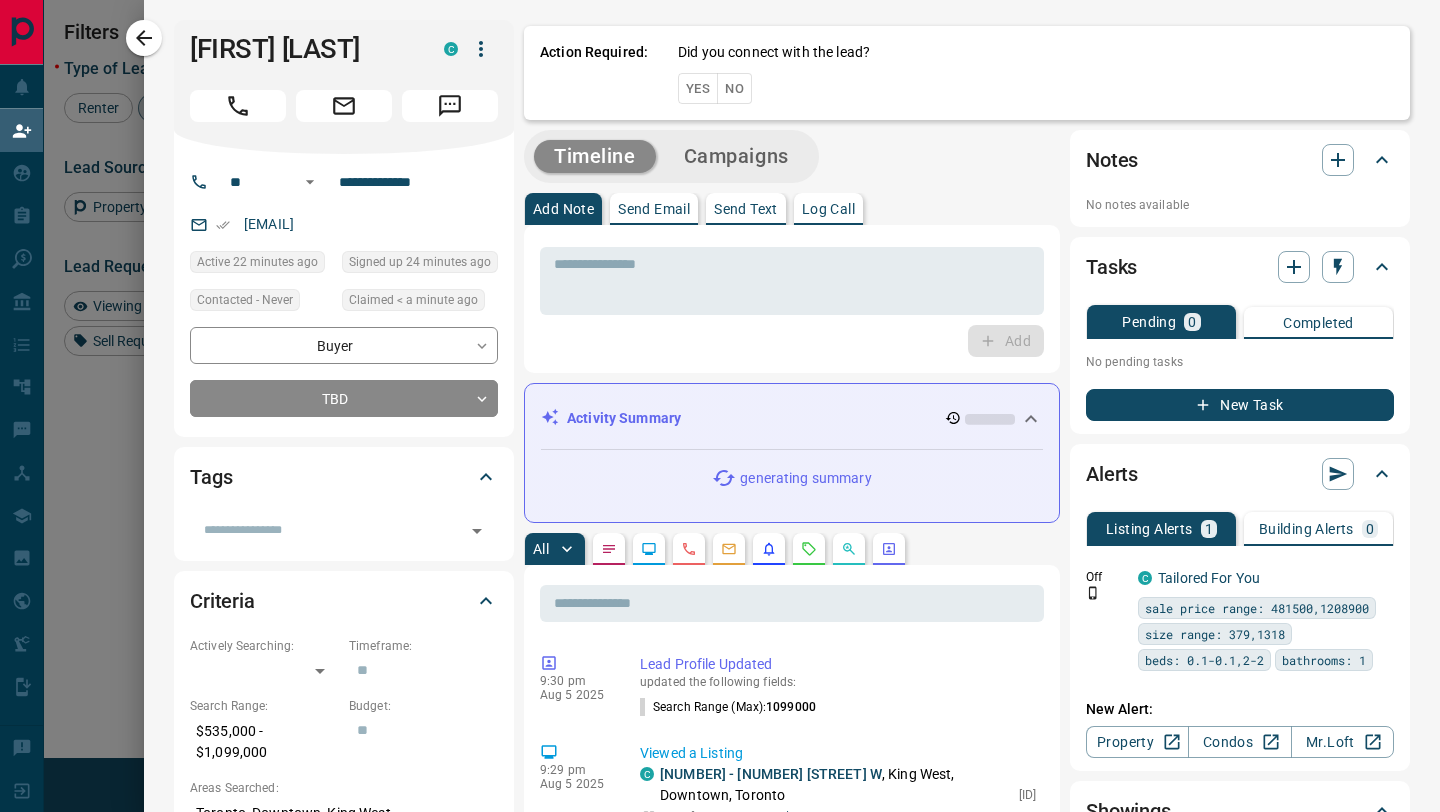 click on "No" at bounding box center [734, 88] 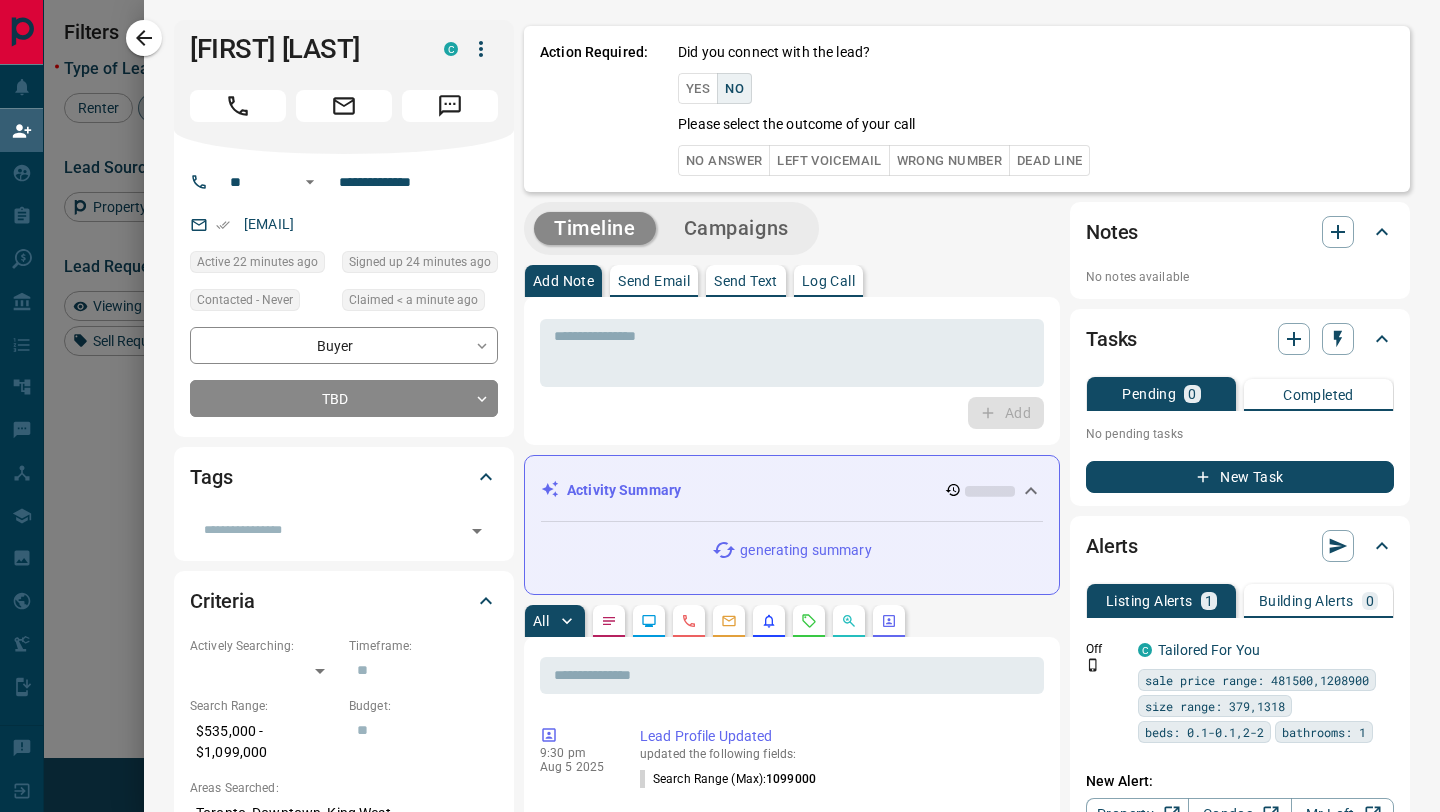 click on "No Answer" at bounding box center (724, 160) 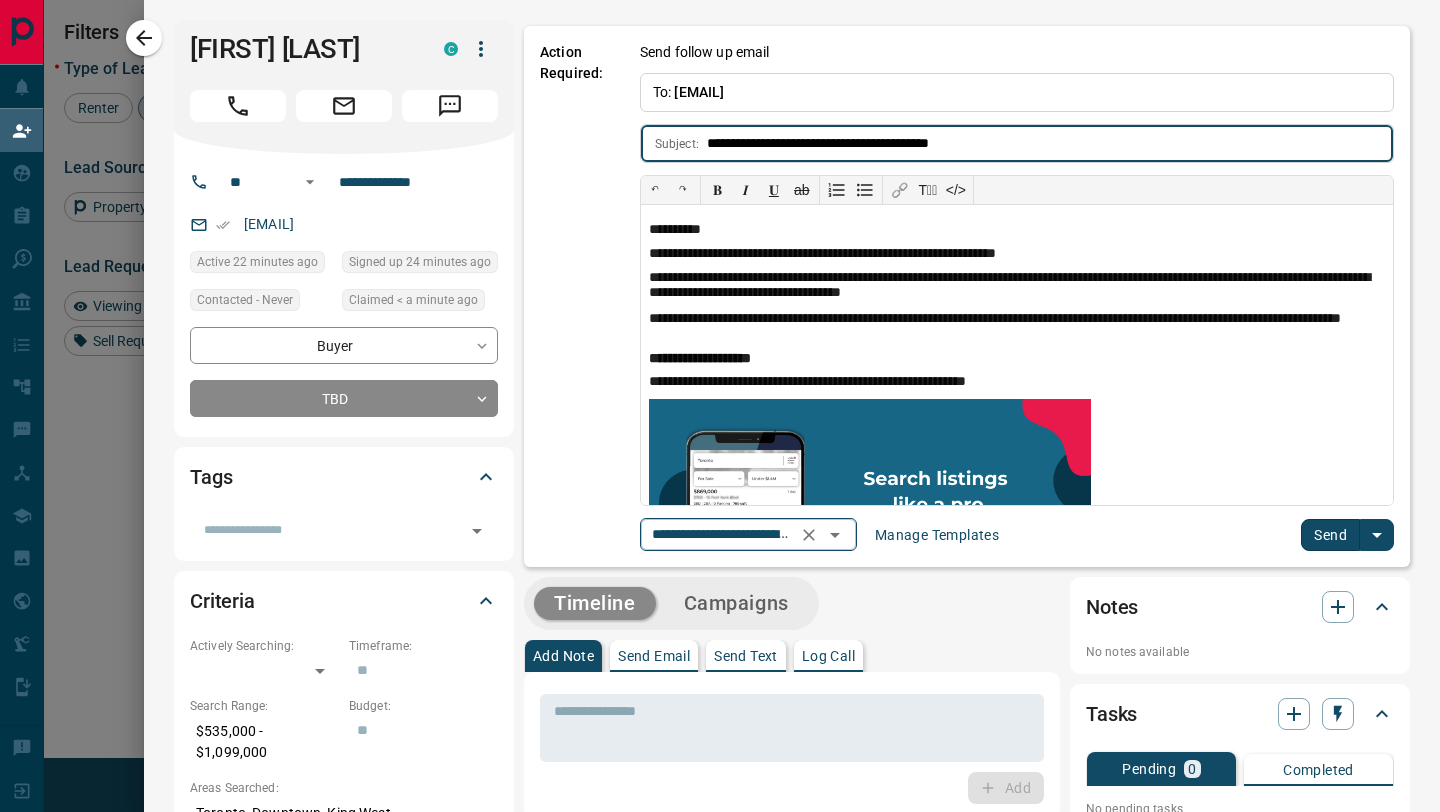 click 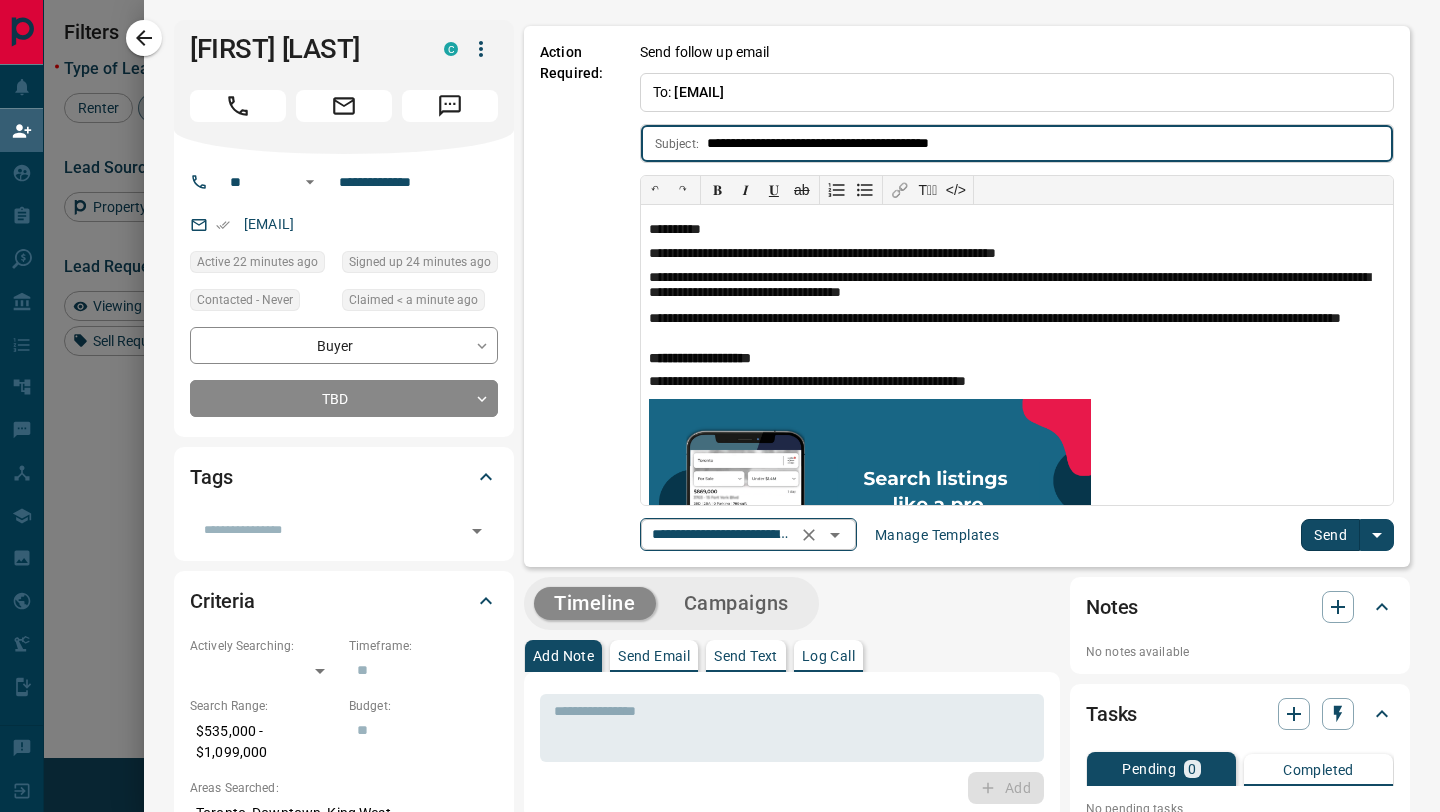 scroll, scrollTop: 0, scrollLeft: 170, axis: horizontal 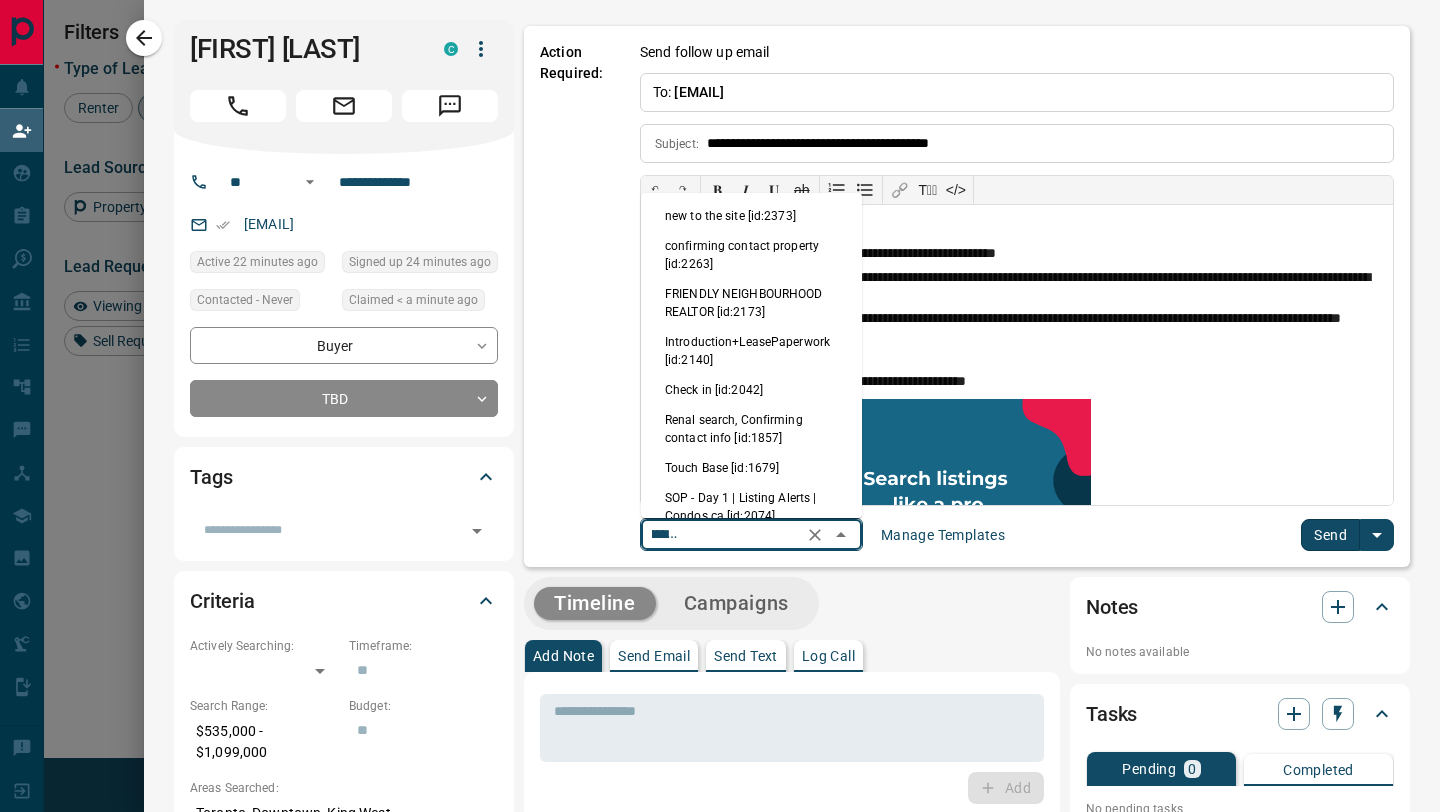 click on "new to the site [id:2373]" at bounding box center [751, 216] 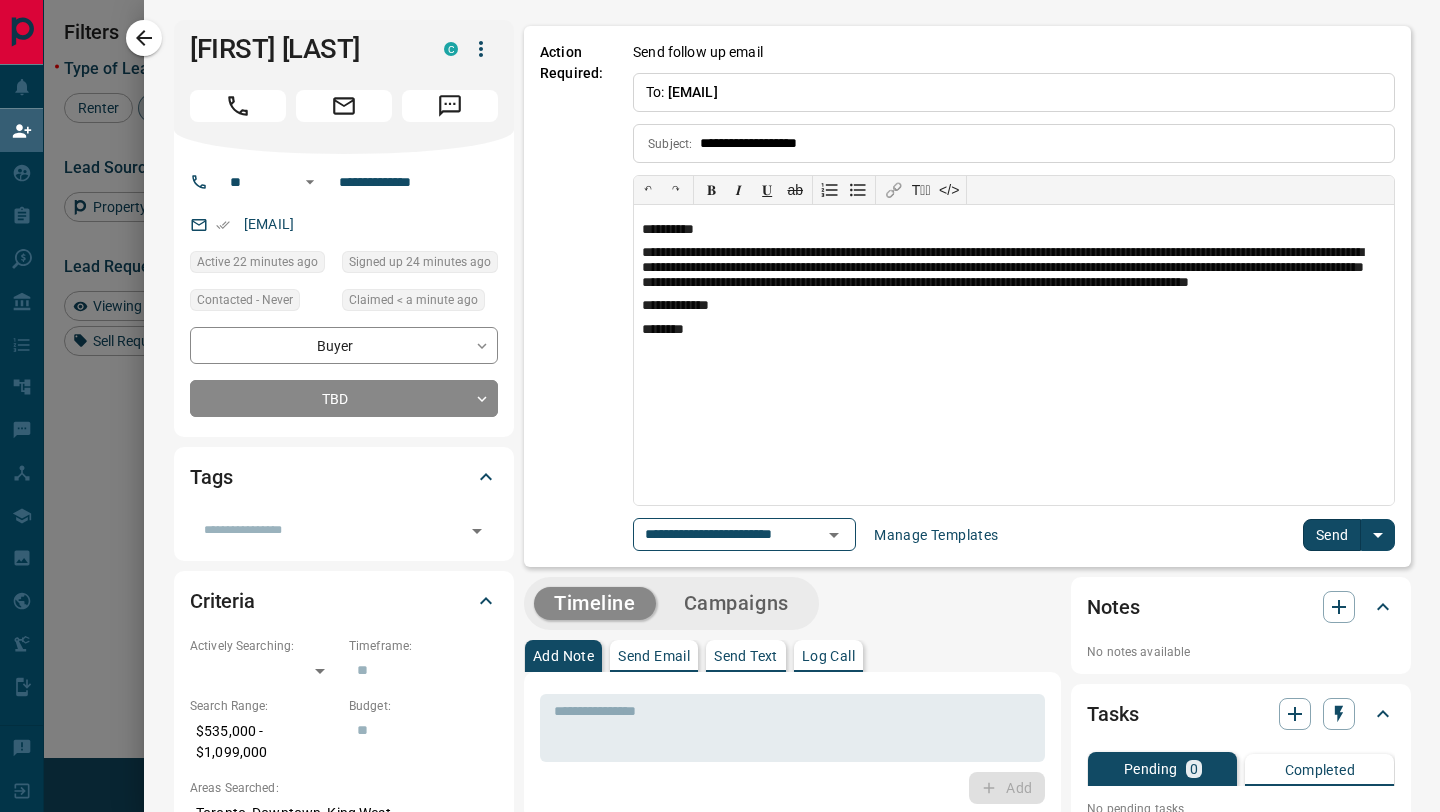 scroll, scrollTop: 0, scrollLeft: 0, axis: both 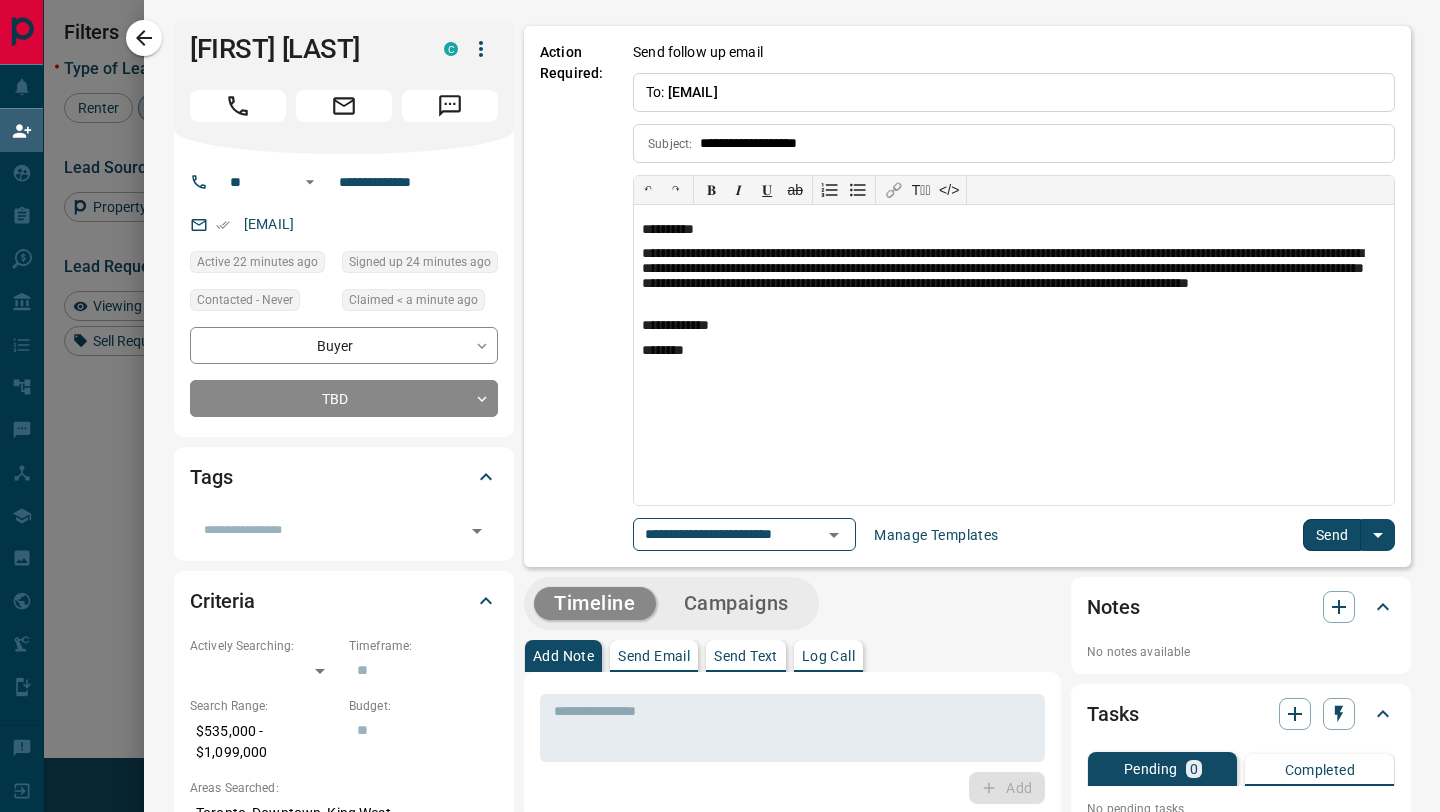 click on "Send" at bounding box center [1332, 535] 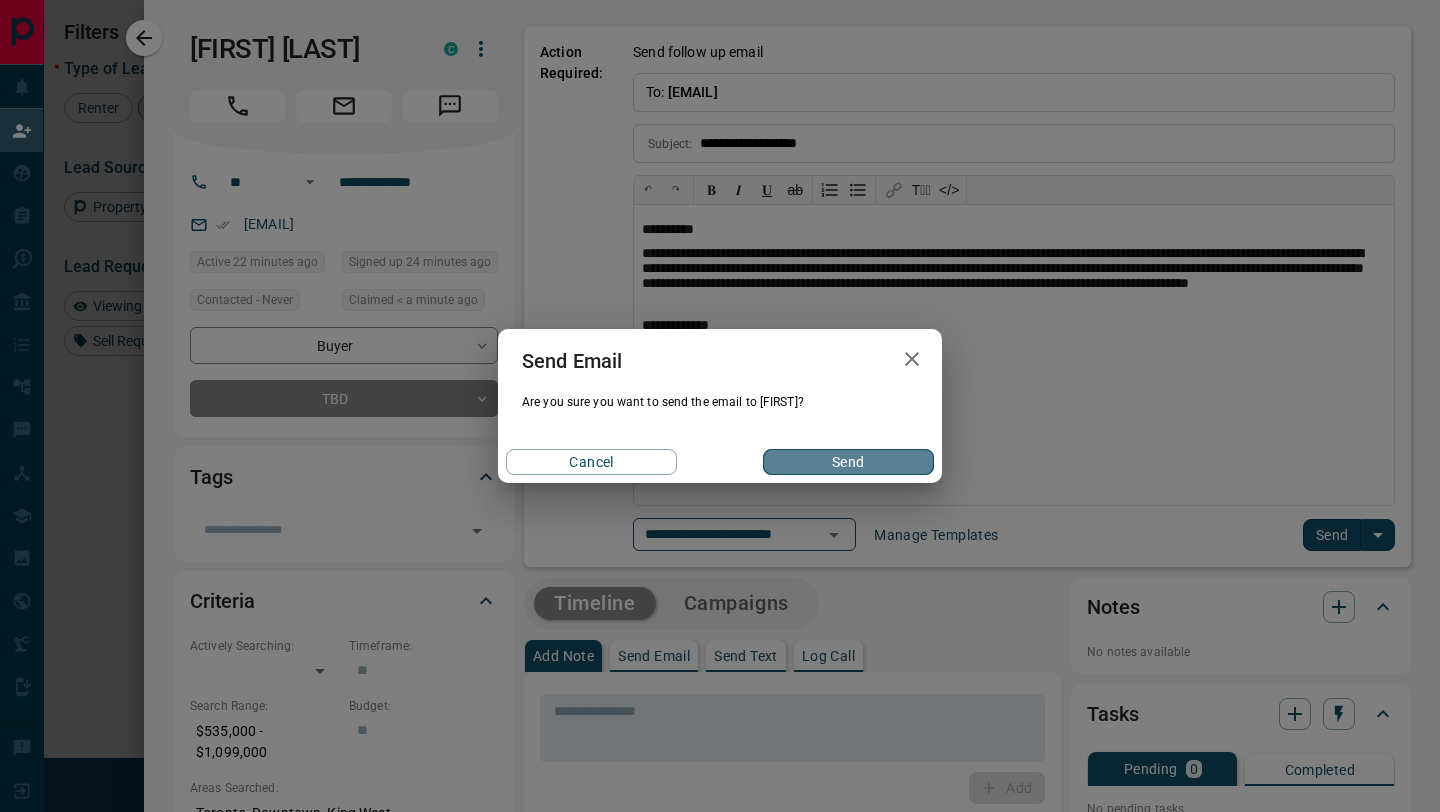 click on "Send" at bounding box center [848, 462] 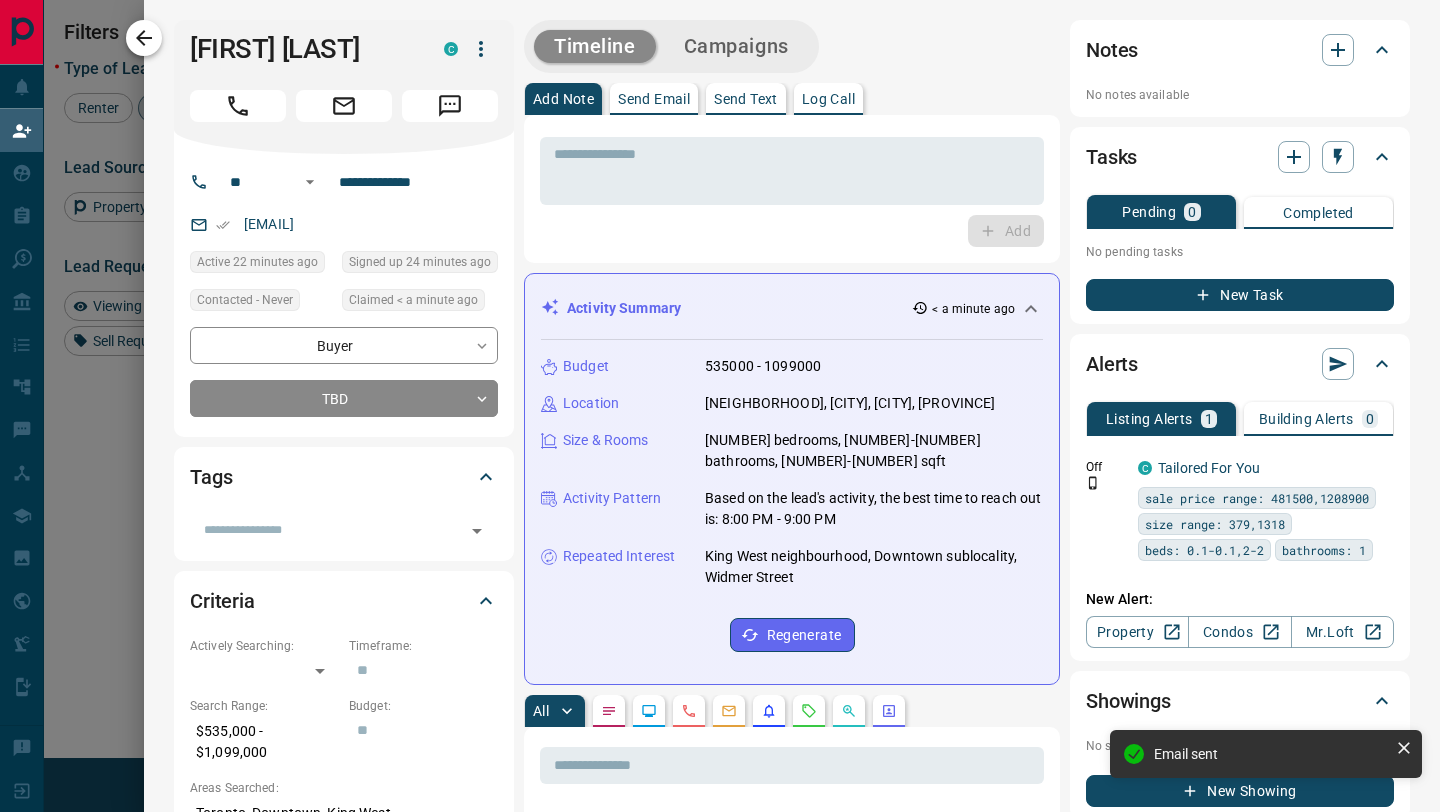 click at bounding box center [144, 38] 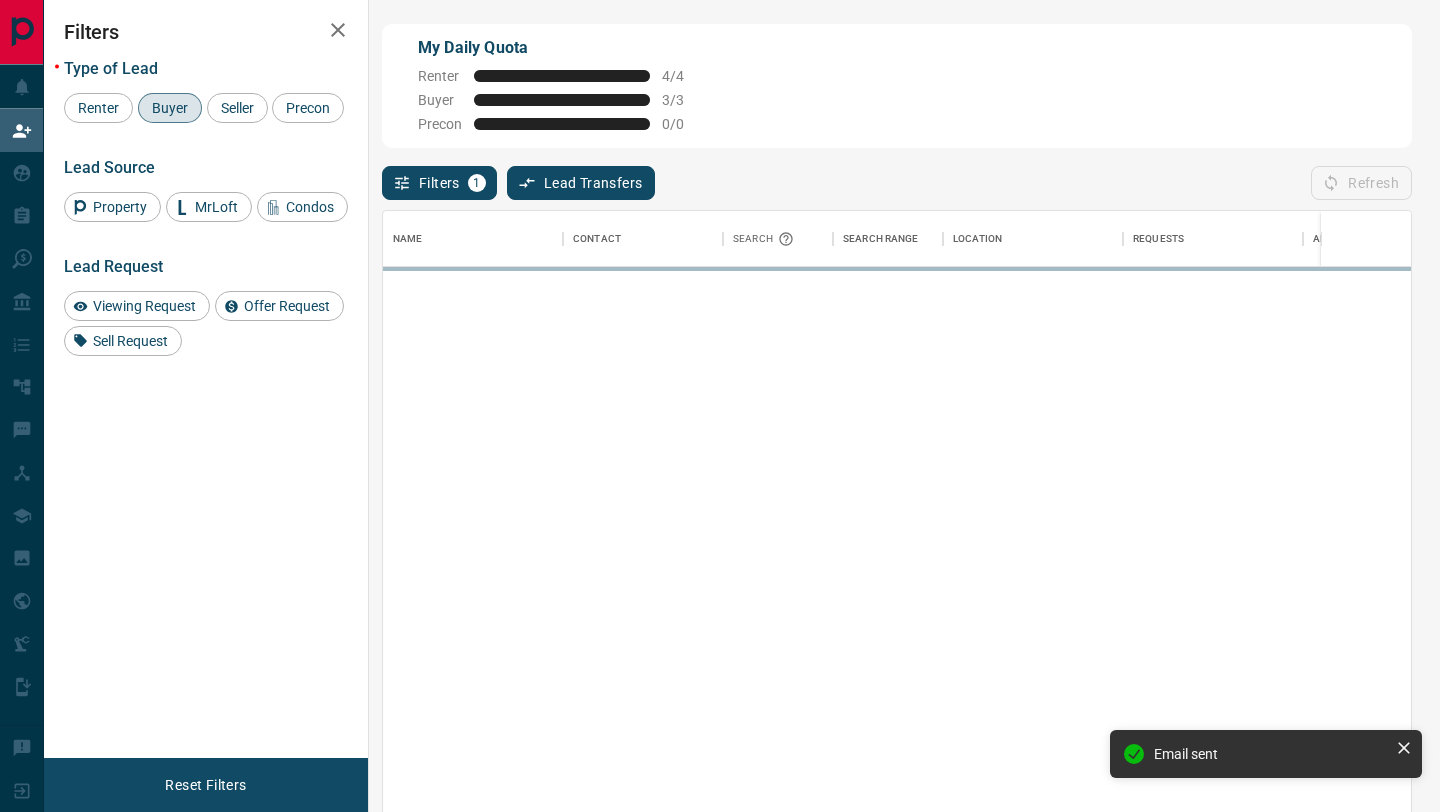 scroll, scrollTop: 1, scrollLeft: 1, axis: both 